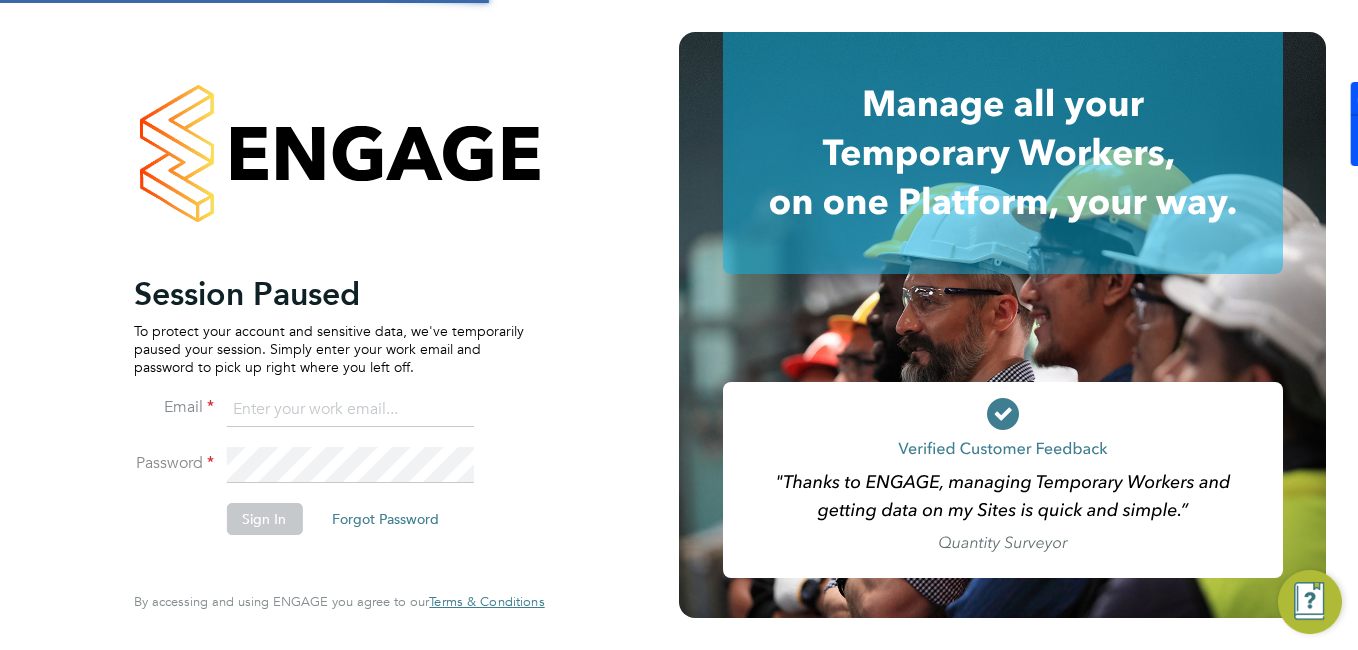 scroll, scrollTop: 0, scrollLeft: 0, axis: both 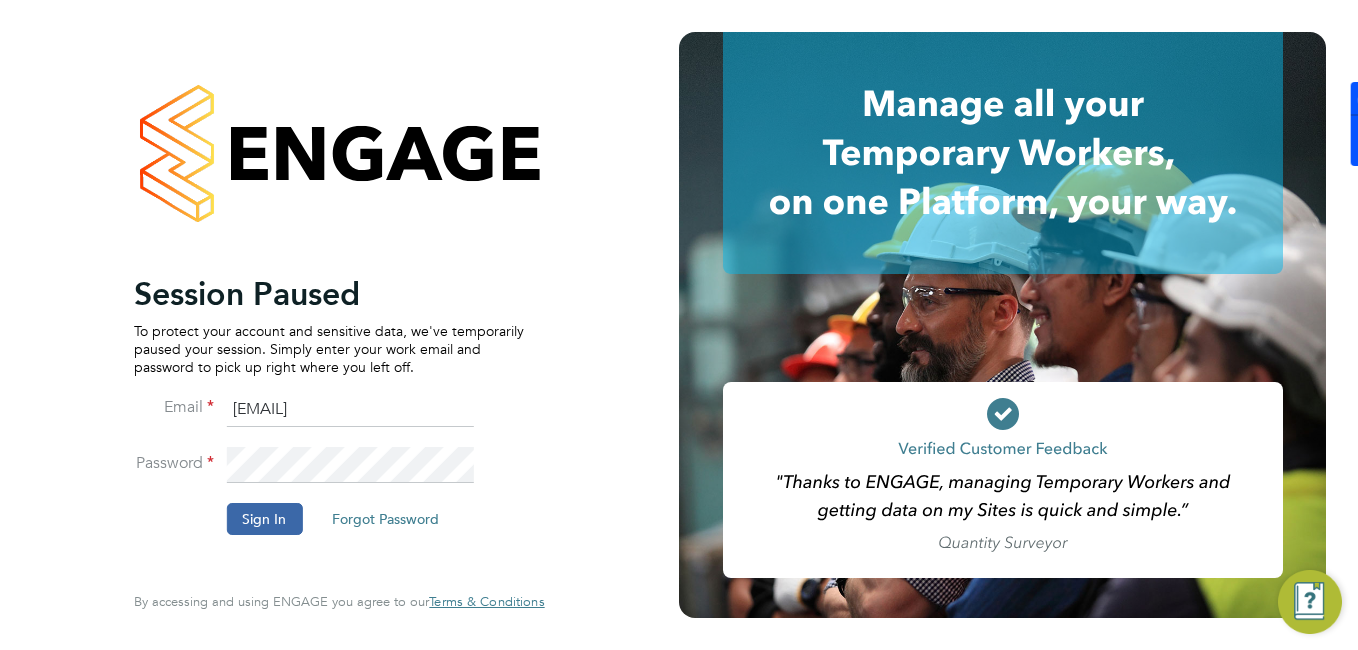 click on "Sign In   Forgot Password" 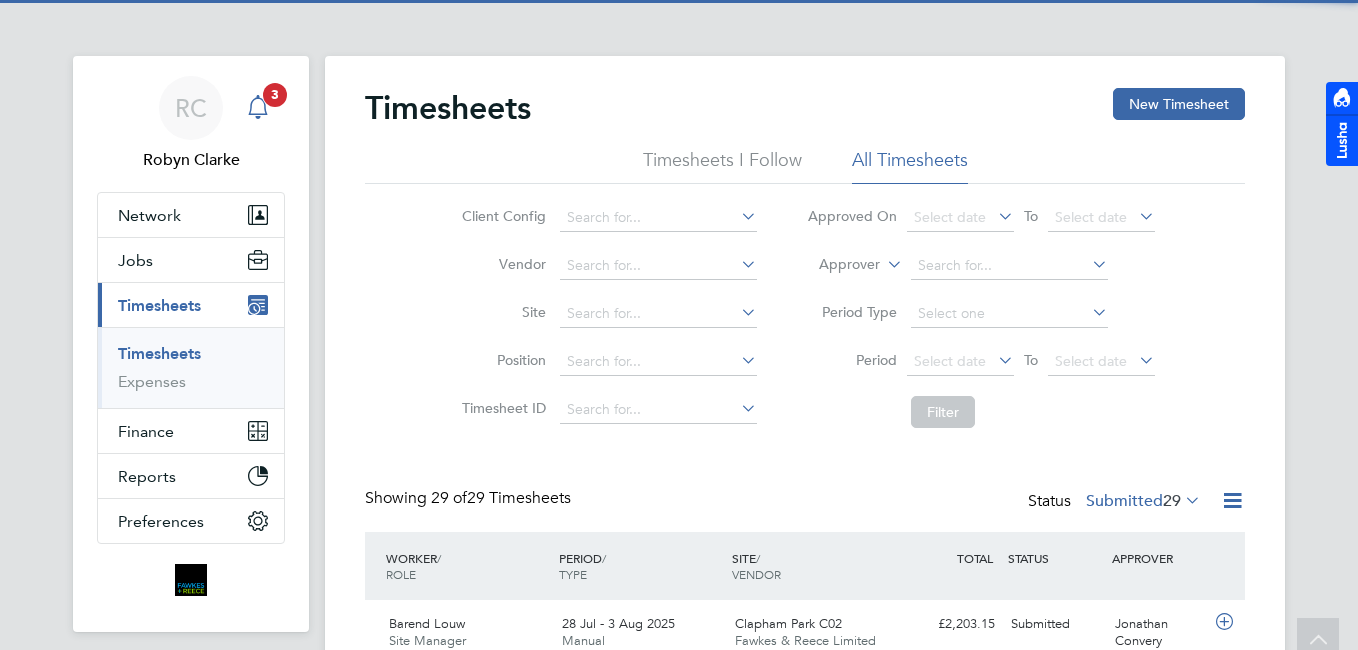 scroll, scrollTop: 0, scrollLeft: 0, axis: both 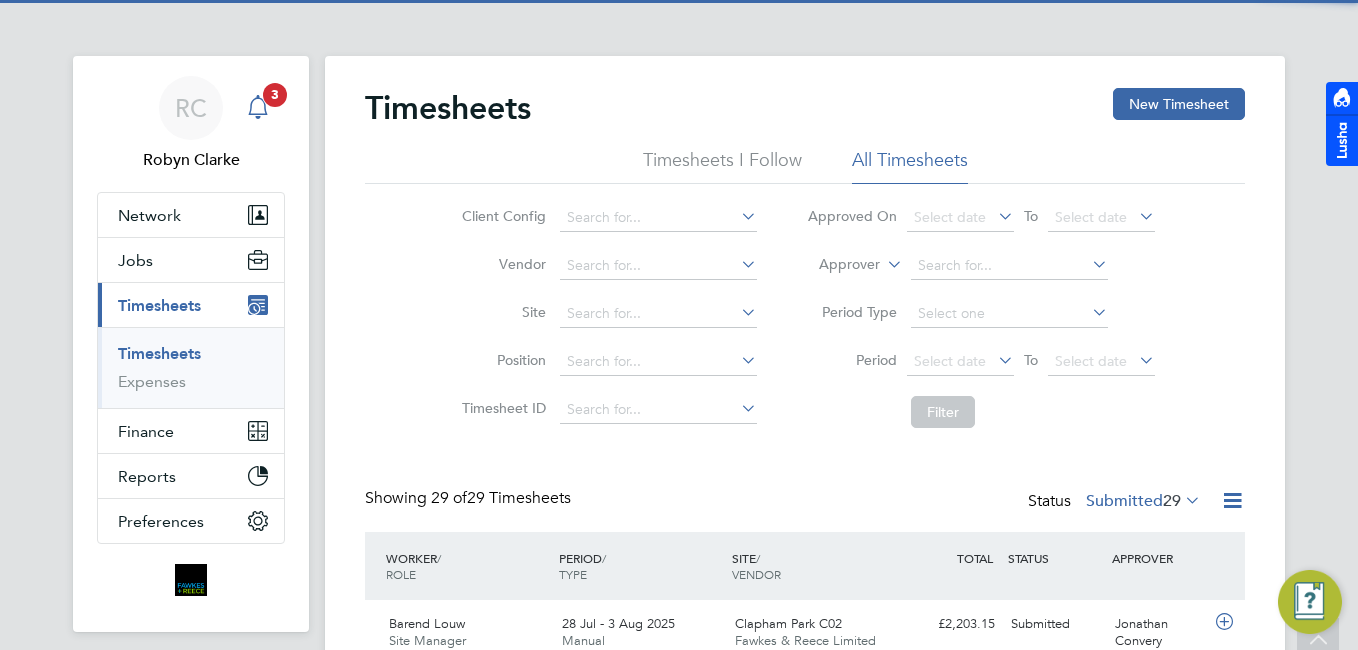 click 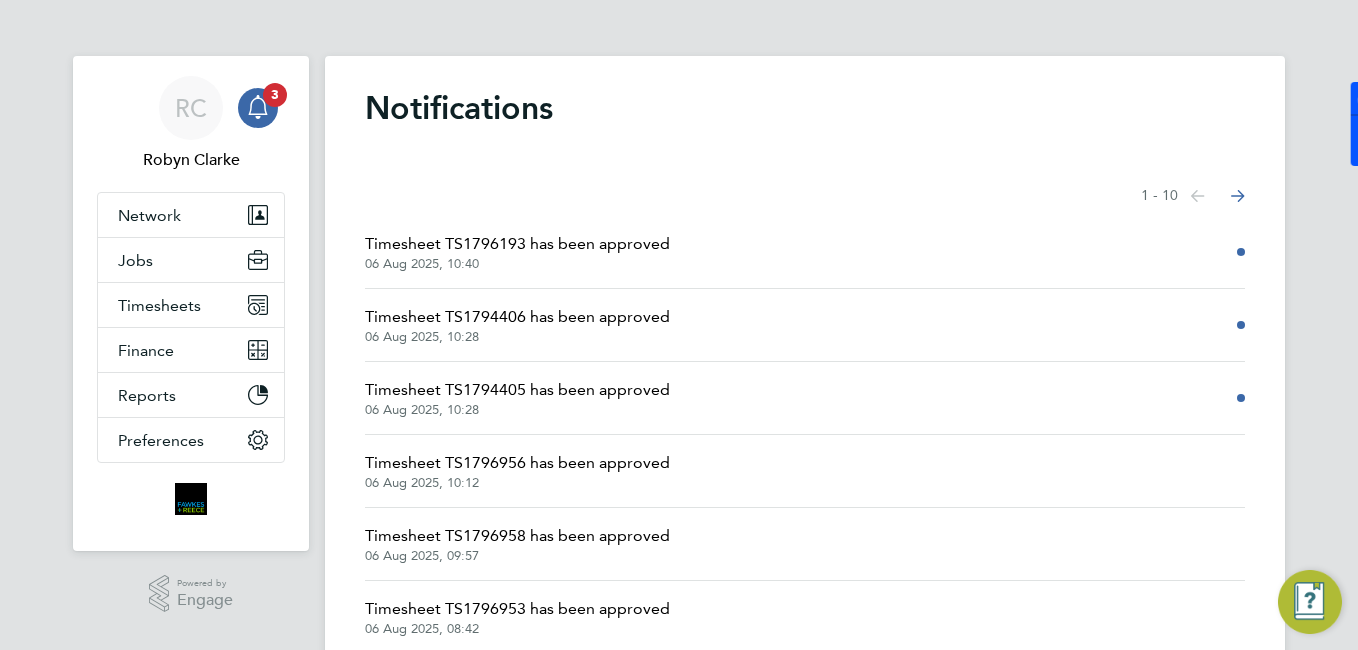 click on "Timesheet TS1794406 has been approved   06 Aug 2025, 10:28" 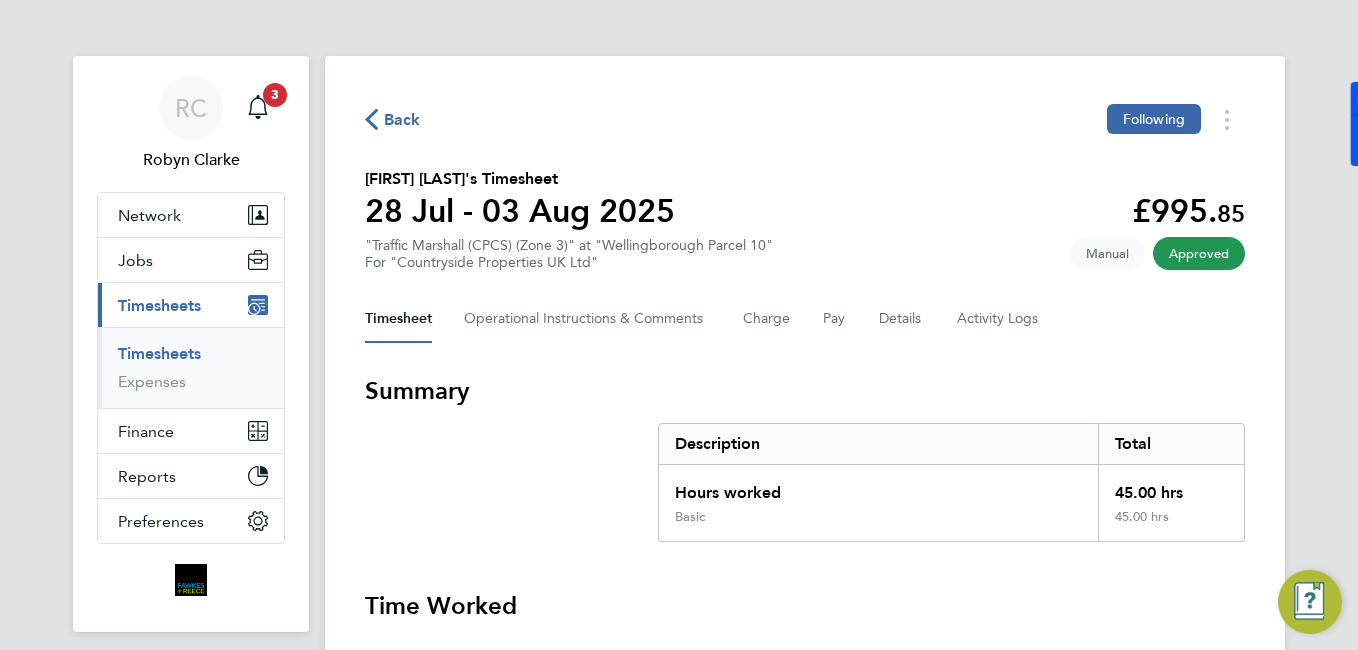 click on "Timesheets" at bounding box center [159, 353] 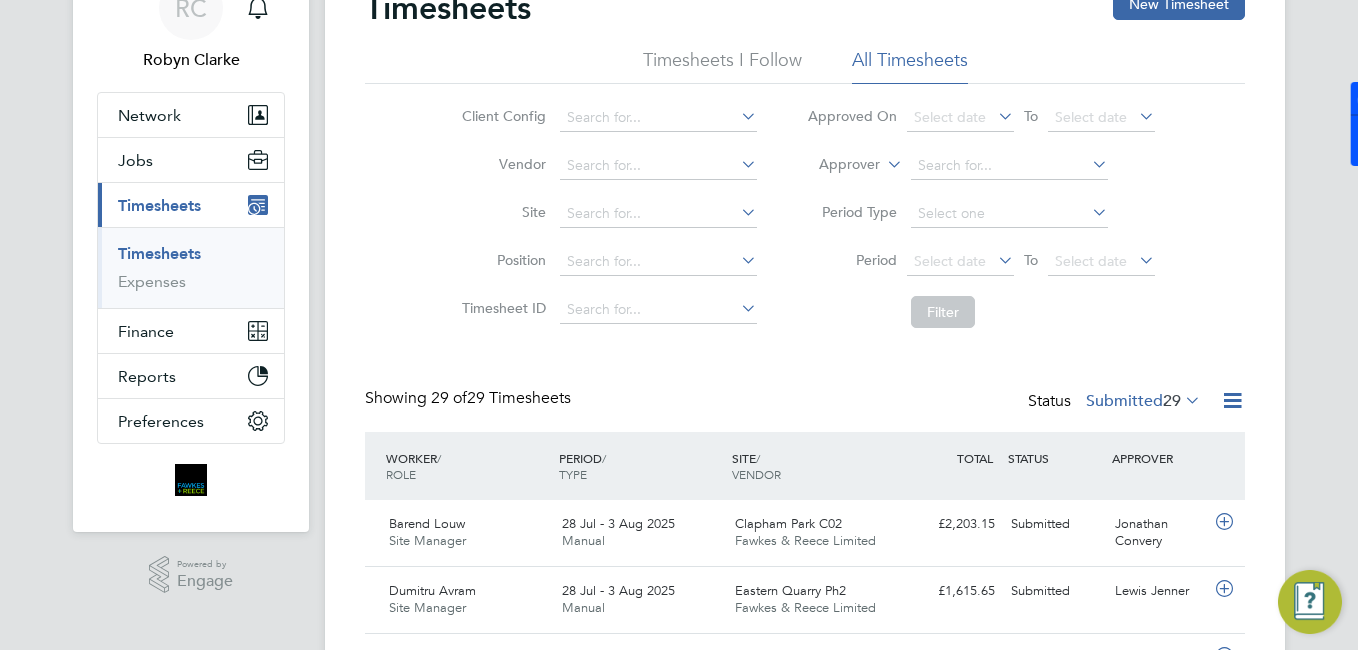 click on "Timesheets" at bounding box center (159, 253) 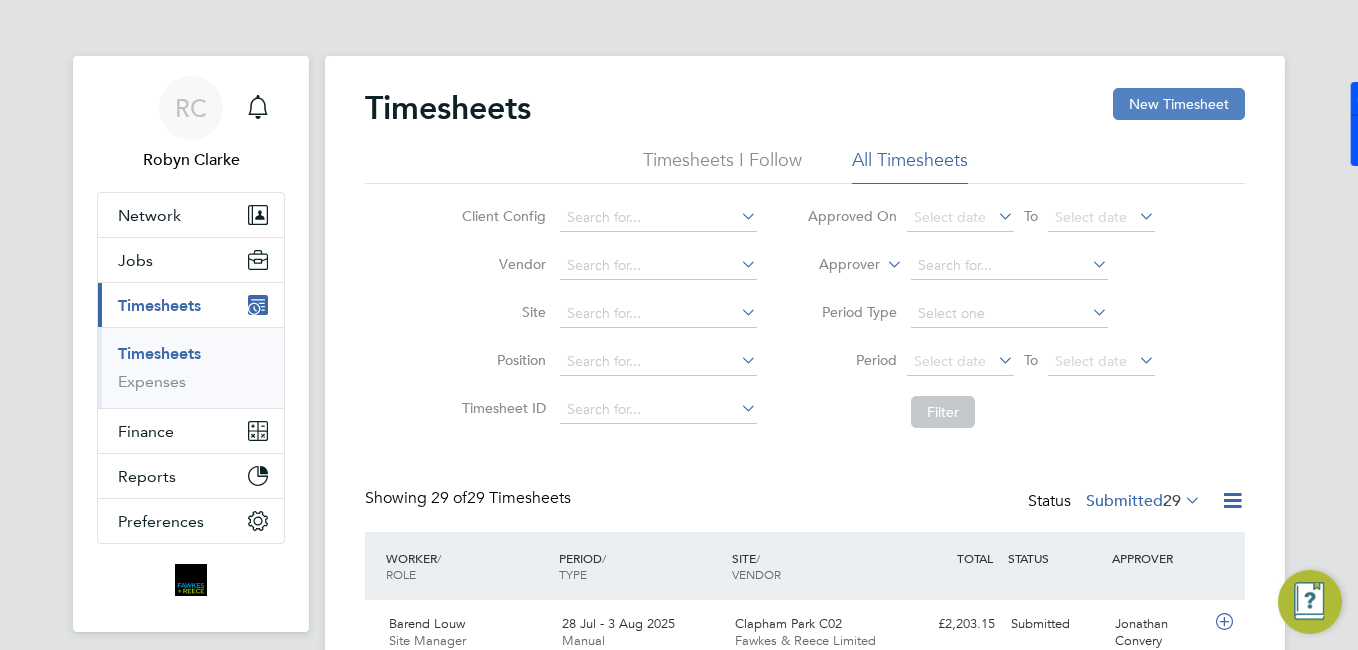 click on "New Timesheet" 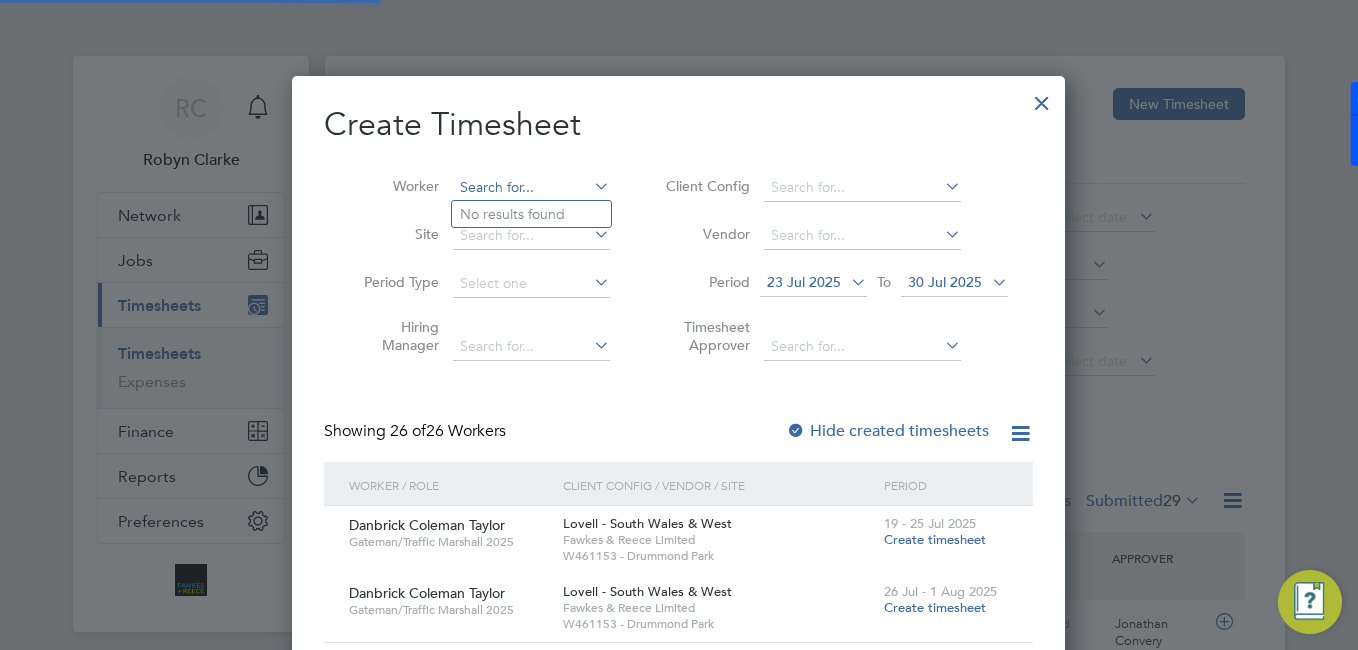 click at bounding box center (531, 188) 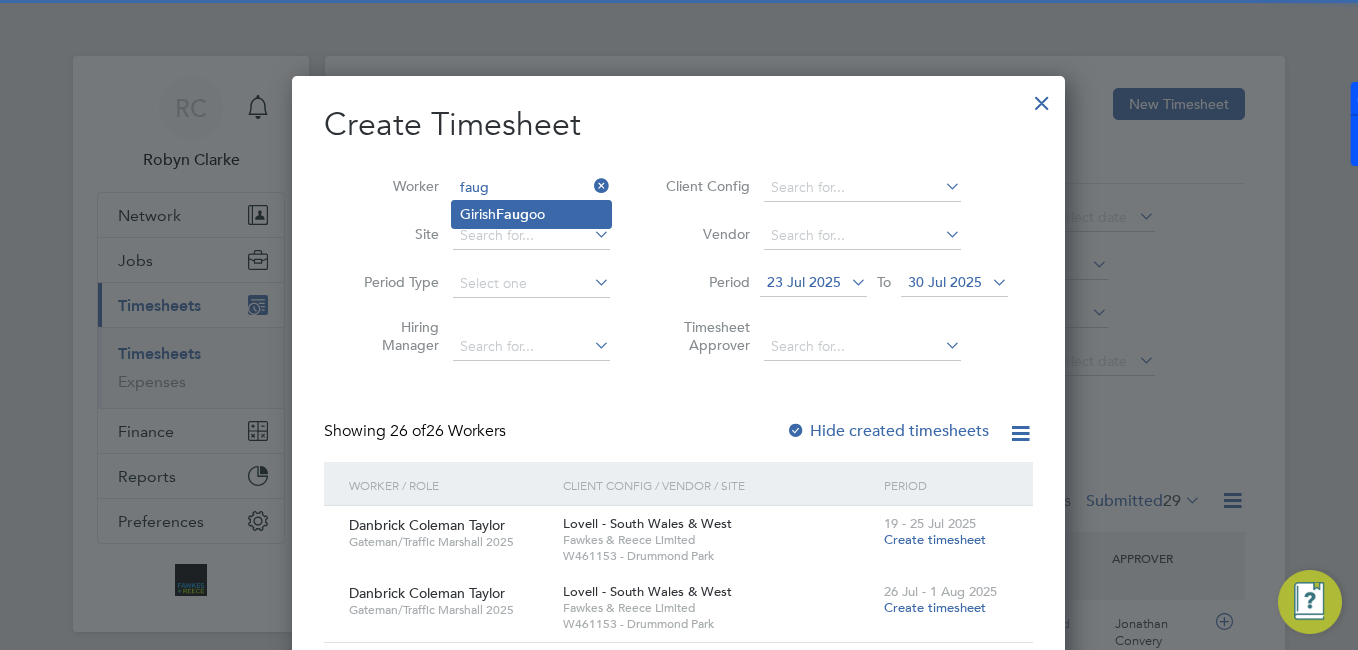 click on "Girish  Faug oo" 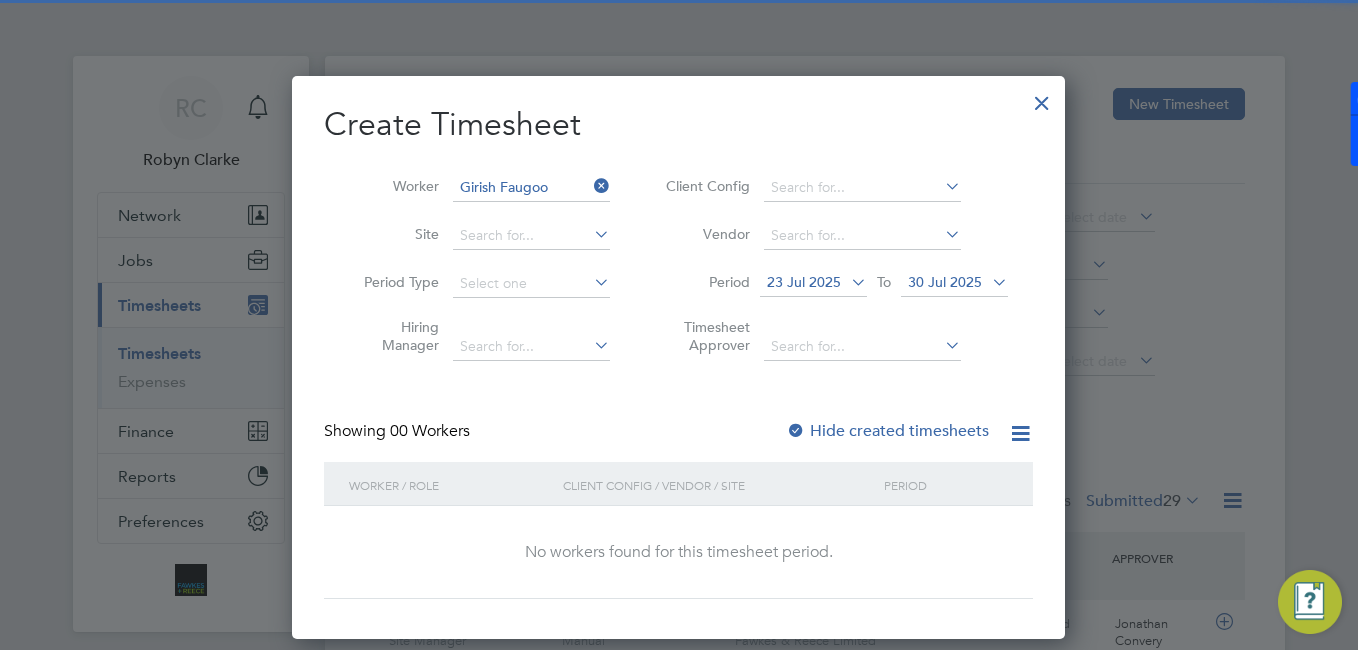 click on "Hide created timesheets" at bounding box center [889, 431] 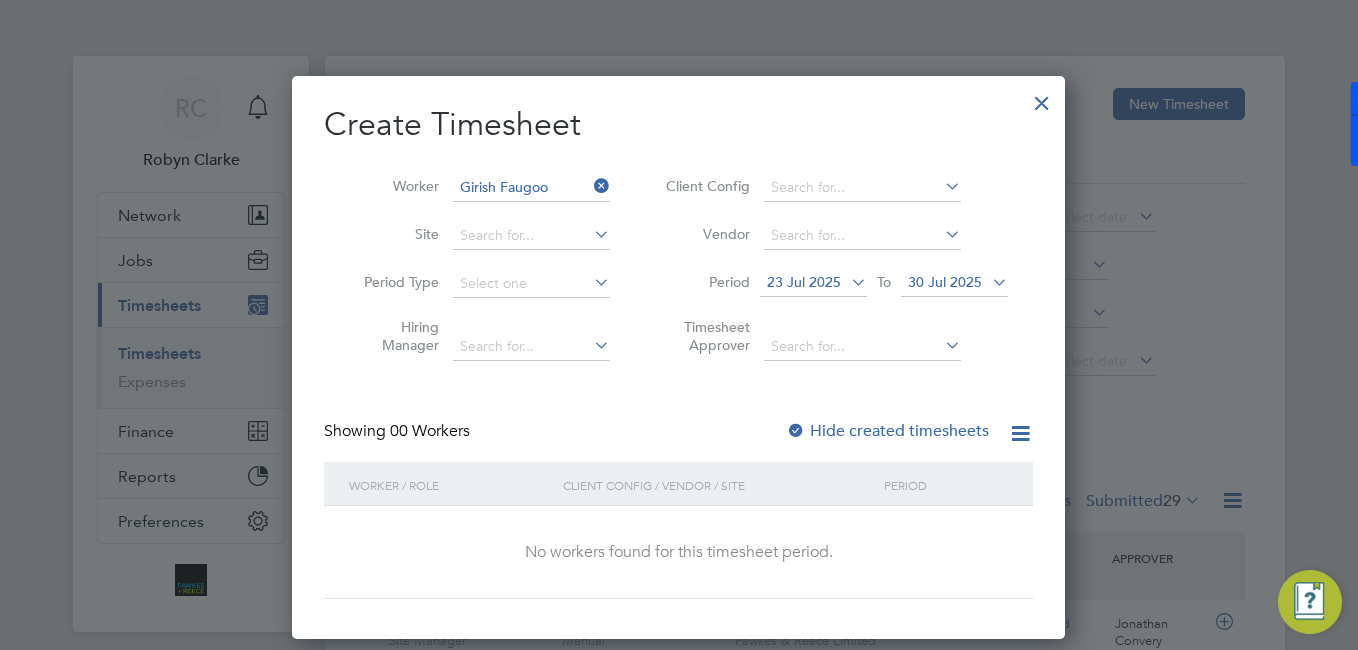 click on "Hide created timesheets" at bounding box center (887, 431) 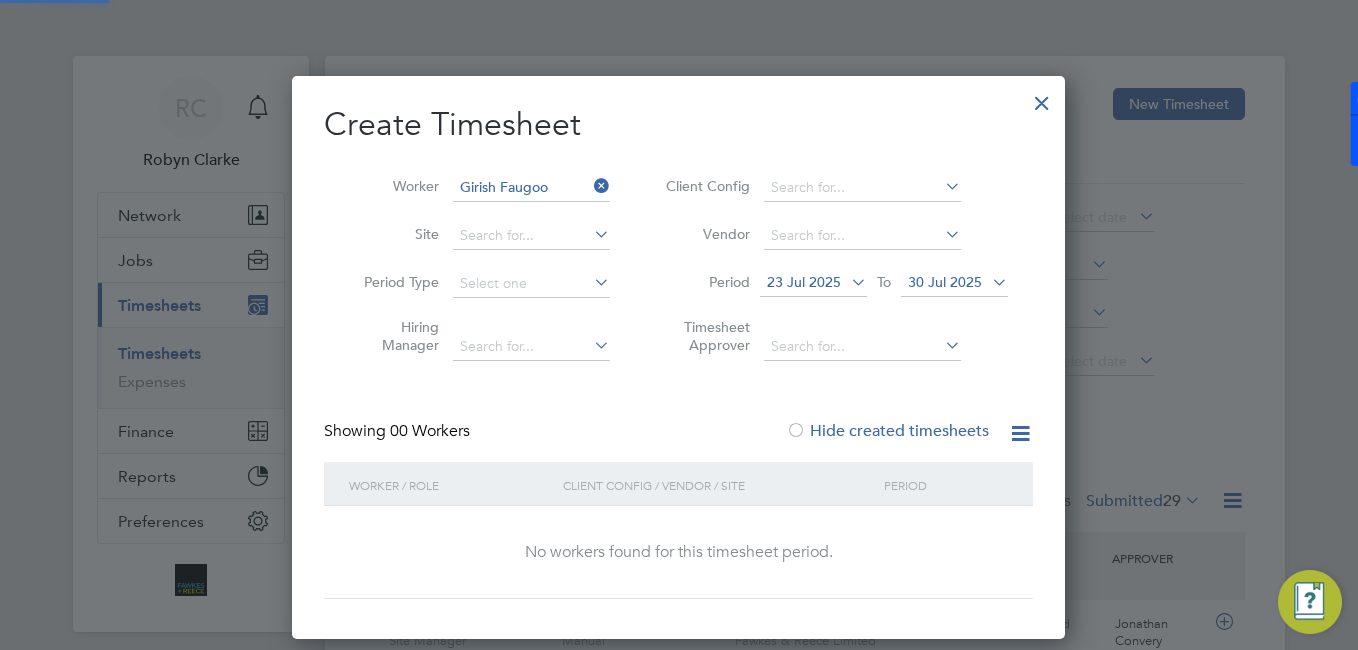 click at bounding box center [847, 282] 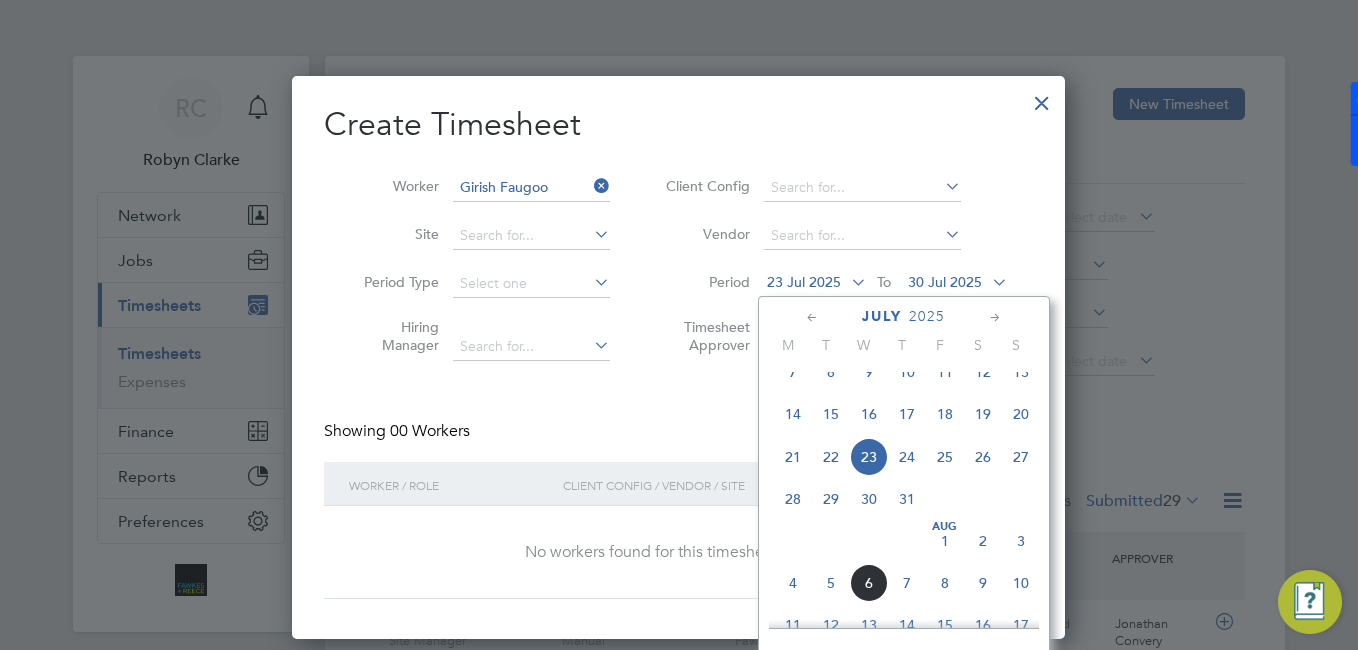 click on "28" 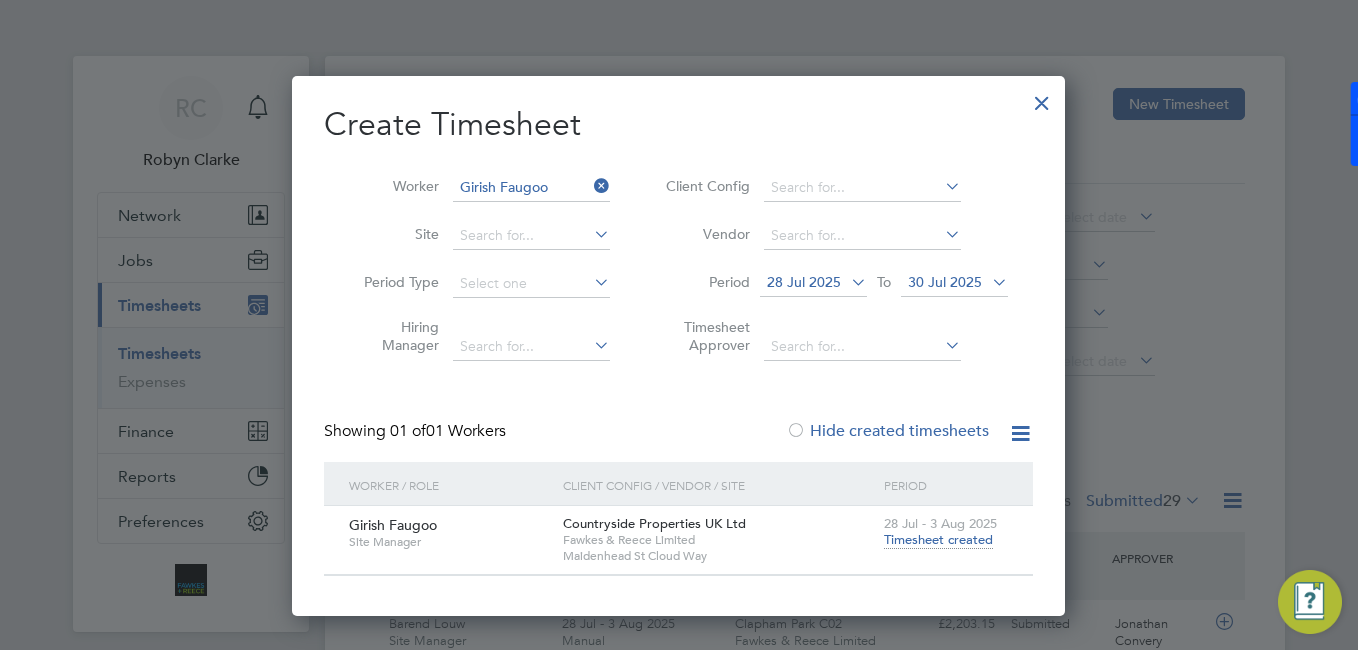 click on "Timesheet created" at bounding box center (938, 540) 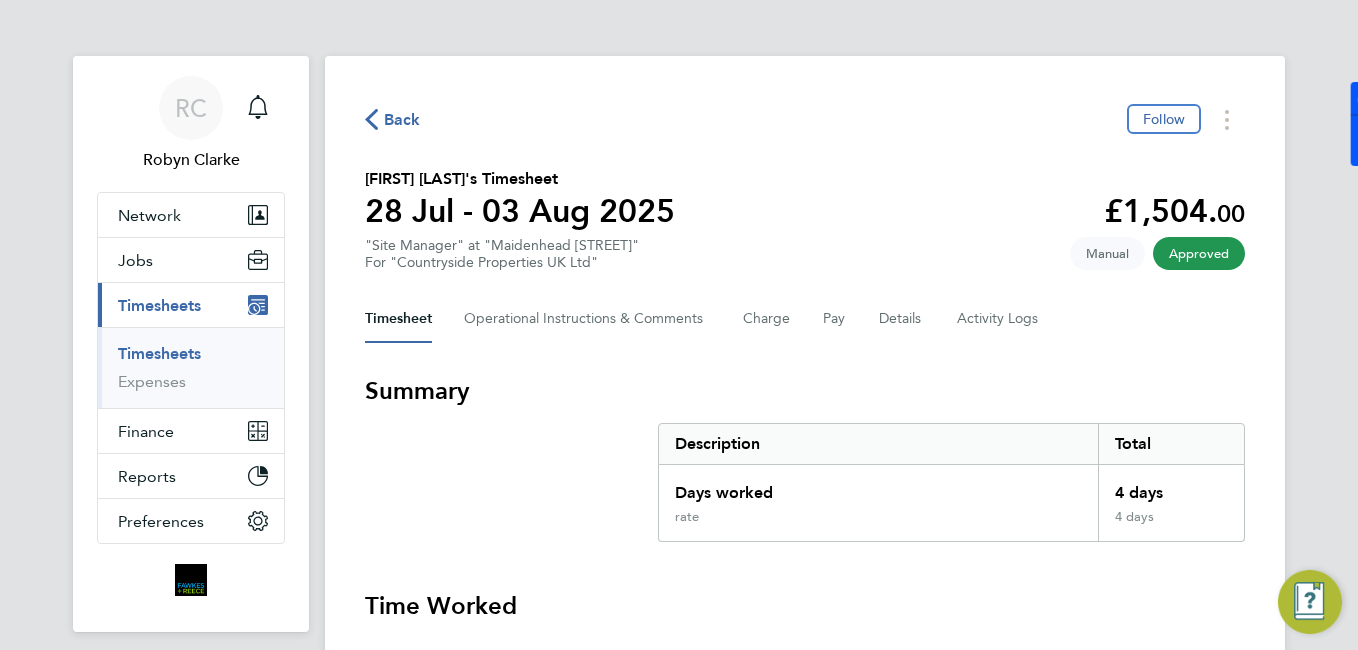 click on "Back  Follow" 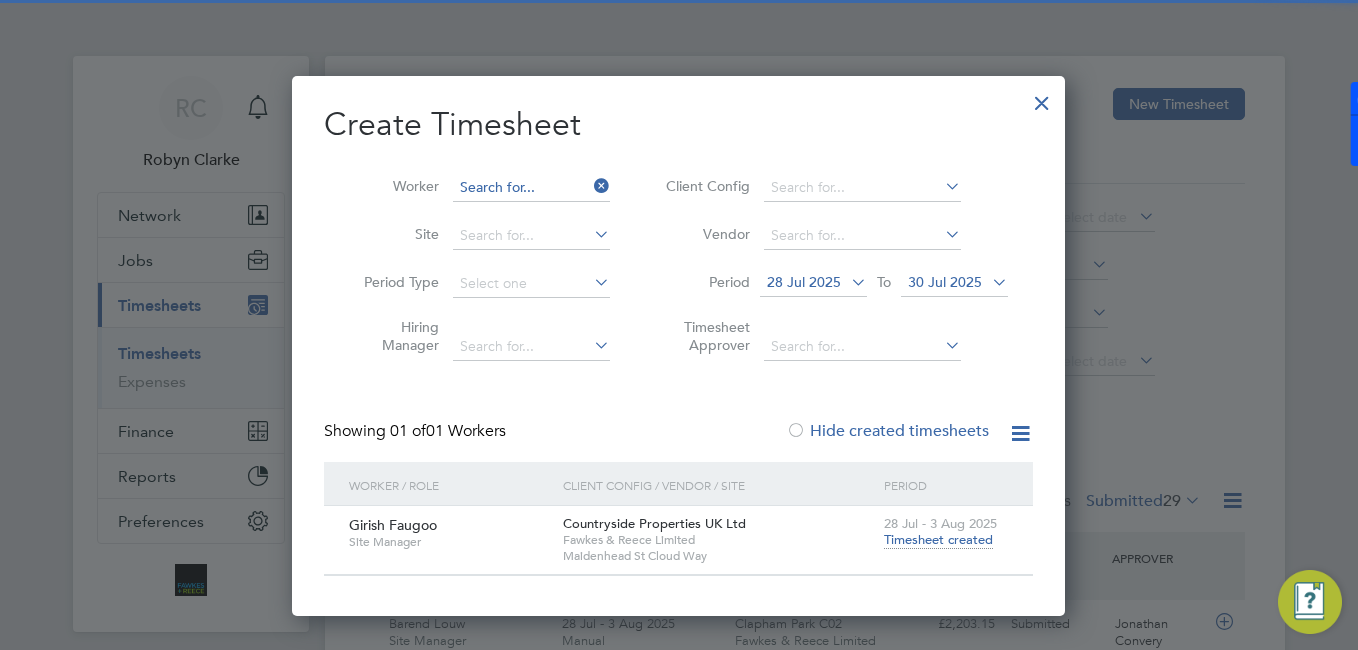 drag, startPoint x: 539, startPoint y: 185, endPoint x: 661, endPoint y: 191, distance: 122.14745 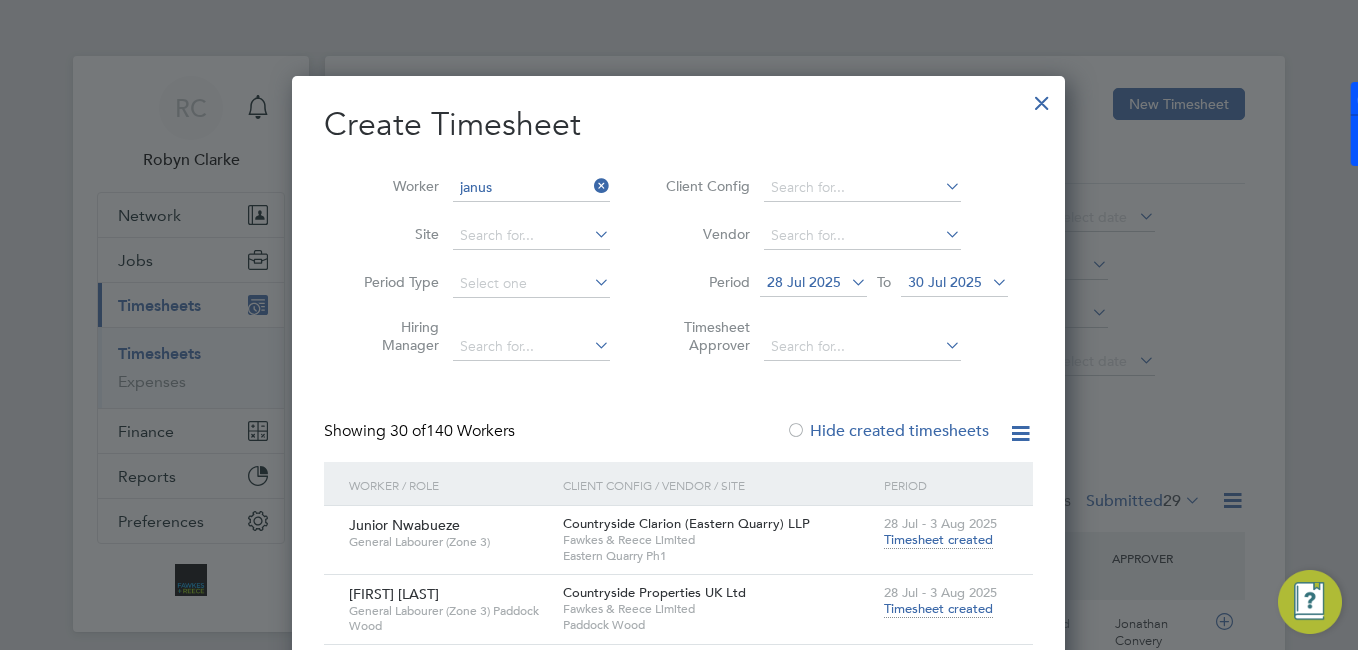 click on "Dariusz  Janus zko" 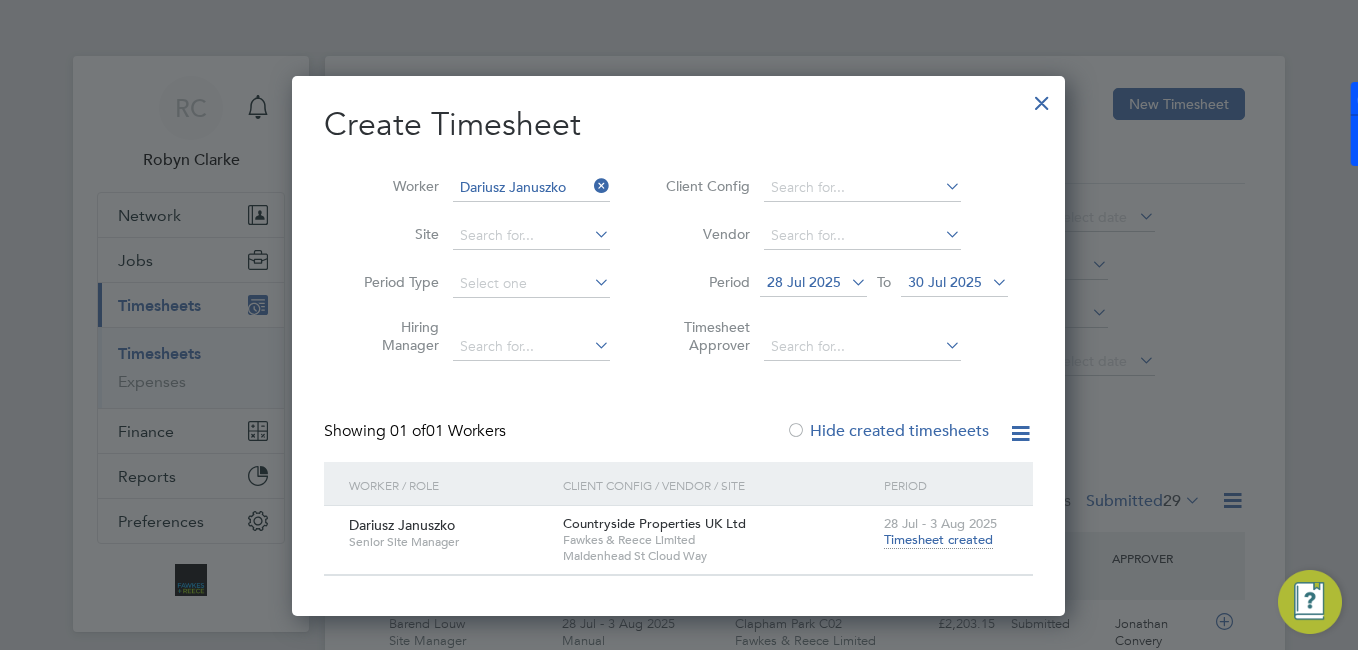 click on "Timesheet created" at bounding box center (938, 540) 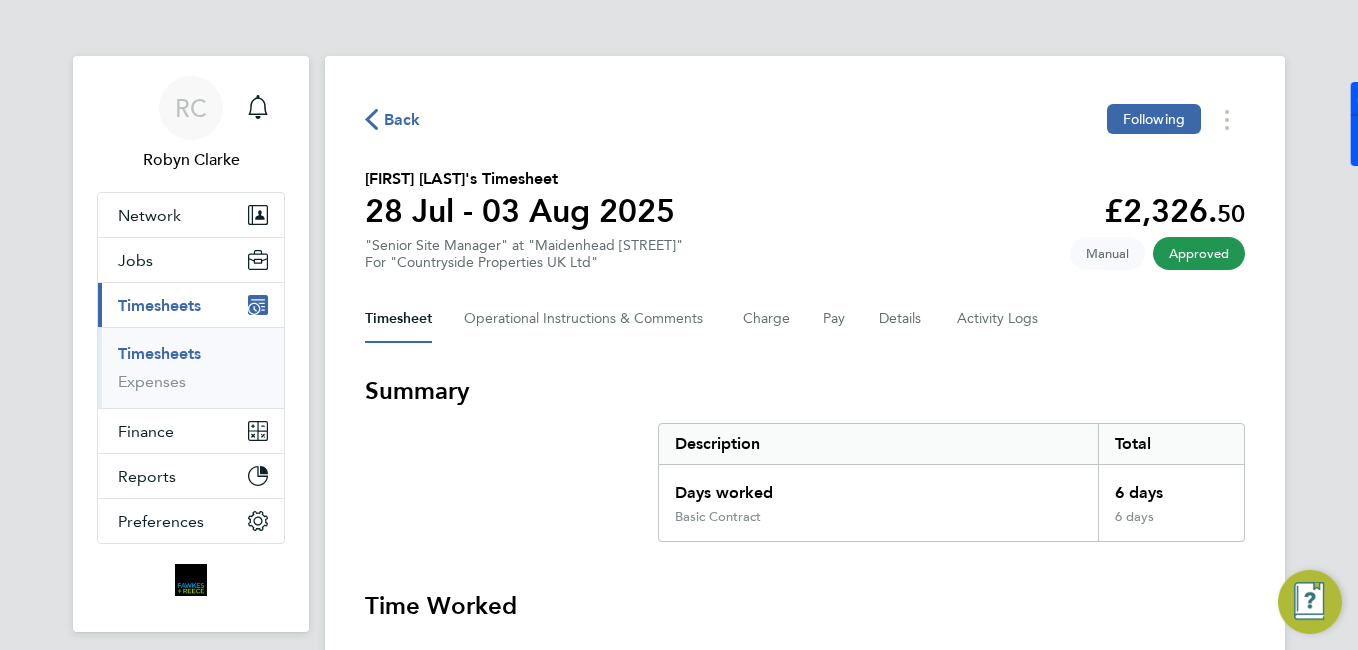 click on "Back  Following" 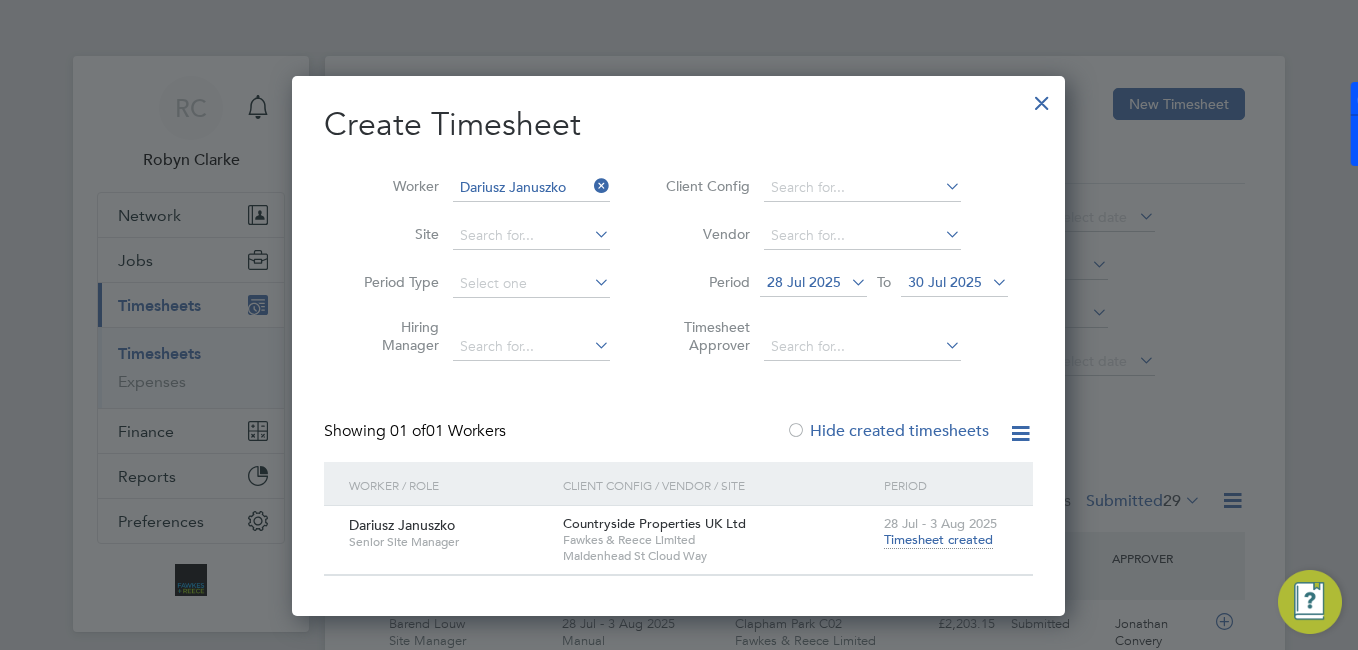 click at bounding box center [590, 186] 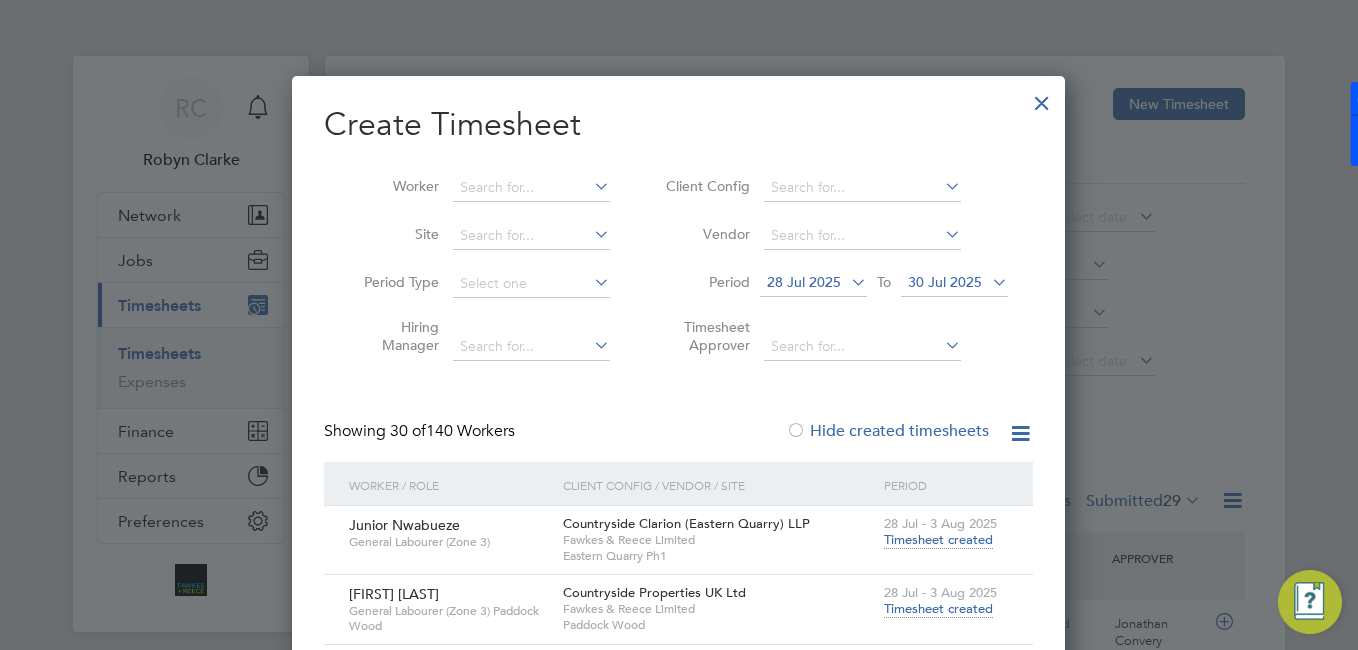 click 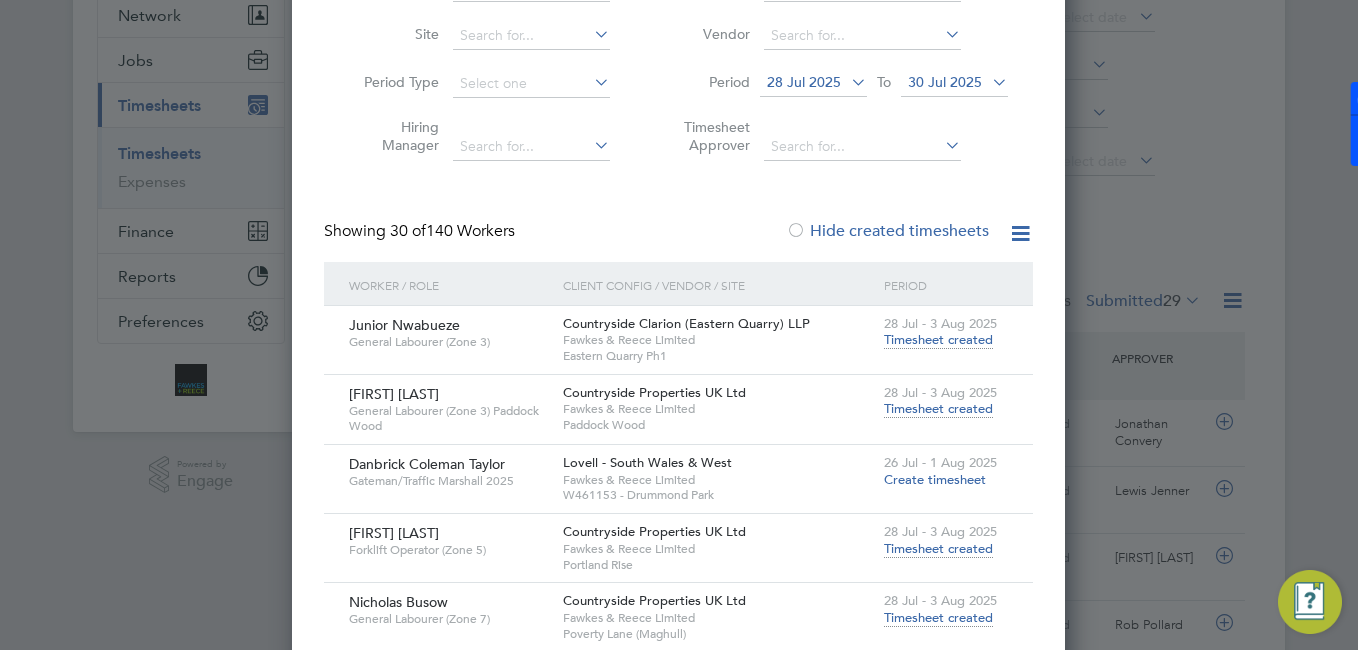 scroll, scrollTop: 0, scrollLeft: 0, axis: both 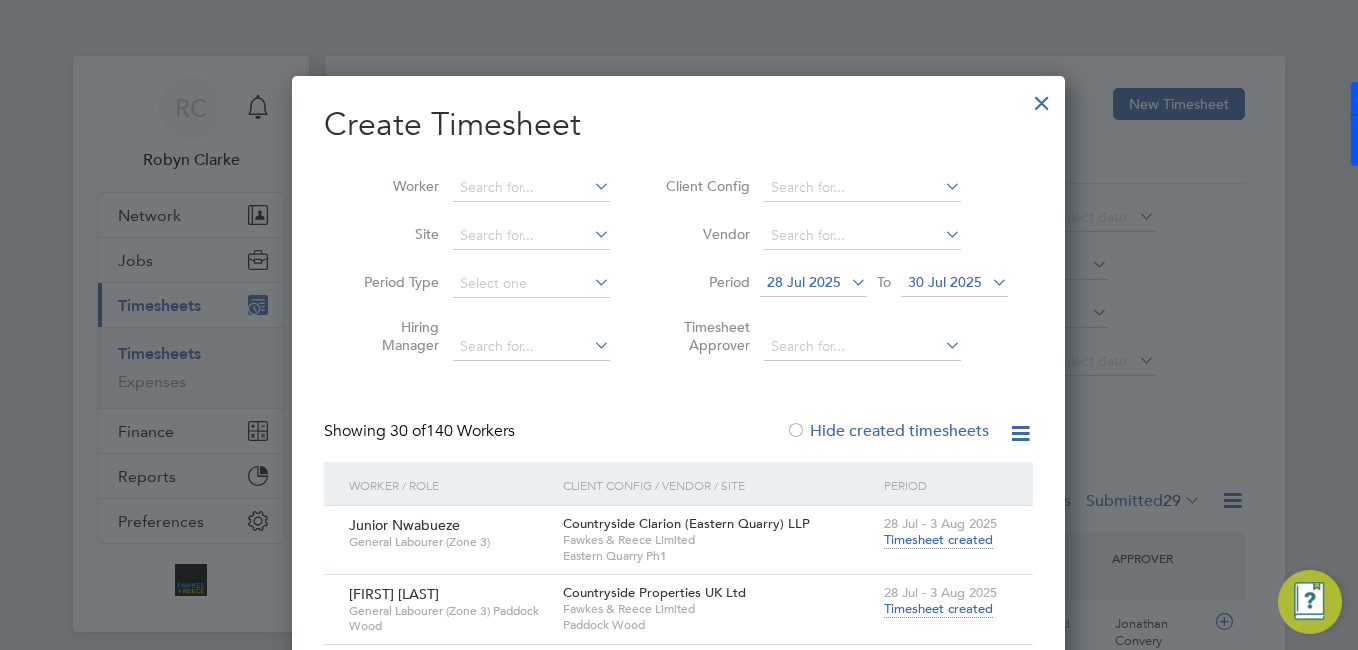 drag, startPoint x: 1038, startPoint y: 100, endPoint x: 832, endPoint y: 195, distance: 226.85017 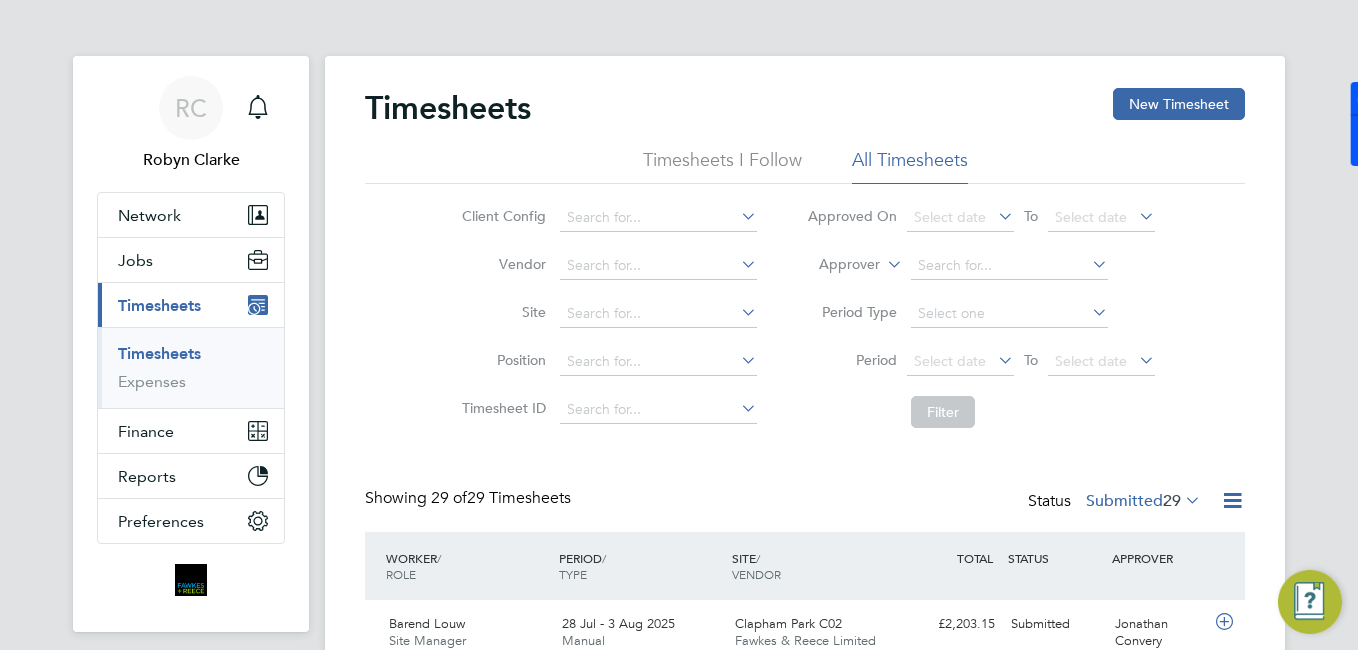 scroll, scrollTop: 283, scrollLeft: 0, axis: vertical 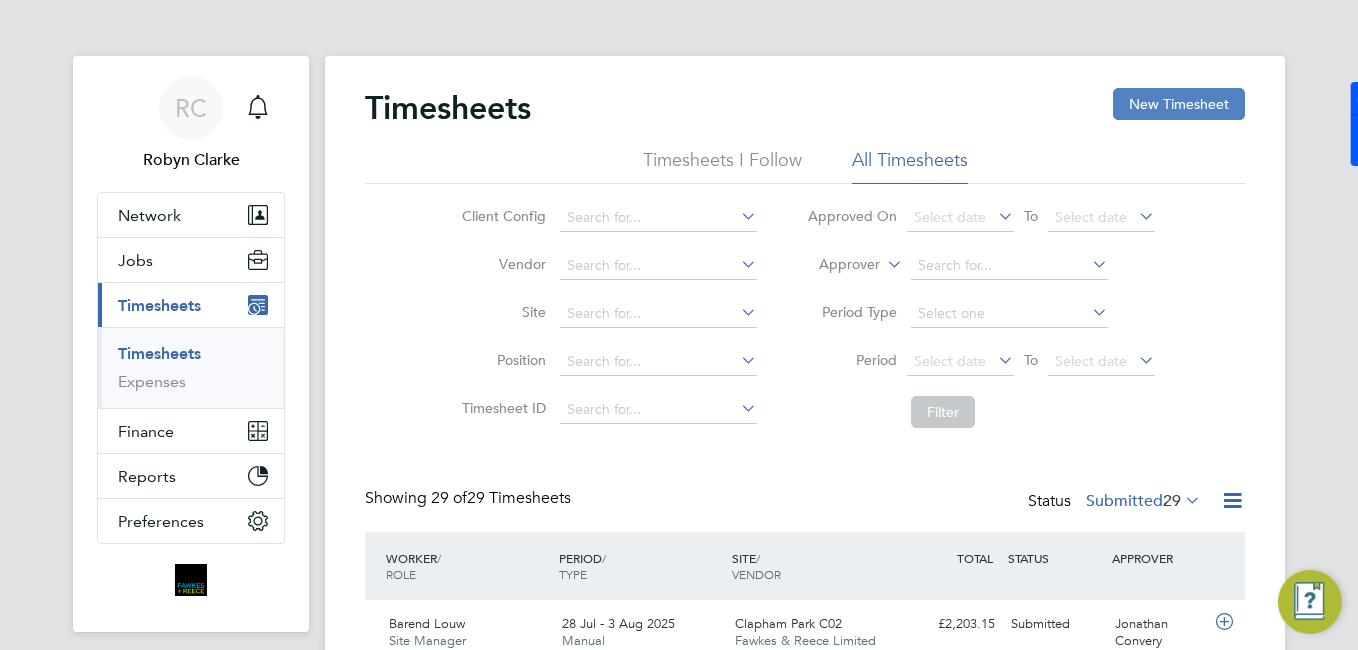 drag, startPoint x: 1174, startPoint y: 118, endPoint x: 1158, endPoint y: 103, distance: 21.931713 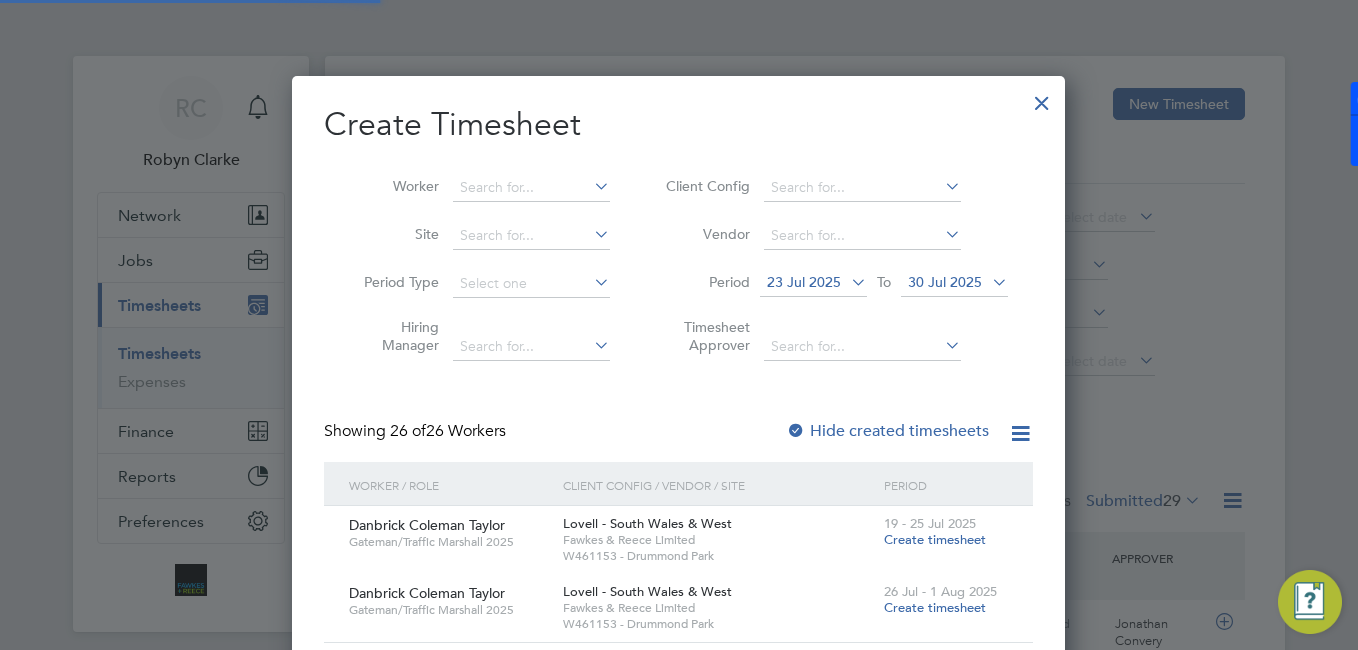 scroll, scrollTop: 10, scrollLeft: 10, axis: both 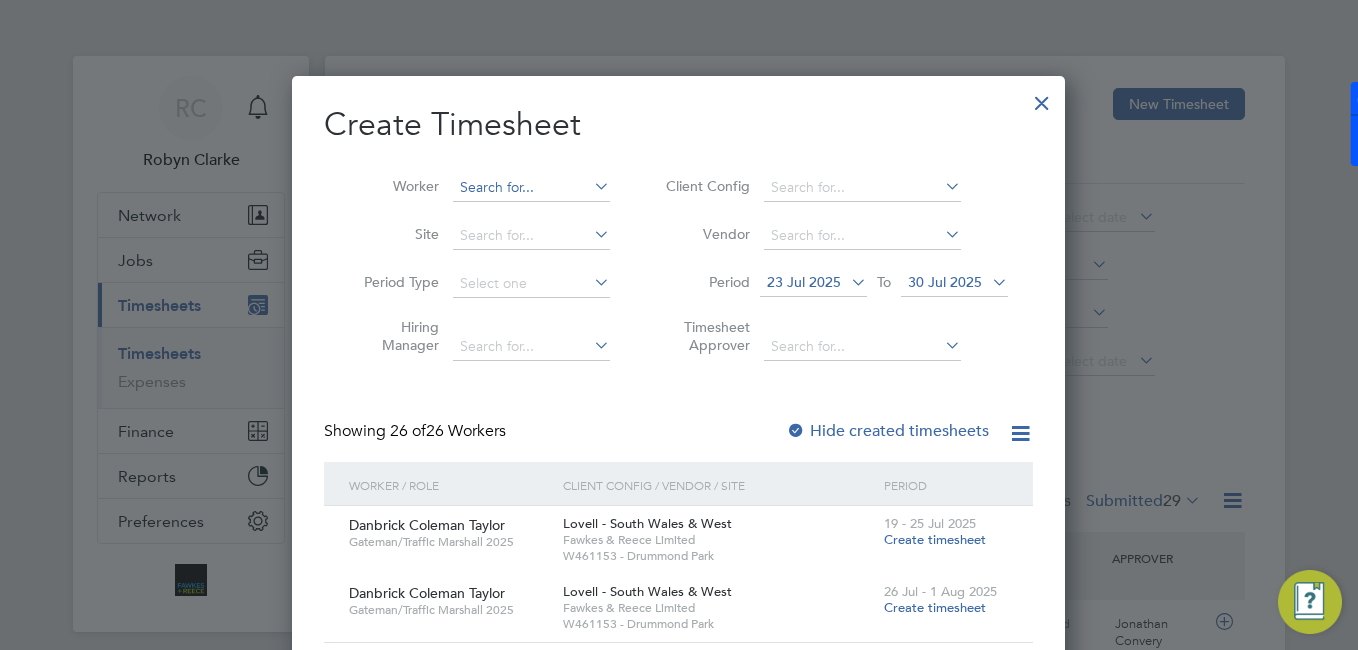 click at bounding box center (531, 188) 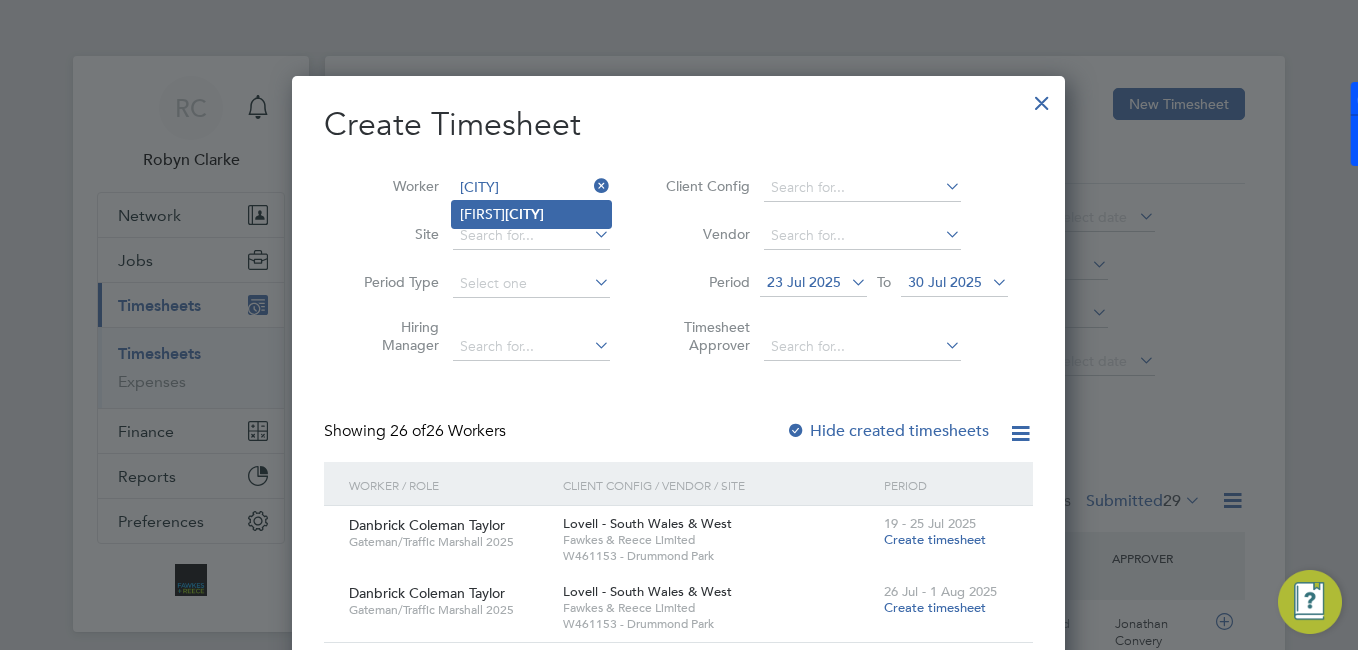 click on "Muscat" 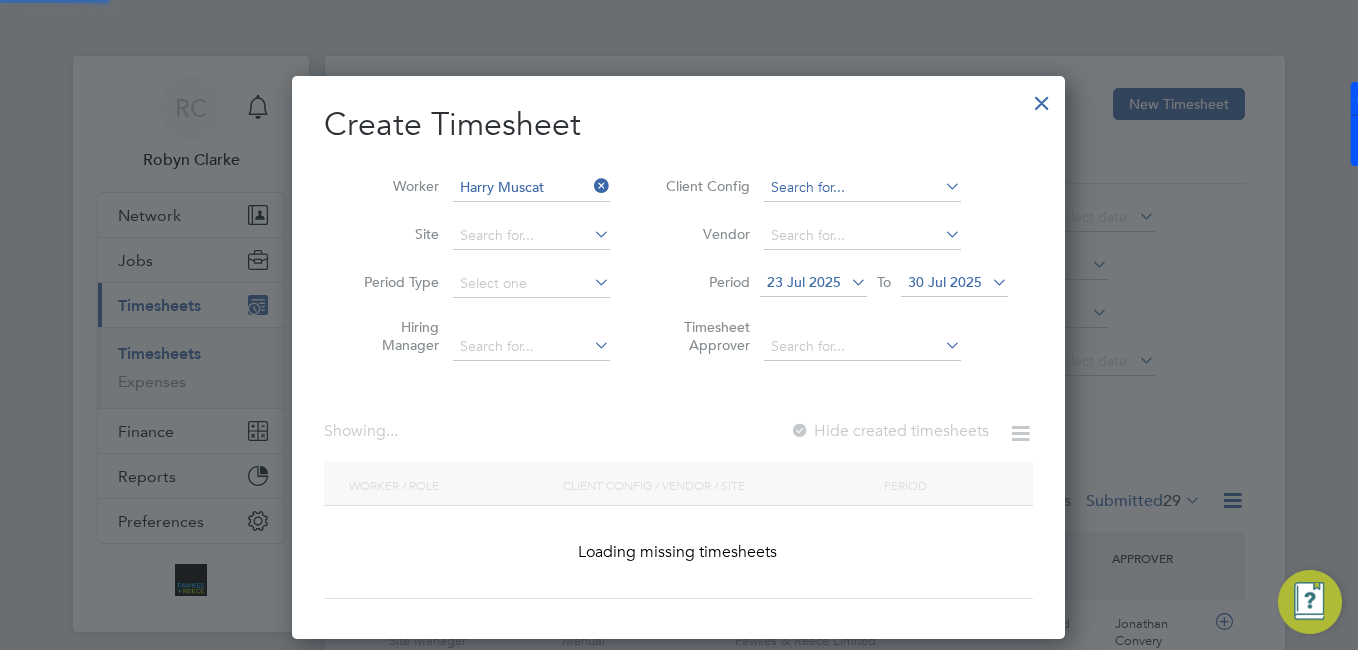 scroll, scrollTop: 31, scrollLeft: 10, axis: both 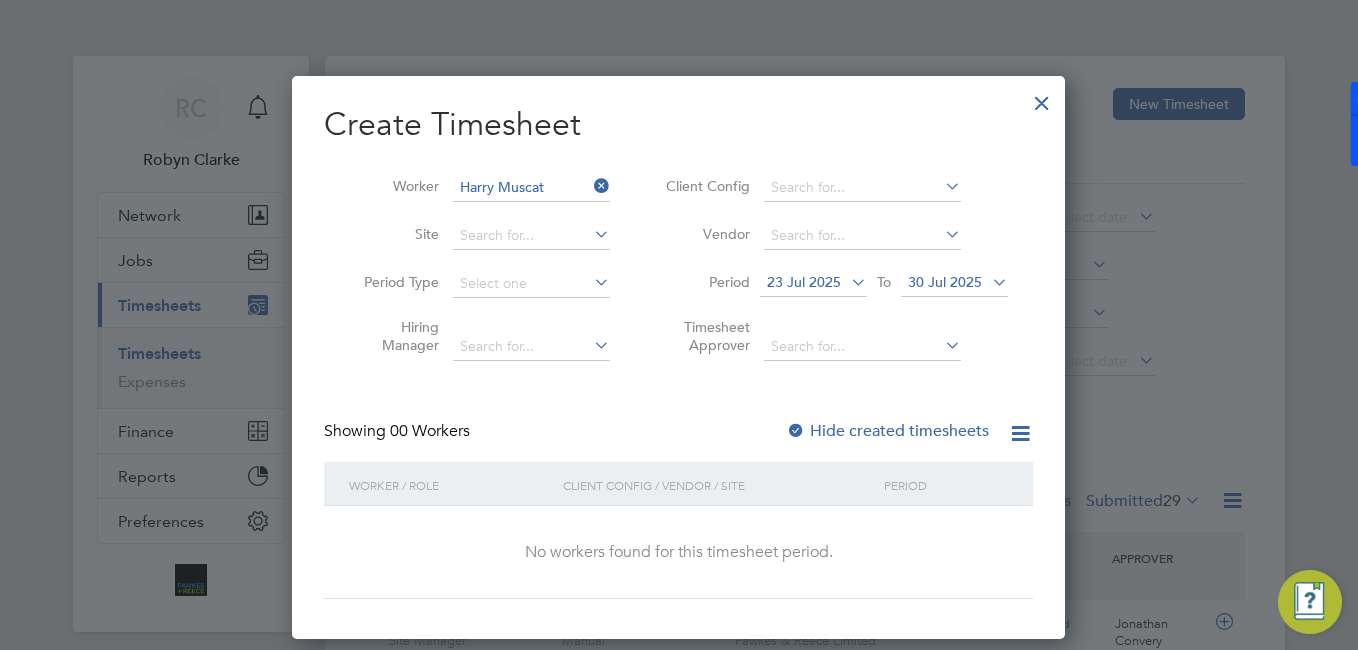 click on "Hide created timesheets" at bounding box center (887, 431) 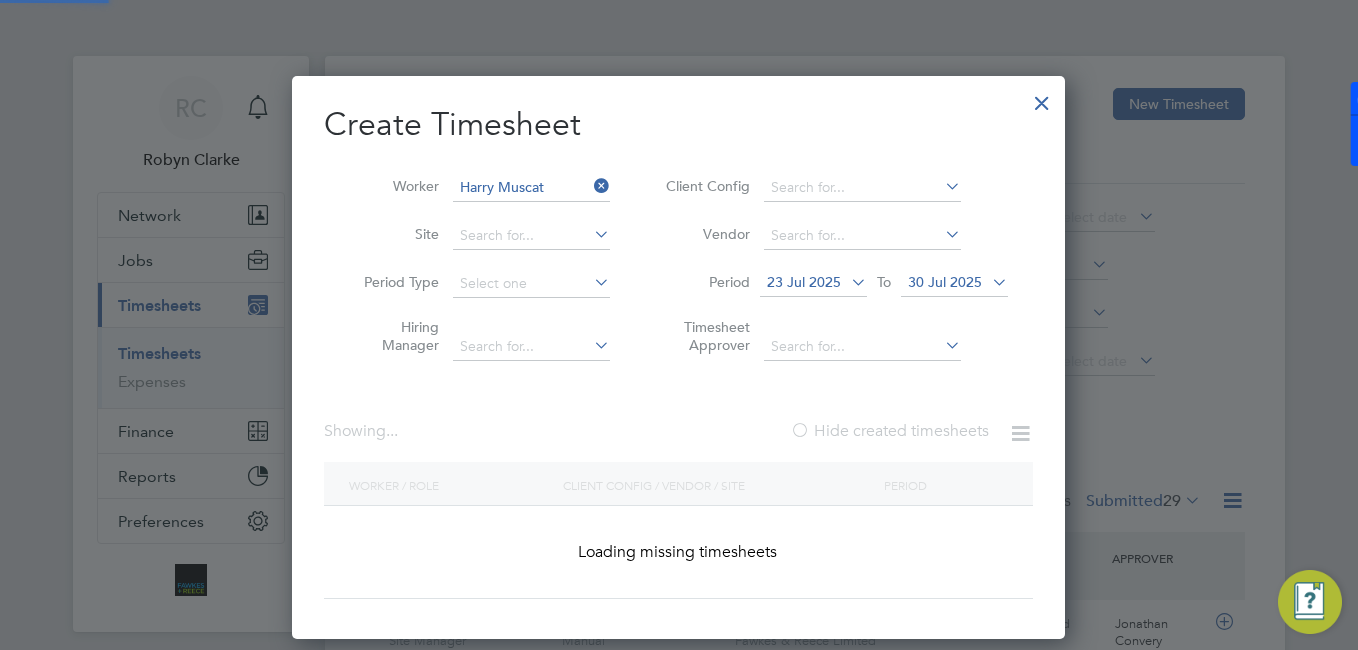 scroll, scrollTop: 10, scrollLeft: 10, axis: both 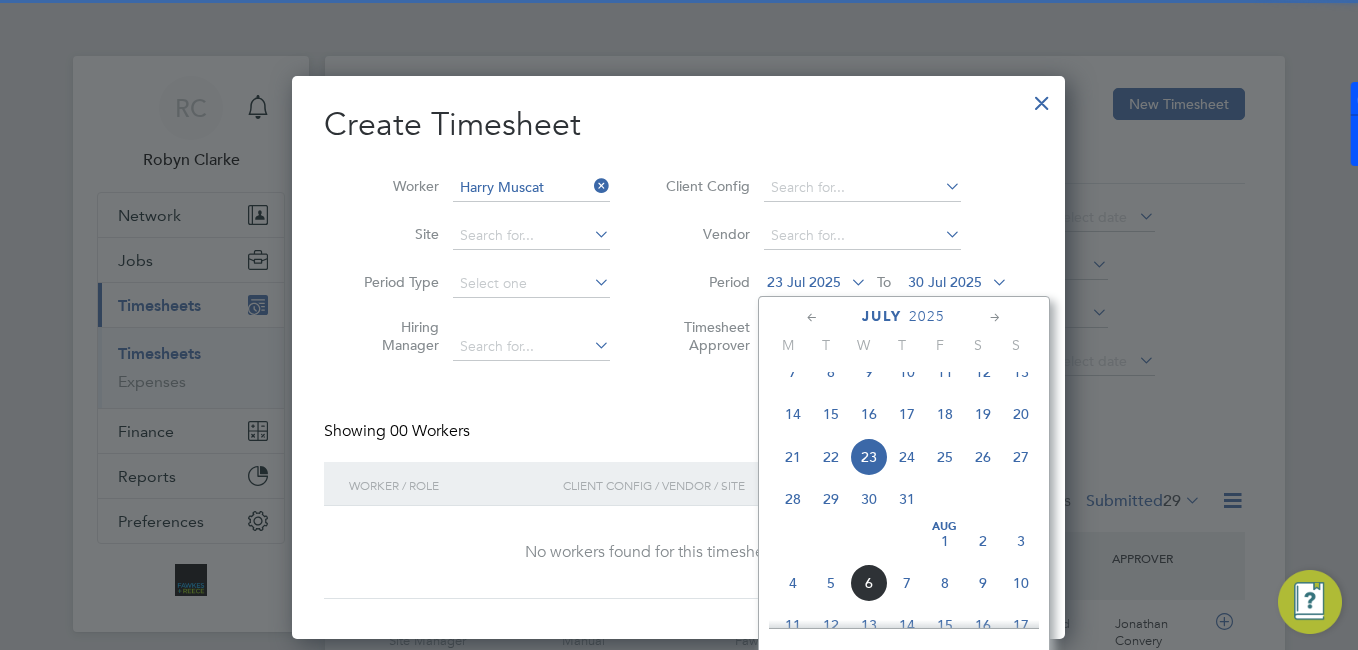 click on "28" 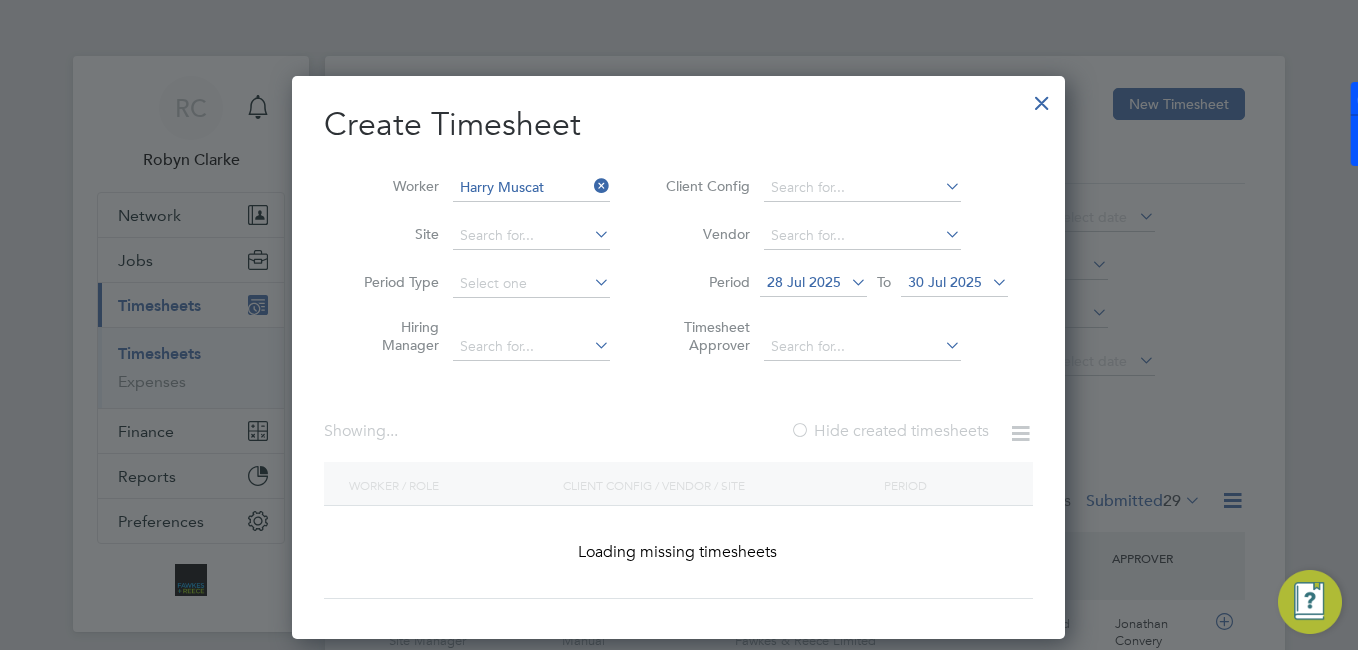 scroll, scrollTop: 10, scrollLeft: 10, axis: both 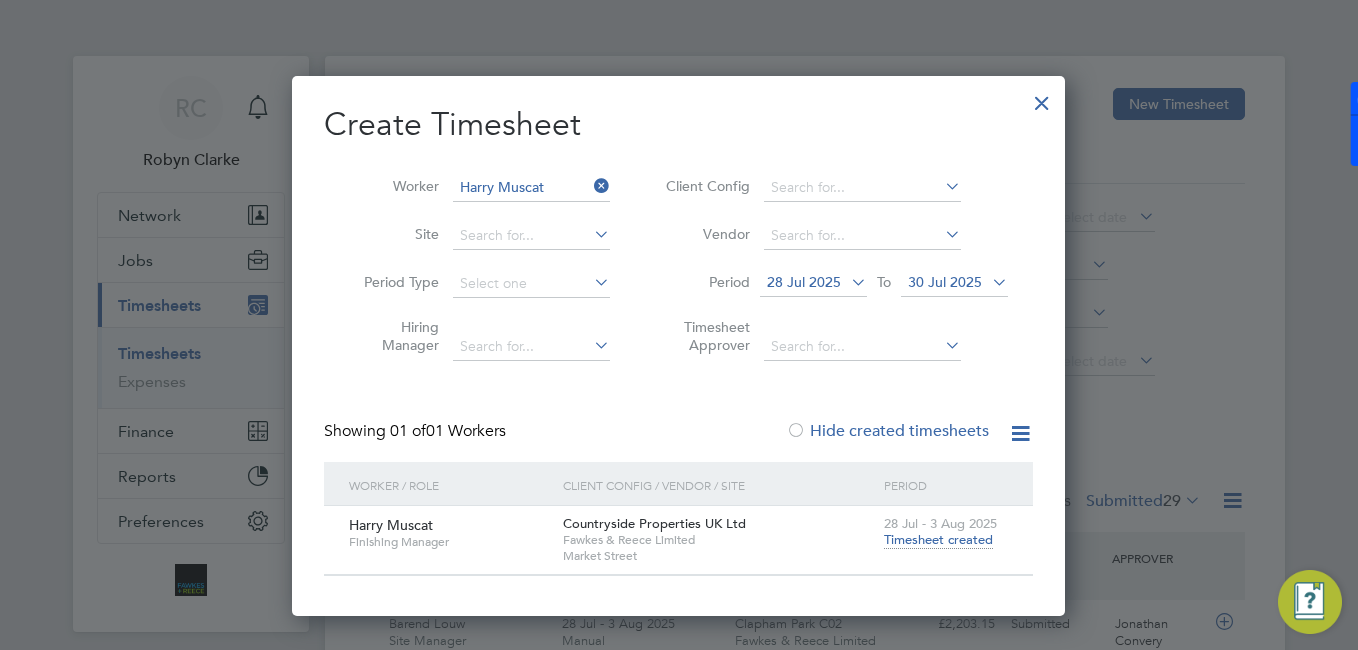 click on "28 Jul - 3 Aug 2025 Timesheet created" at bounding box center (946, 533) 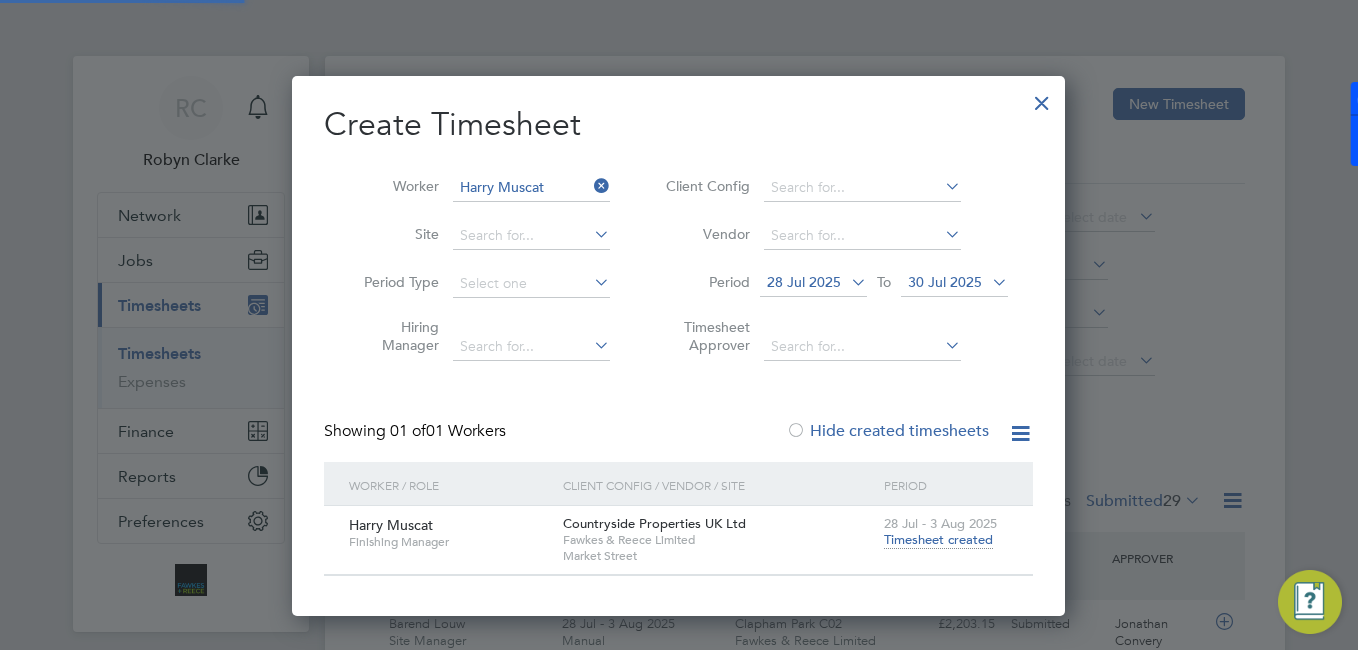 click on "Timesheet created" at bounding box center [938, 540] 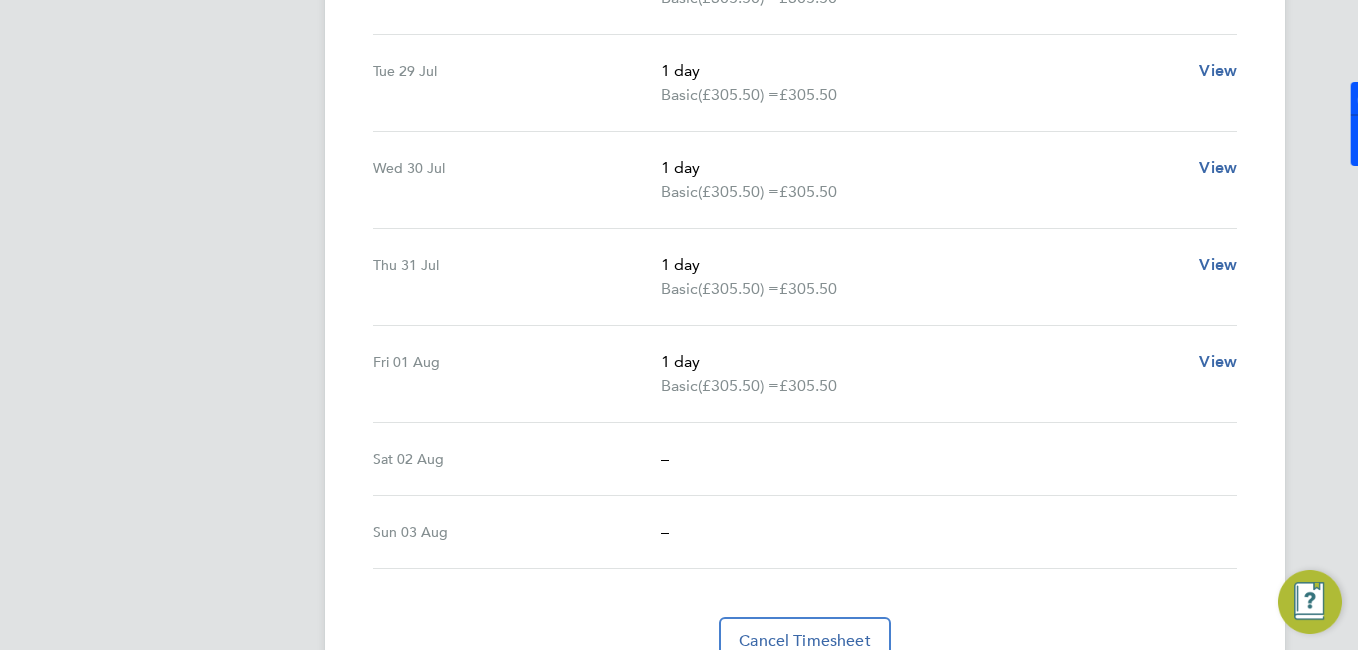 scroll, scrollTop: 300, scrollLeft: 0, axis: vertical 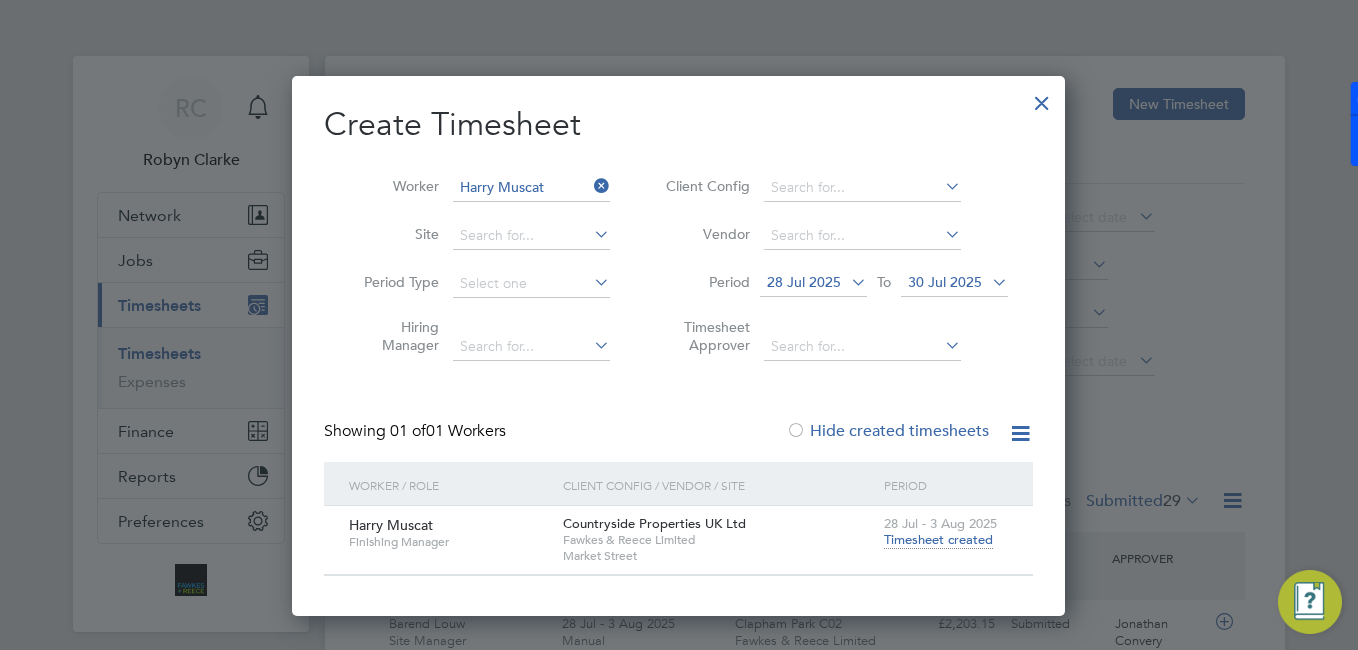 click at bounding box center [1042, 98] 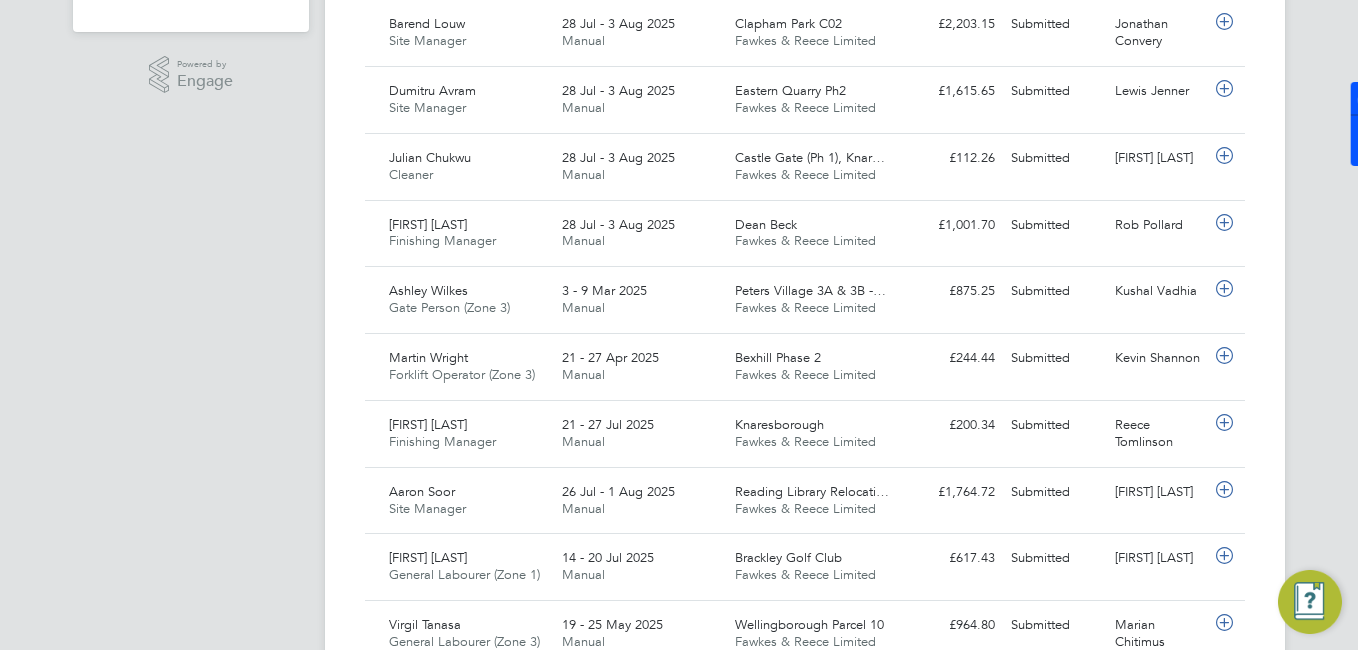 scroll, scrollTop: 300, scrollLeft: 0, axis: vertical 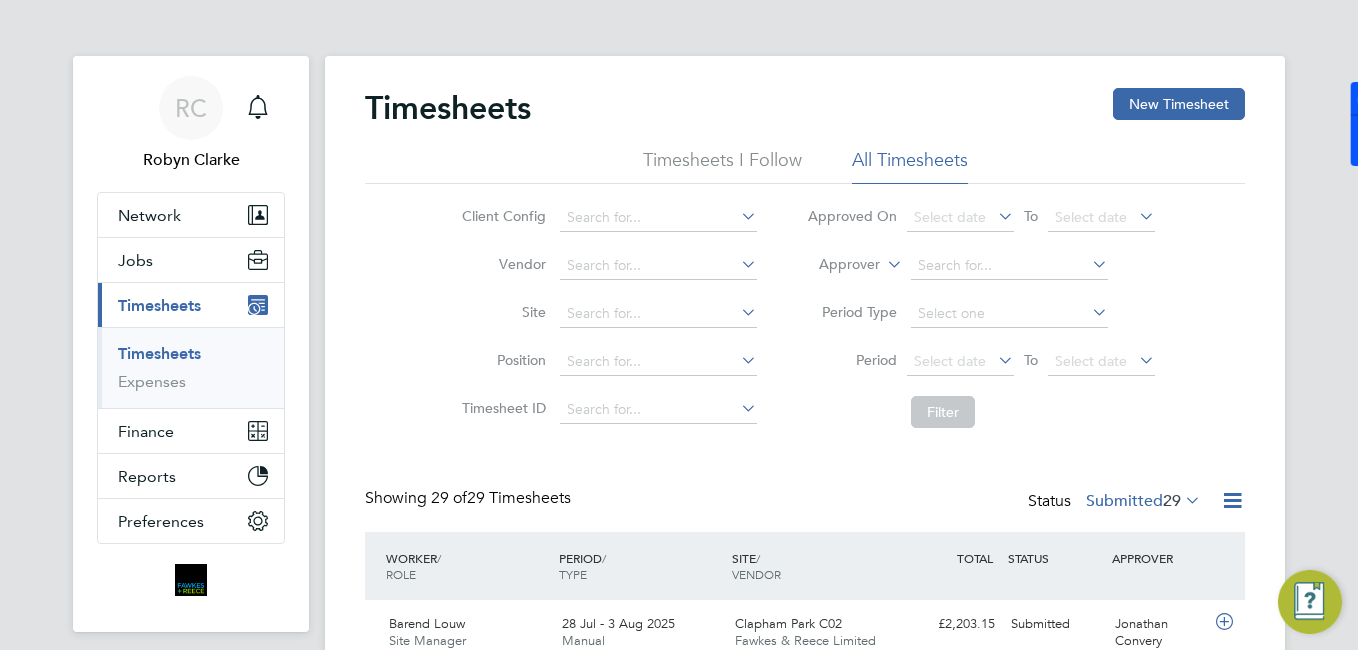 click at bounding box center [191, 580] 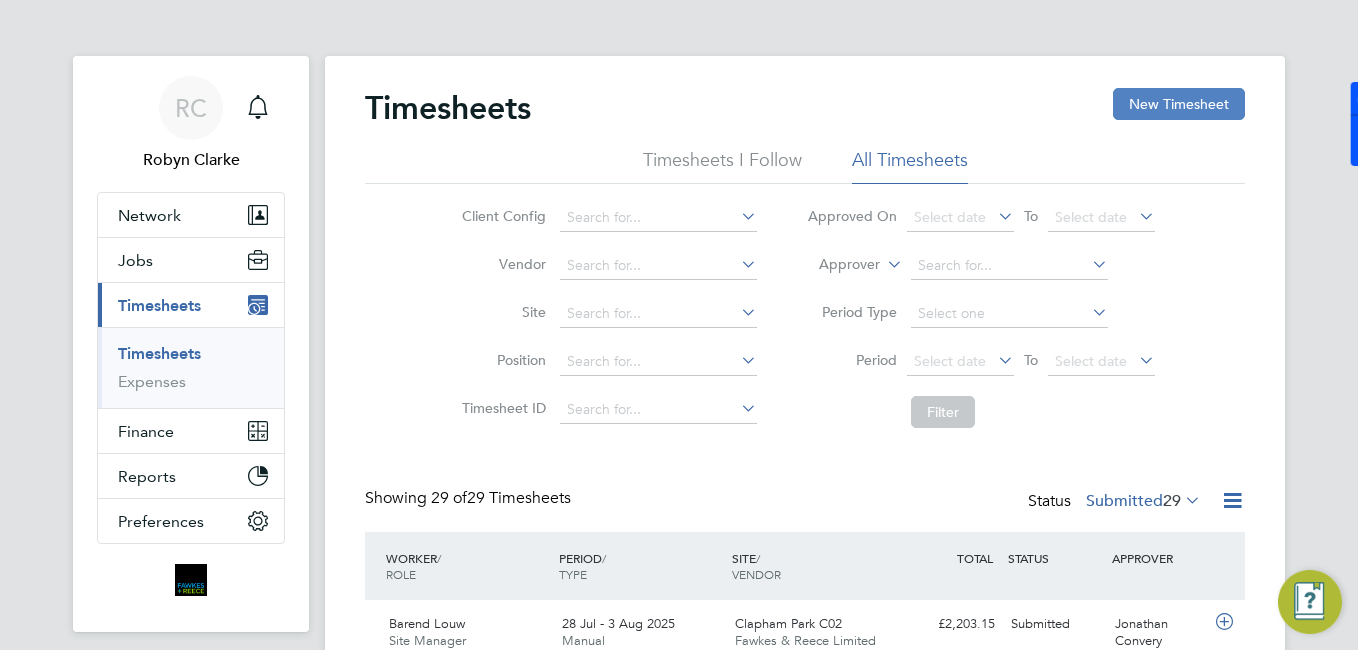 drag, startPoint x: 1145, startPoint y: 113, endPoint x: 981, endPoint y: 107, distance: 164.10973 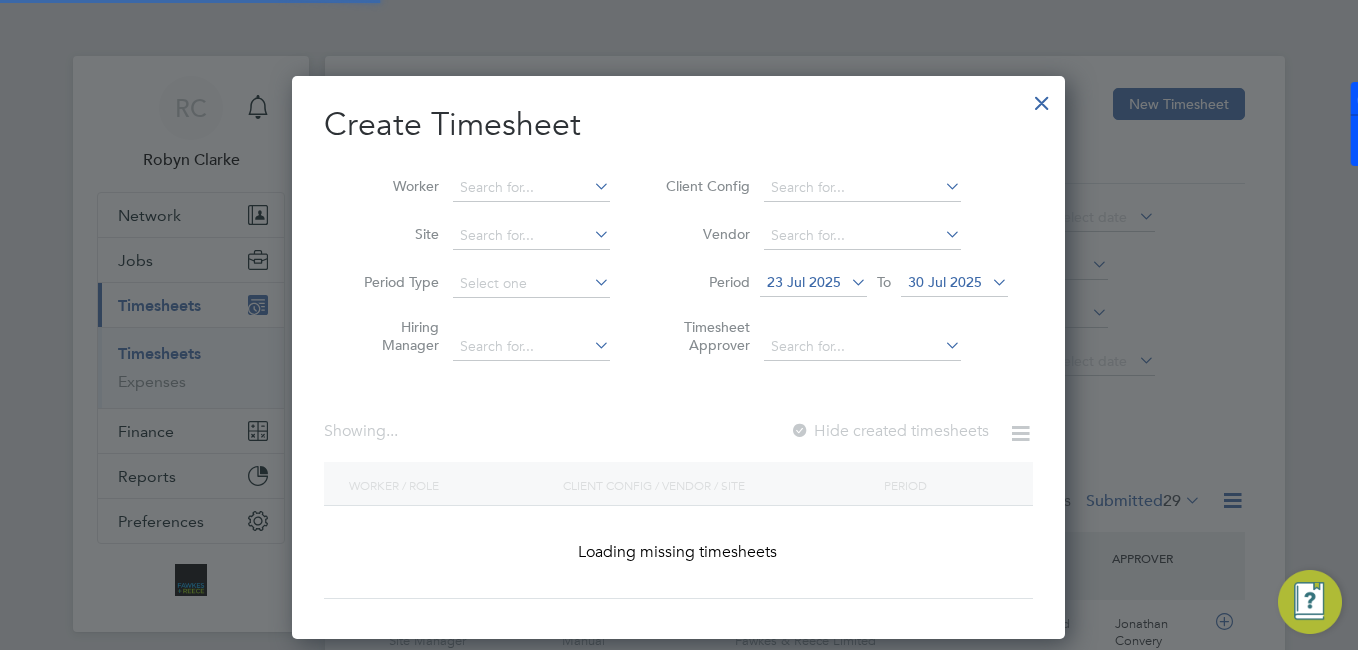 scroll, scrollTop: 10, scrollLeft: 10, axis: both 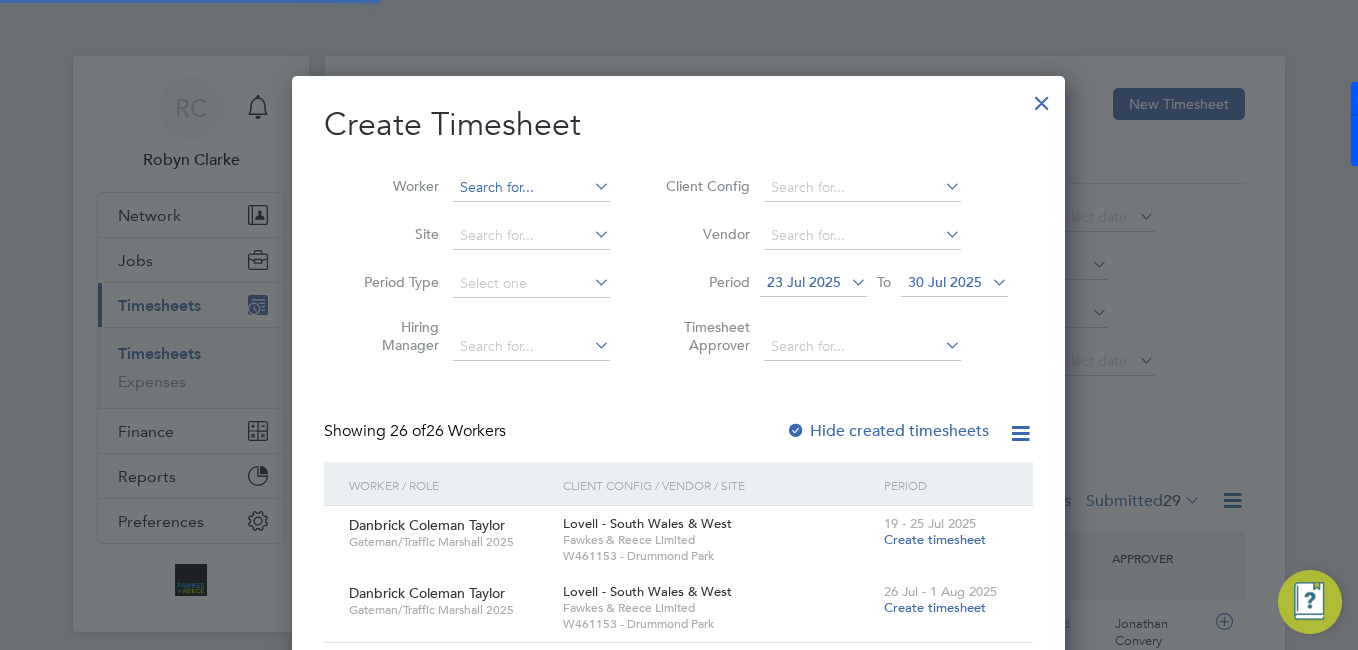click at bounding box center [531, 188] 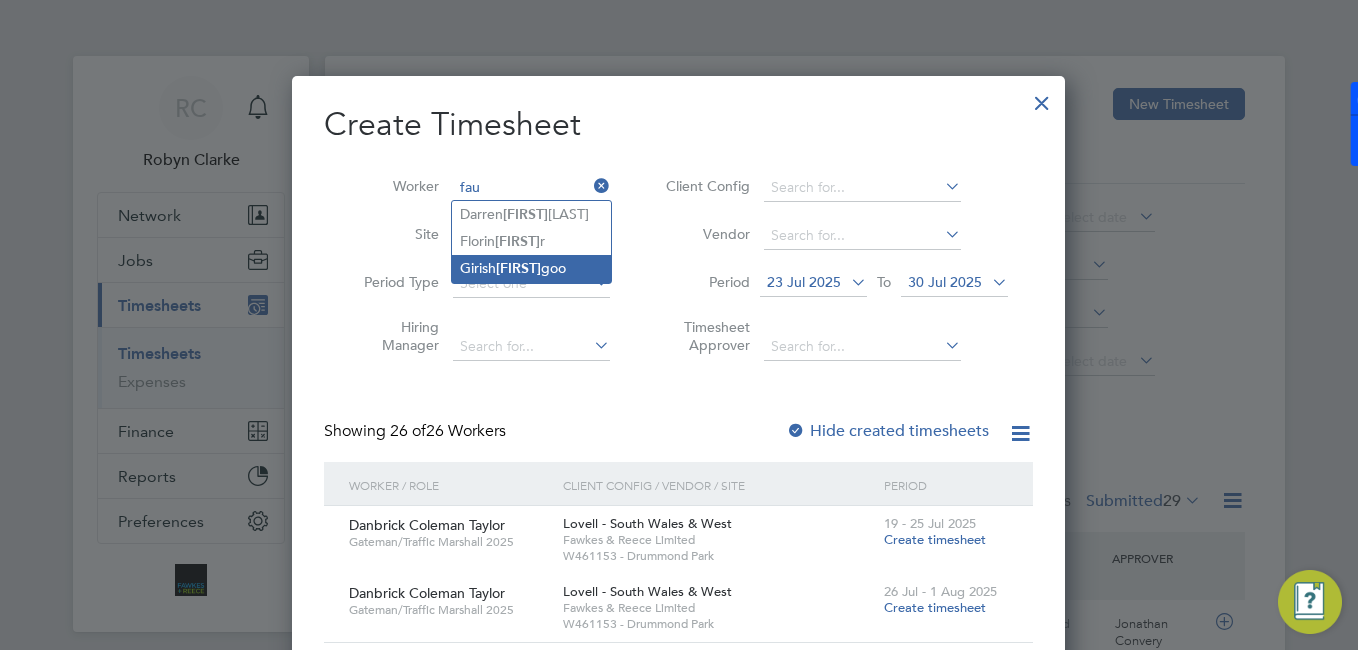 click on "Girish  Fau goo" 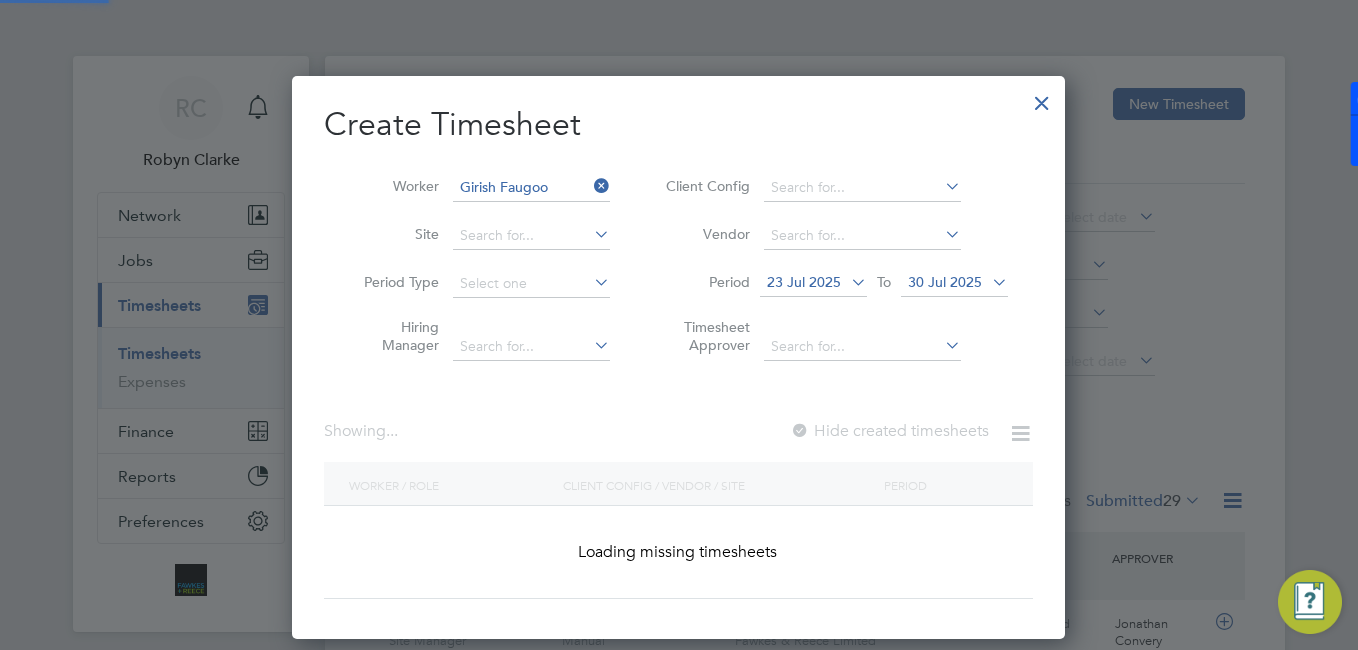 scroll, scrollTop: 10, scrollLeft: 10, axis: both 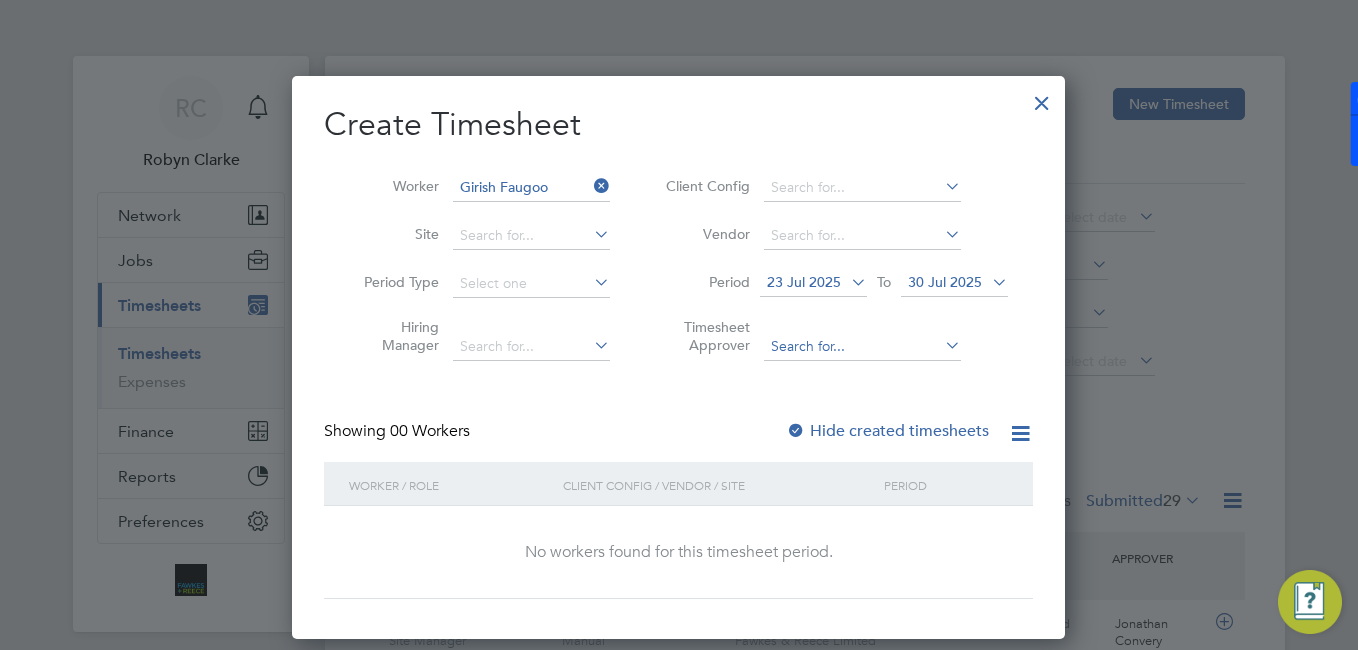drag, startPoint x: 842, startPoint y: 446, endPoint x: 844, endPoint y: 342, distance: 104.019226 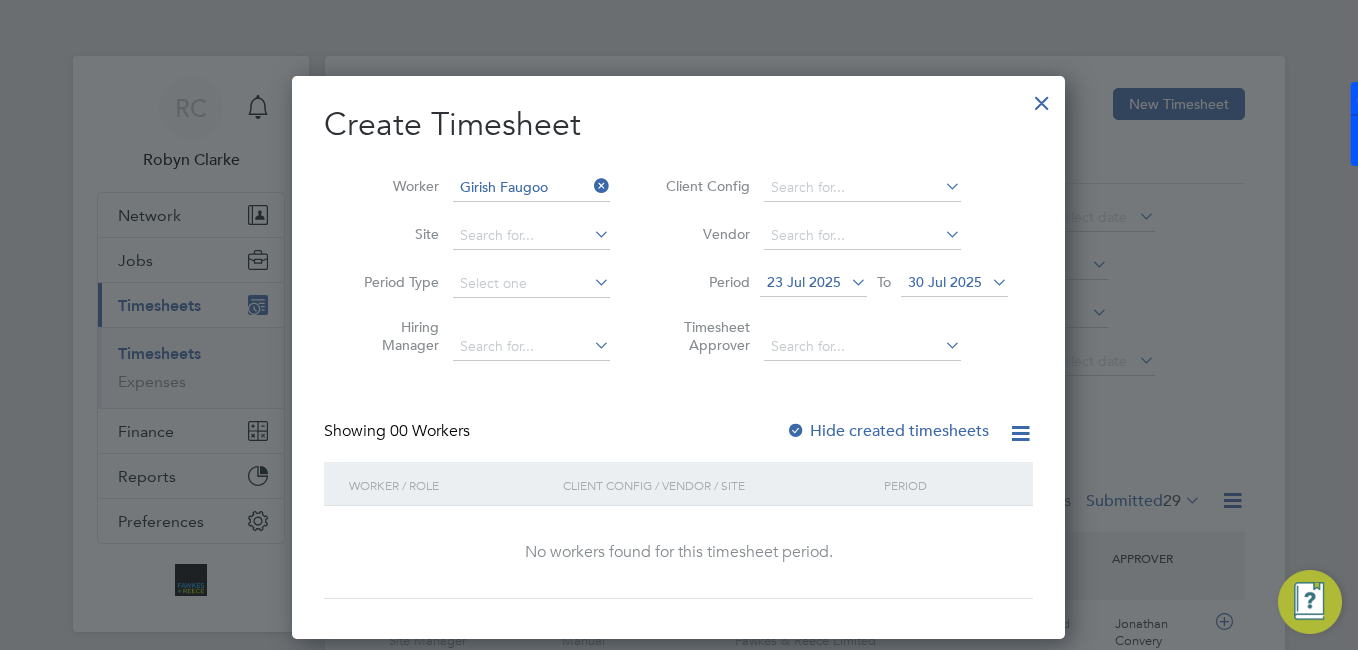 click on "23 Jul 2025" at bounding box center (804, 282) 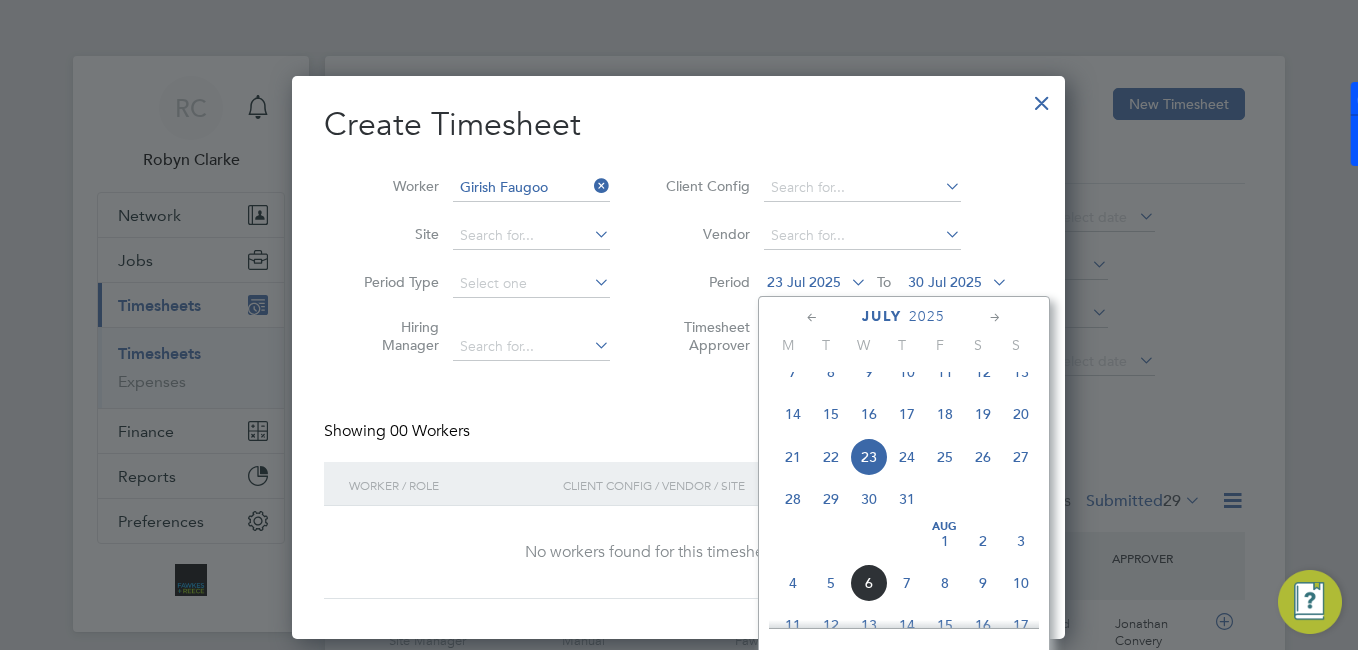 click on "28" 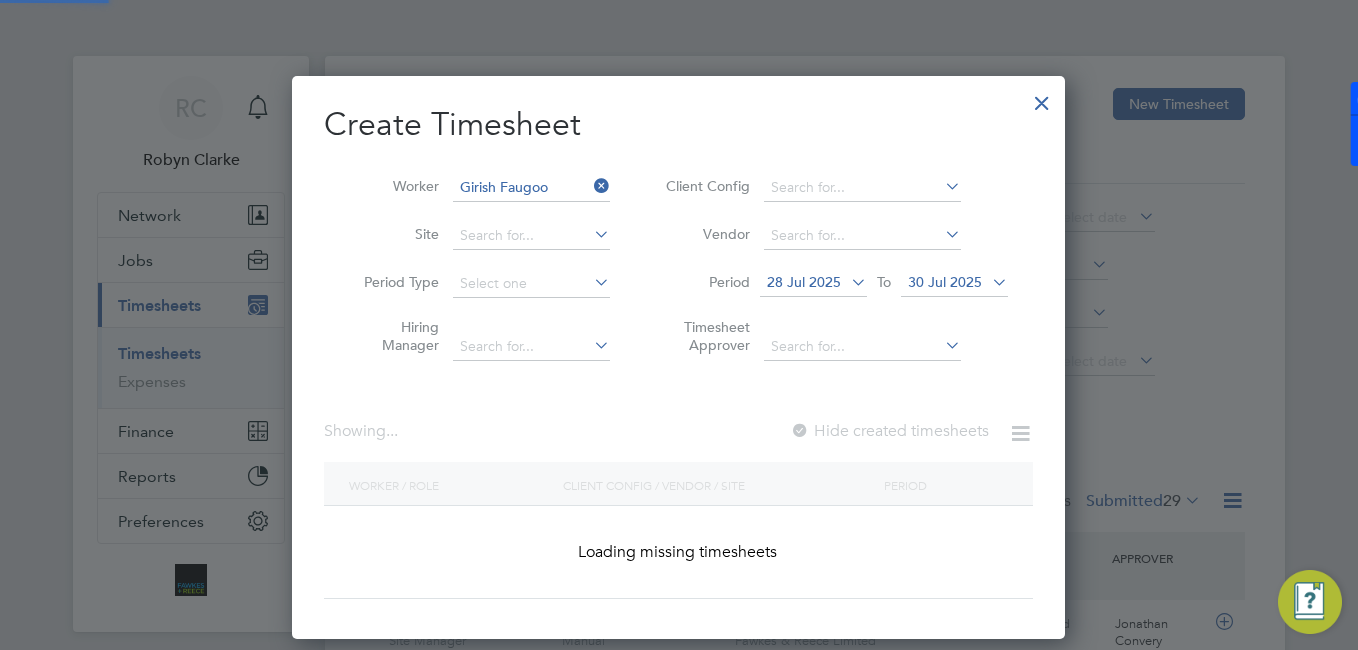 scroll, scrollTop: 10, scrollLeft: 10, axis: both 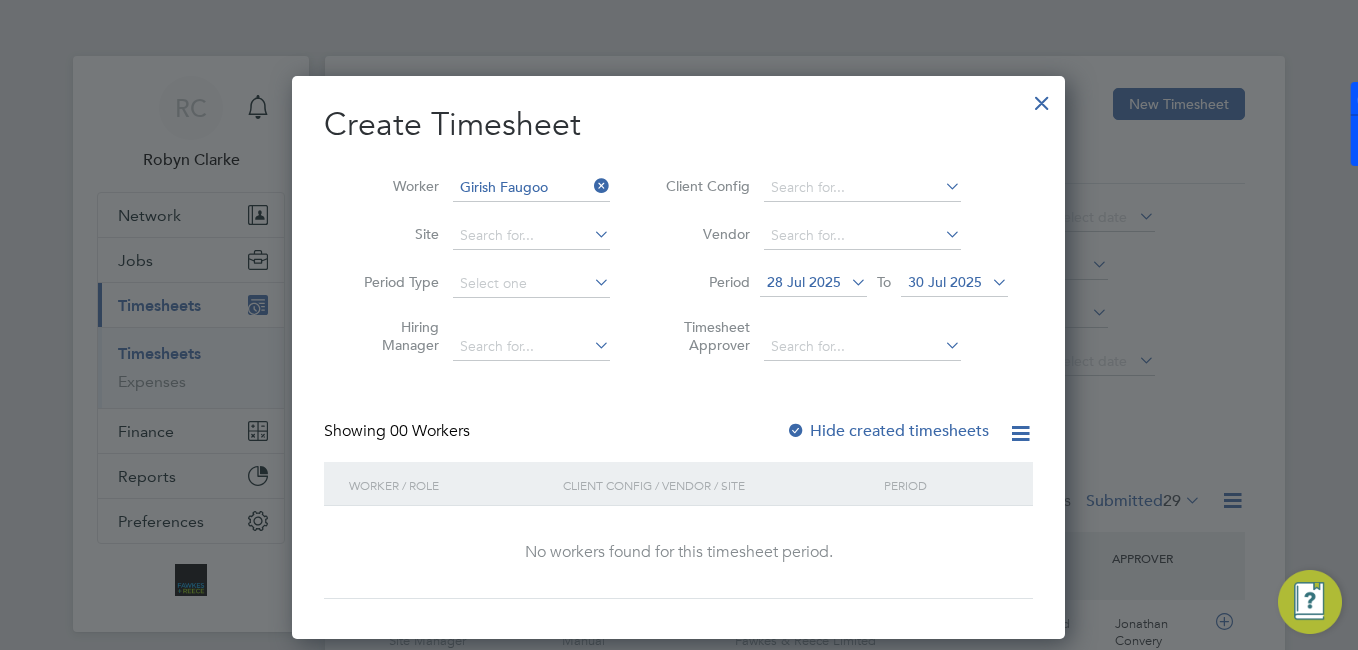 click on "30 Jul 2025" at bounding box center [945, 282] 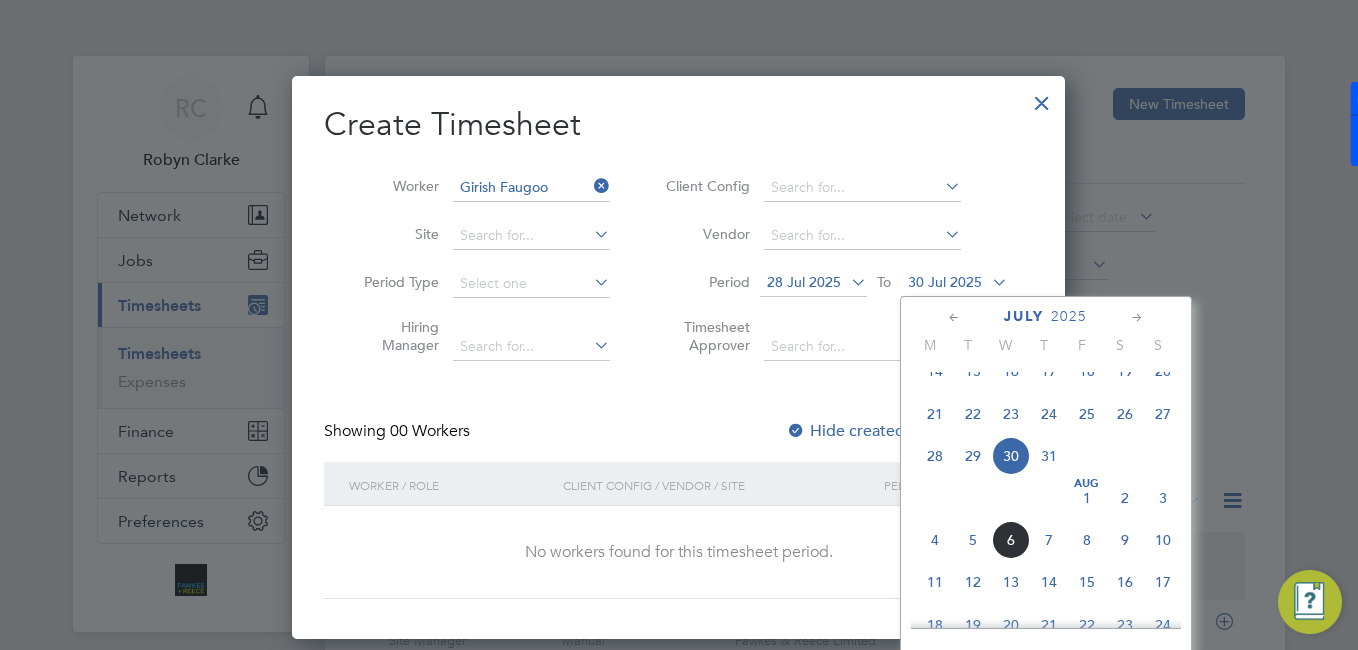 click on "3" 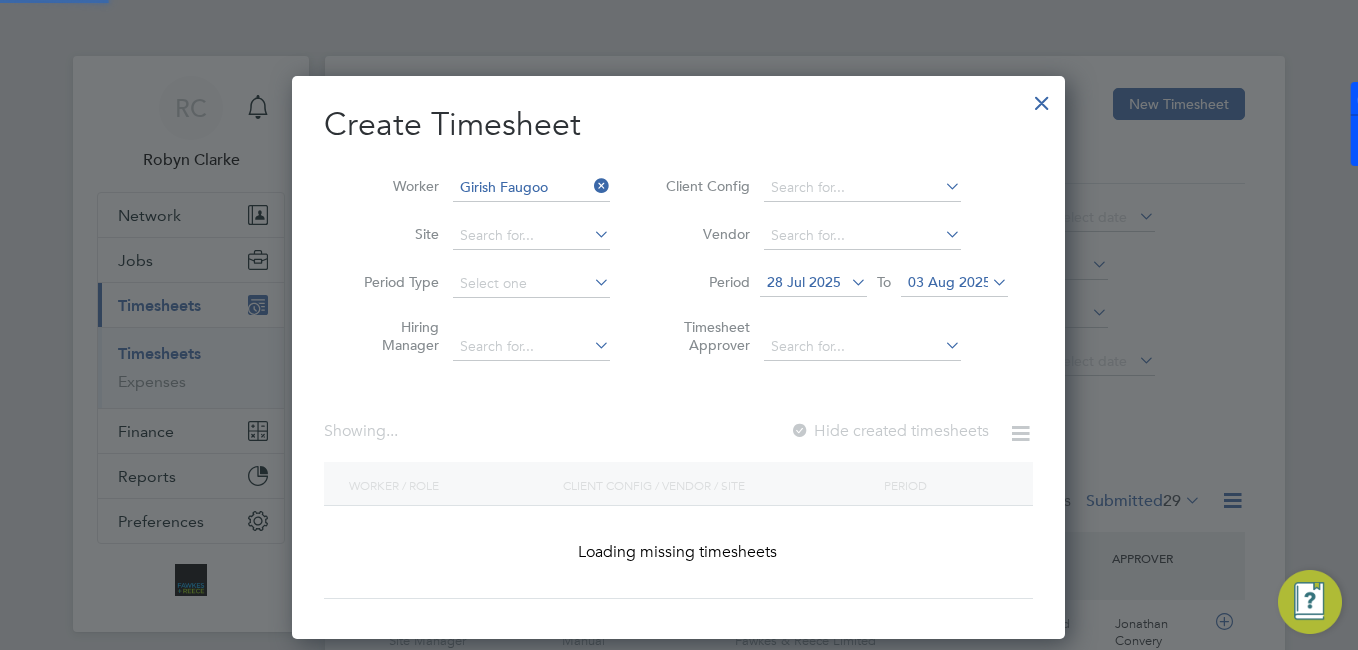 scroll, scrollTop: 10, scrollLeft: 10, axis: both 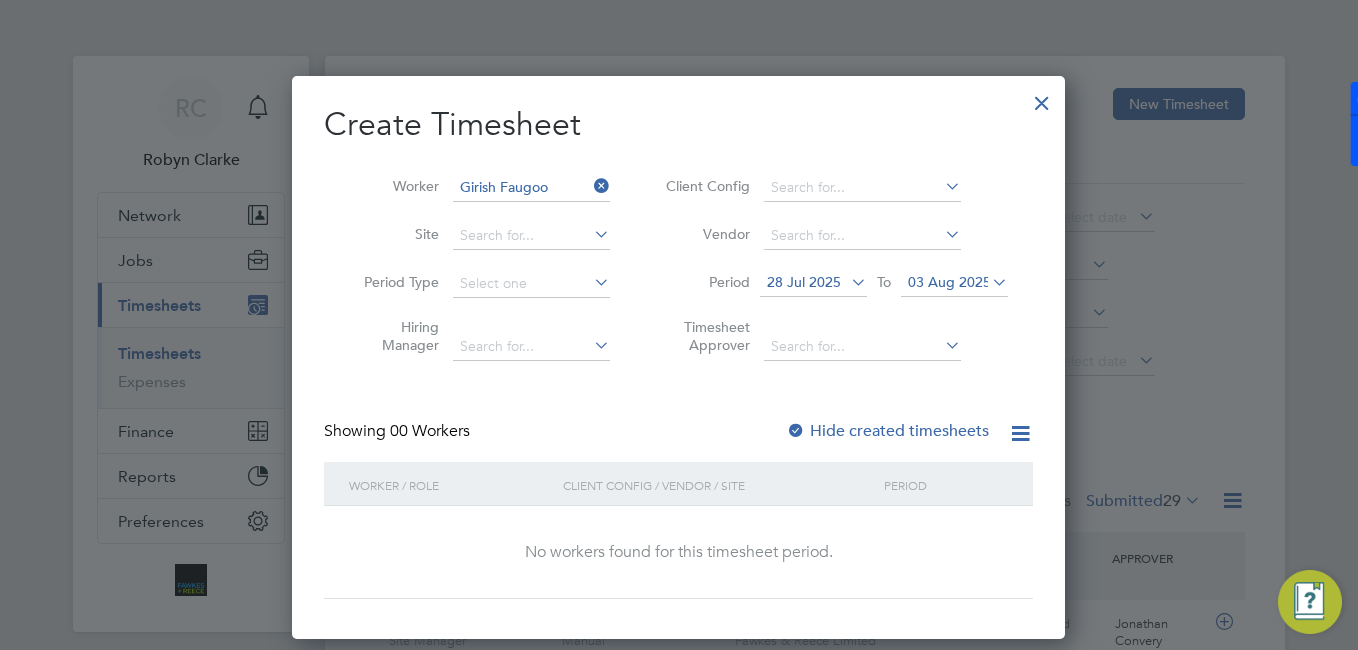 click on "Hide created timesheets" at bounding box center (887, 431) 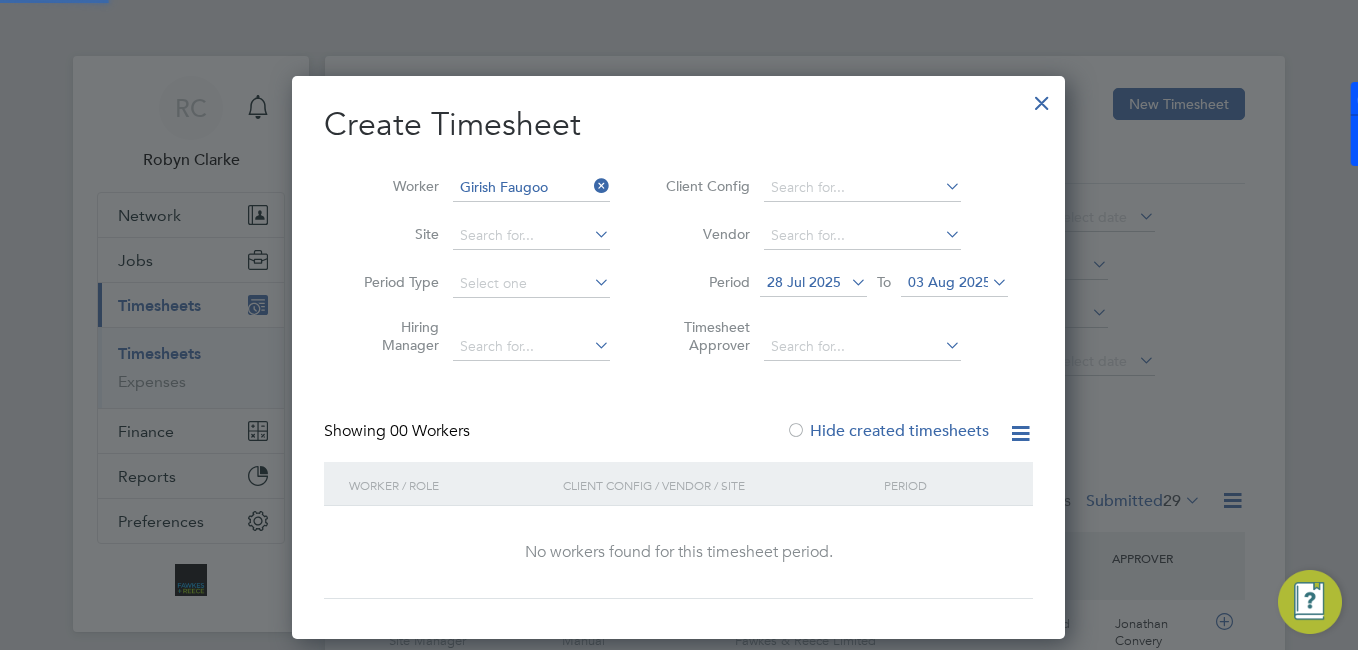 scroll, scrollTop: 10, scrollLeft: 10, axis: both 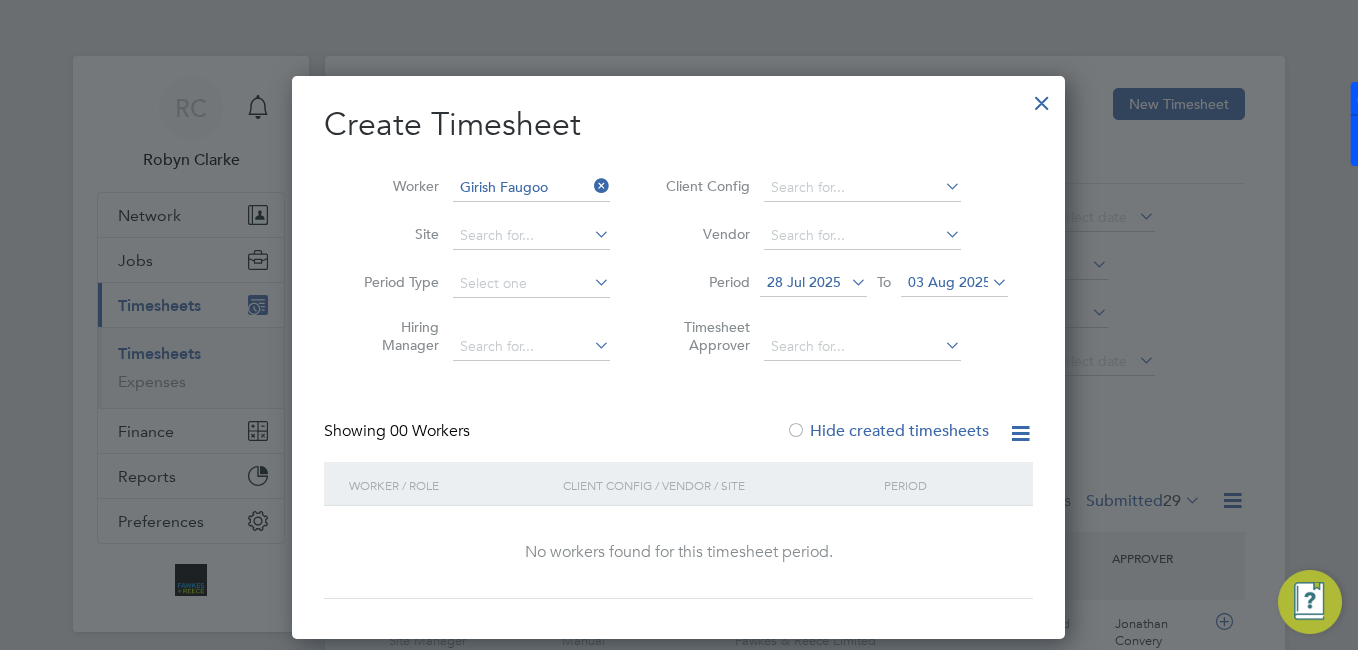 click on "28 Jul 2025" at bounding box center (804, 282) 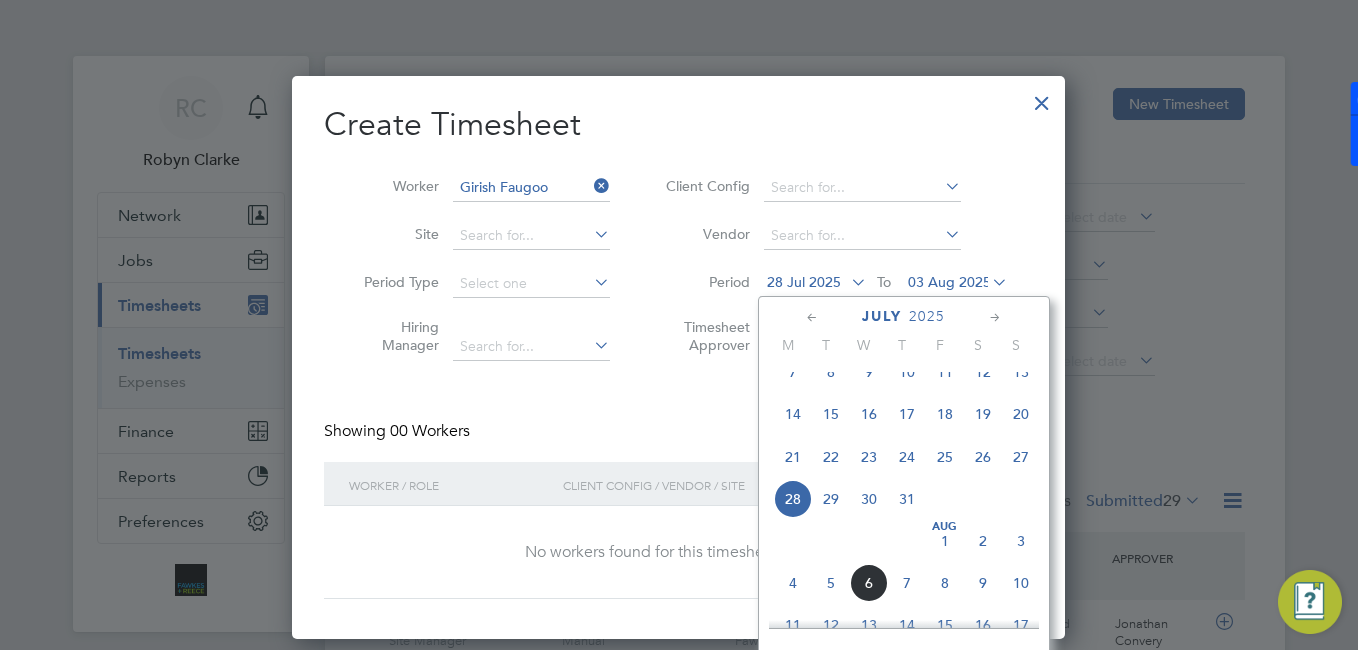 scroll, scrollTop: 779, scrollLeft: 0, axis: vertical 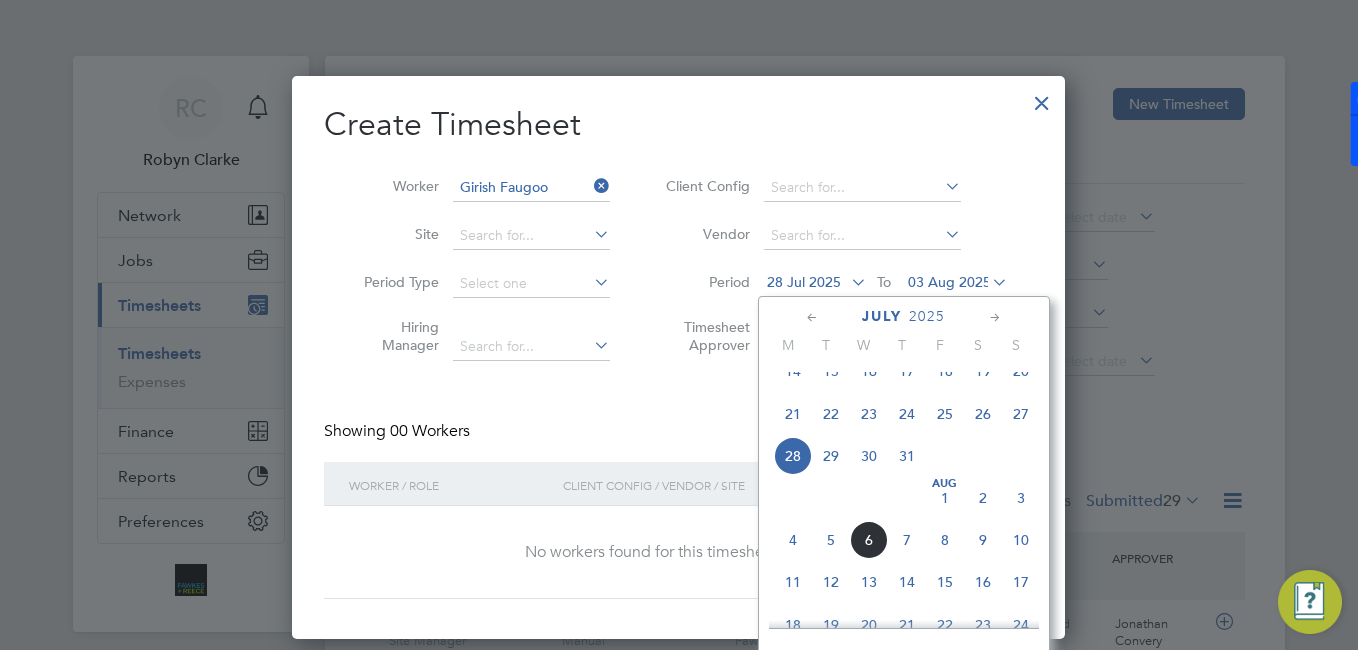 drag, startPoint x: 671, startPoint y: 443, endPoint x: 758, endPoint y: 373, distance: 111.66467 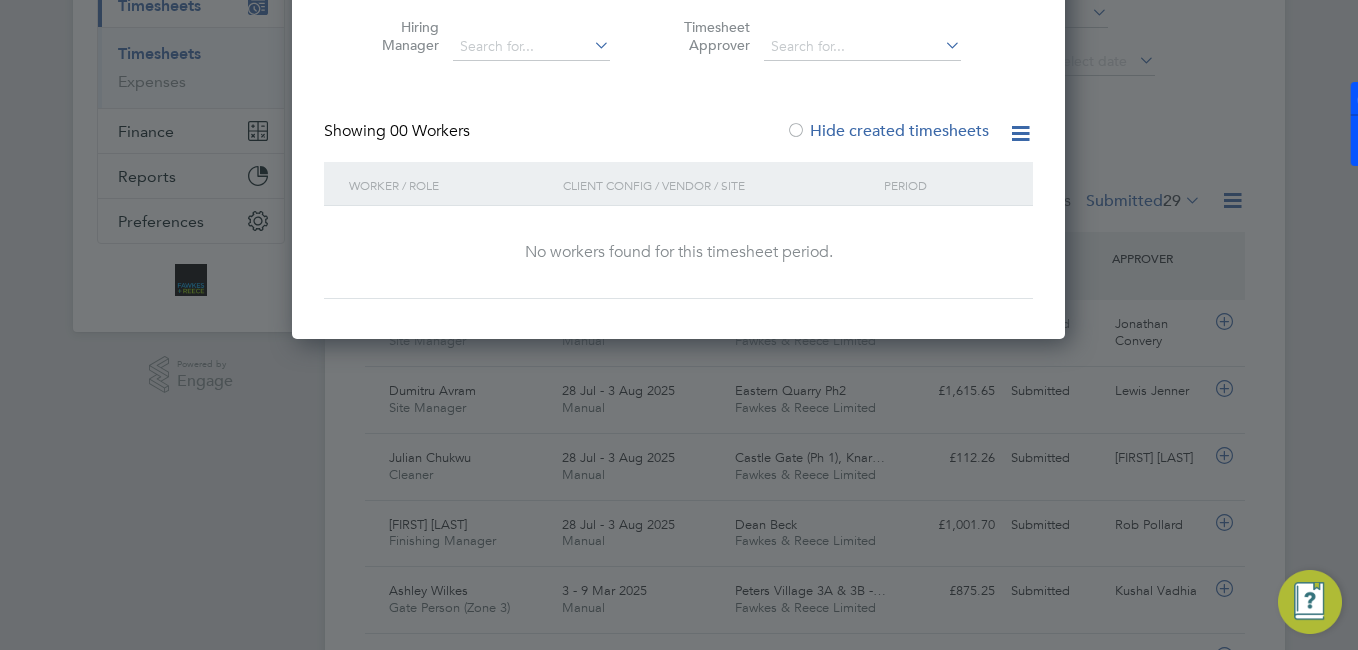 scroll, scrollTop: 100, scrollLeft: 0, axis: vertical 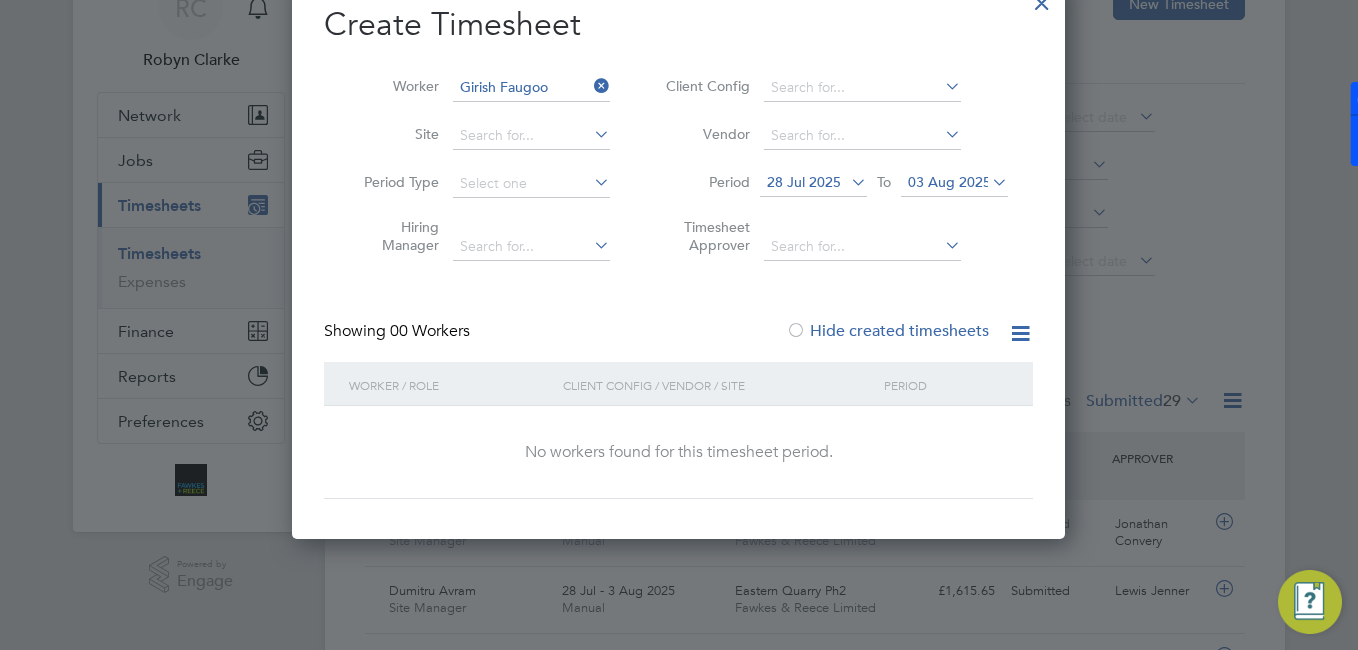 click at bounding box center [590, 86] 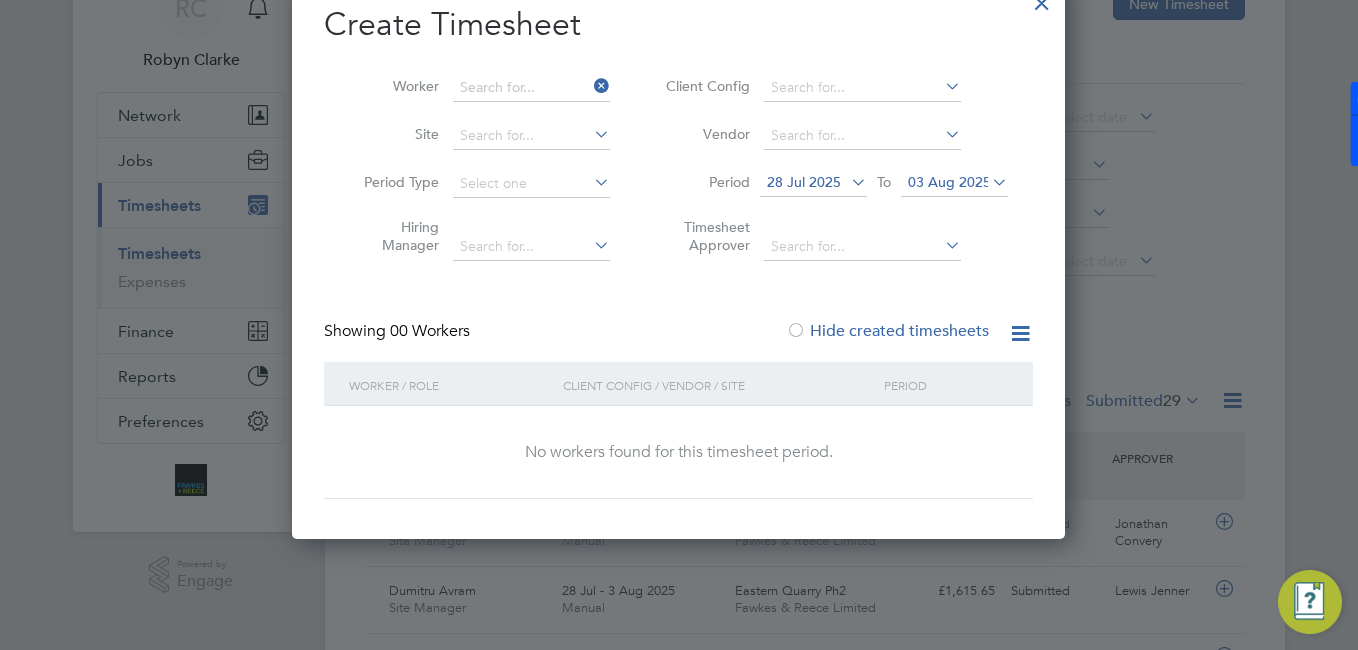 scroll, scrollTop: 10, scrollLeft: 10, axis: both 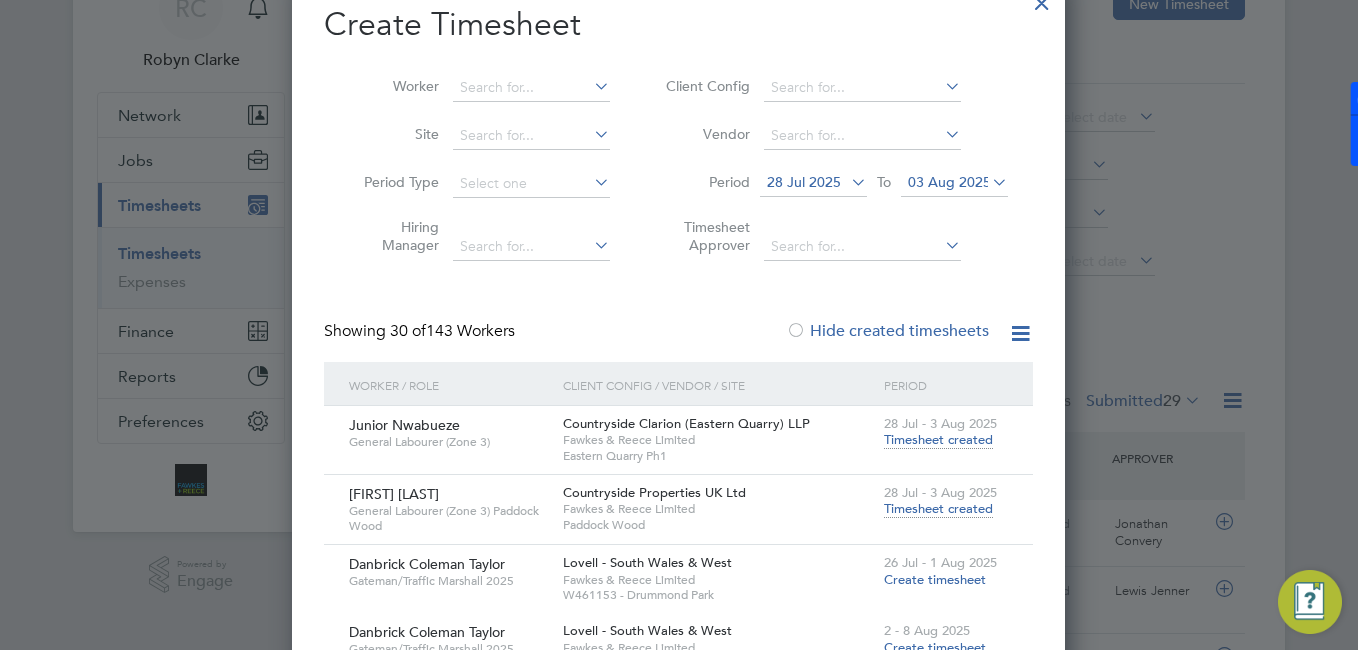 click at bounding box center (847, 182) 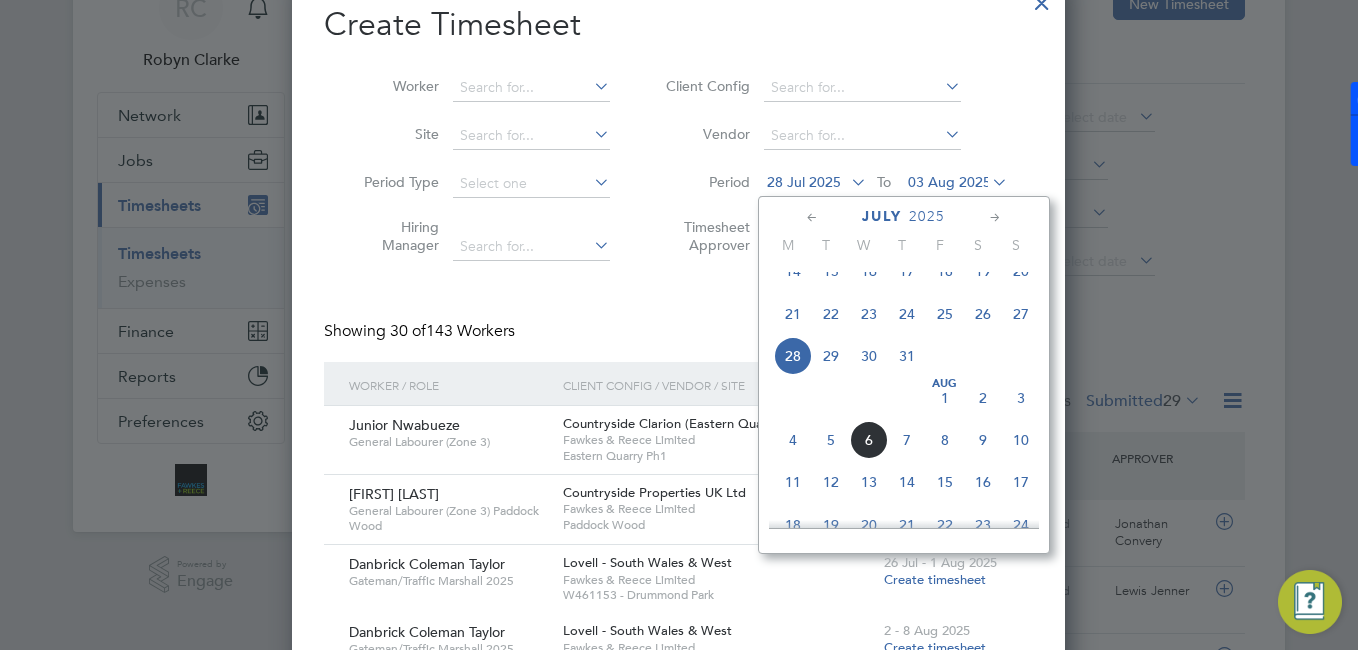 drag, startPoint x: 659, startPoint y: 349, endPoint x: 637, endPoint y: 365, distance: 27.202942 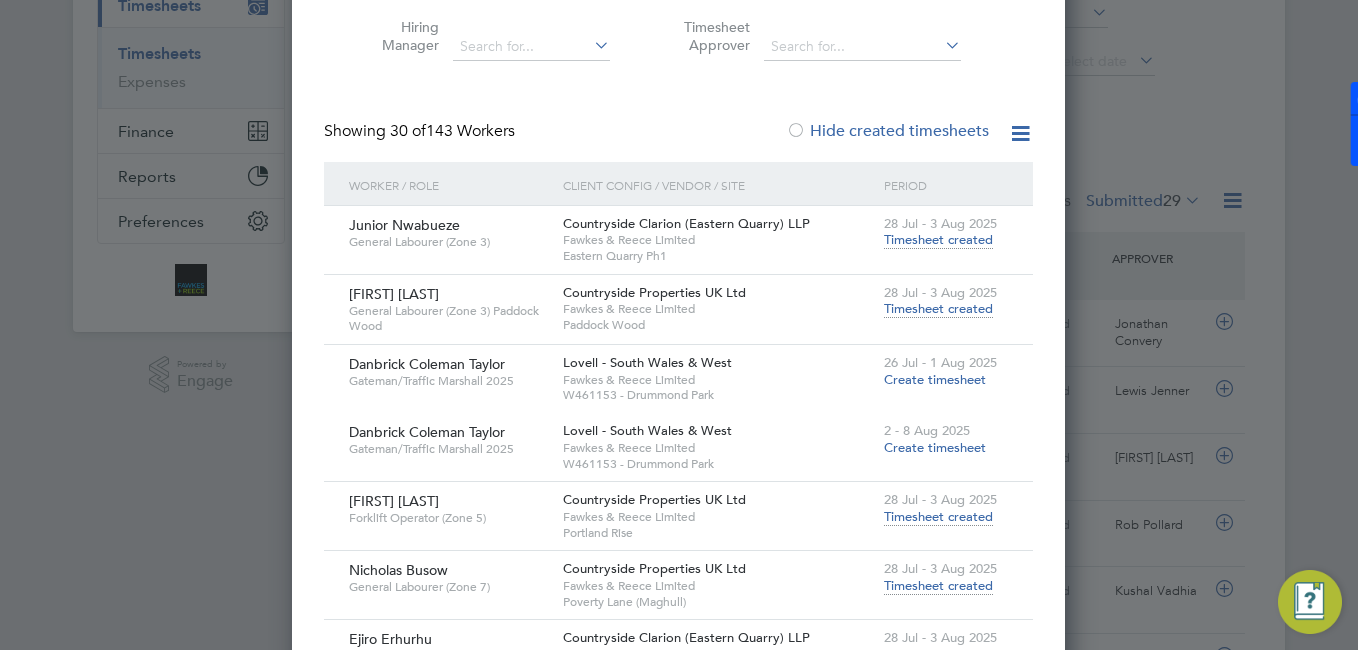 scroll, scrollTop: 500, scrollLeft: 0, axis: vertical 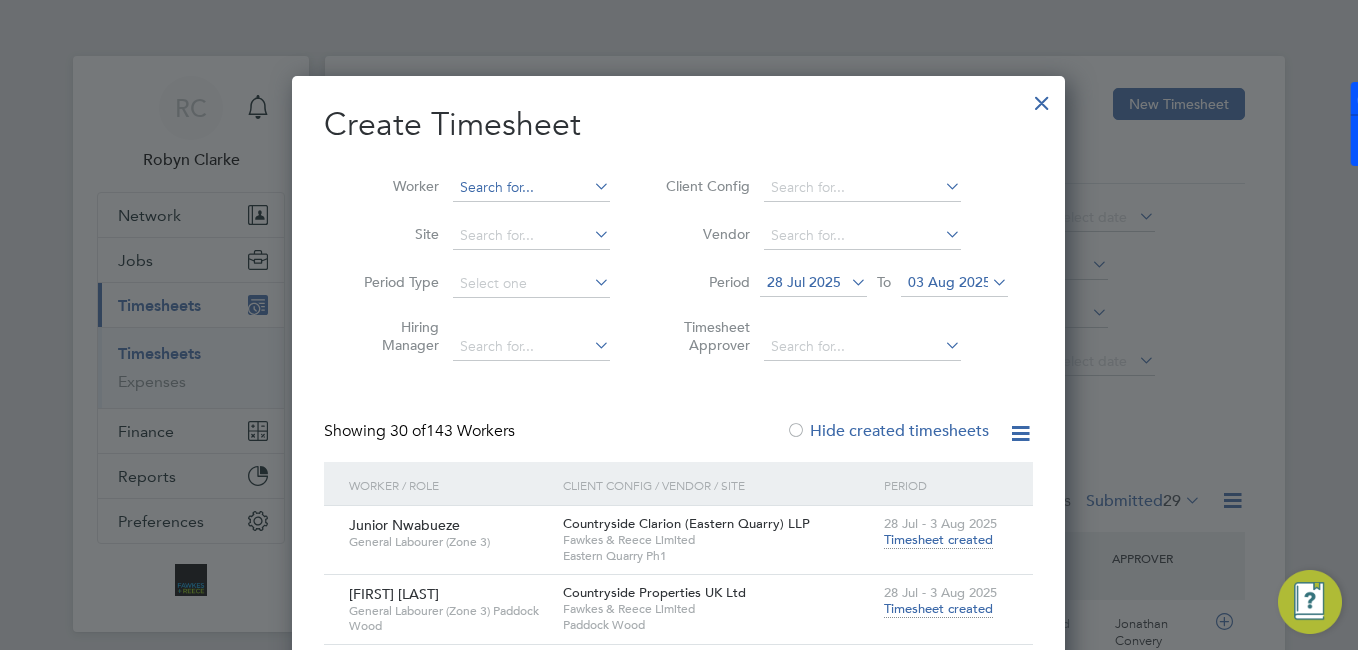click at bounding box center [531, 188] 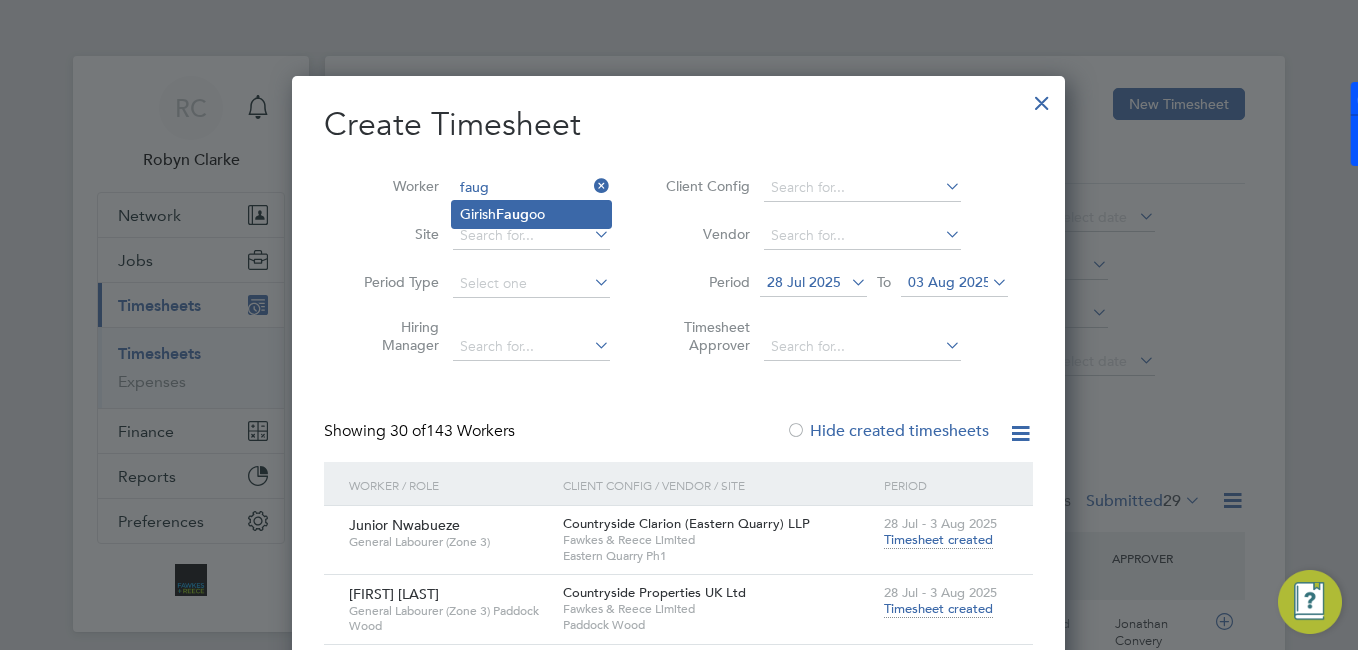 click on "Faug" 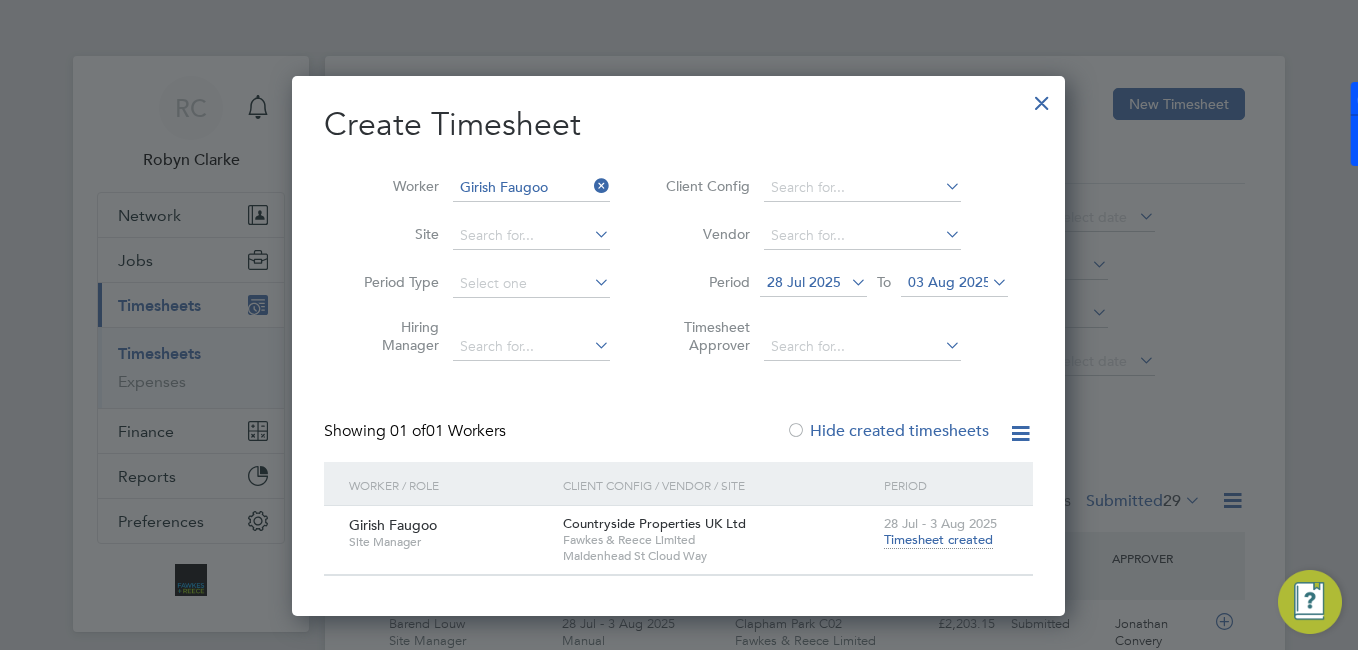 click on "Timesheet created" at bounding box center [938, 540] 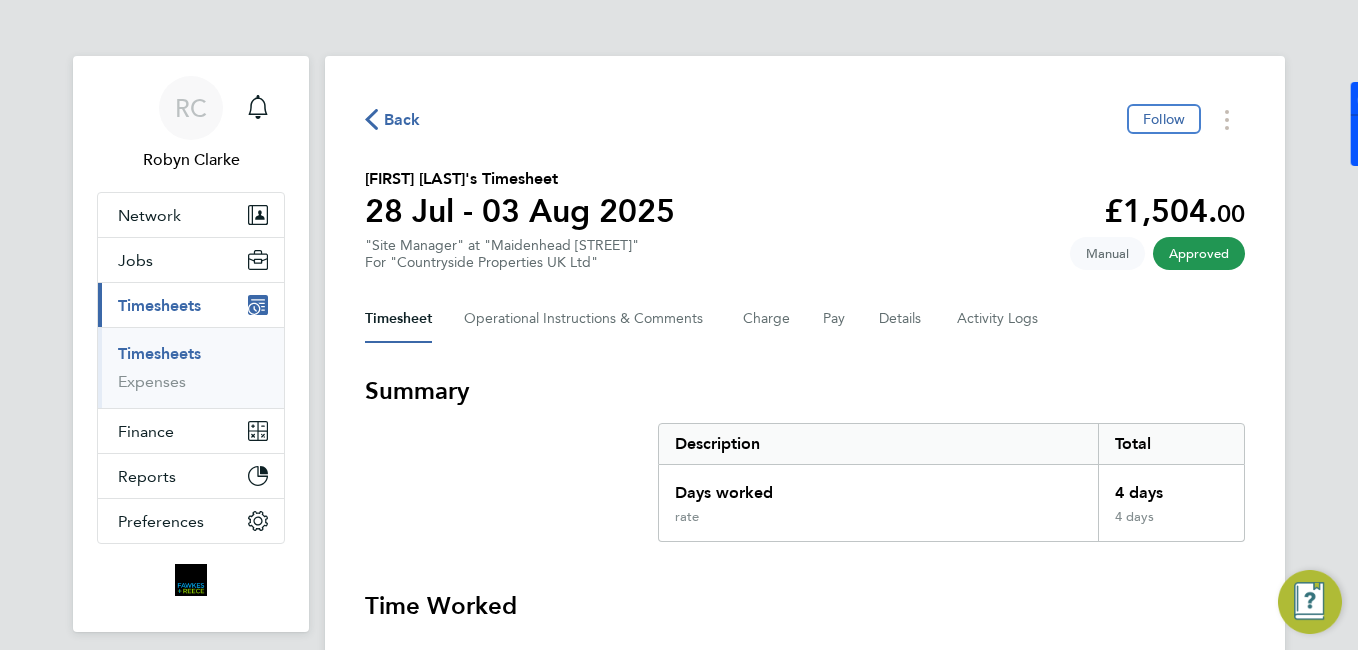 click on "Back" 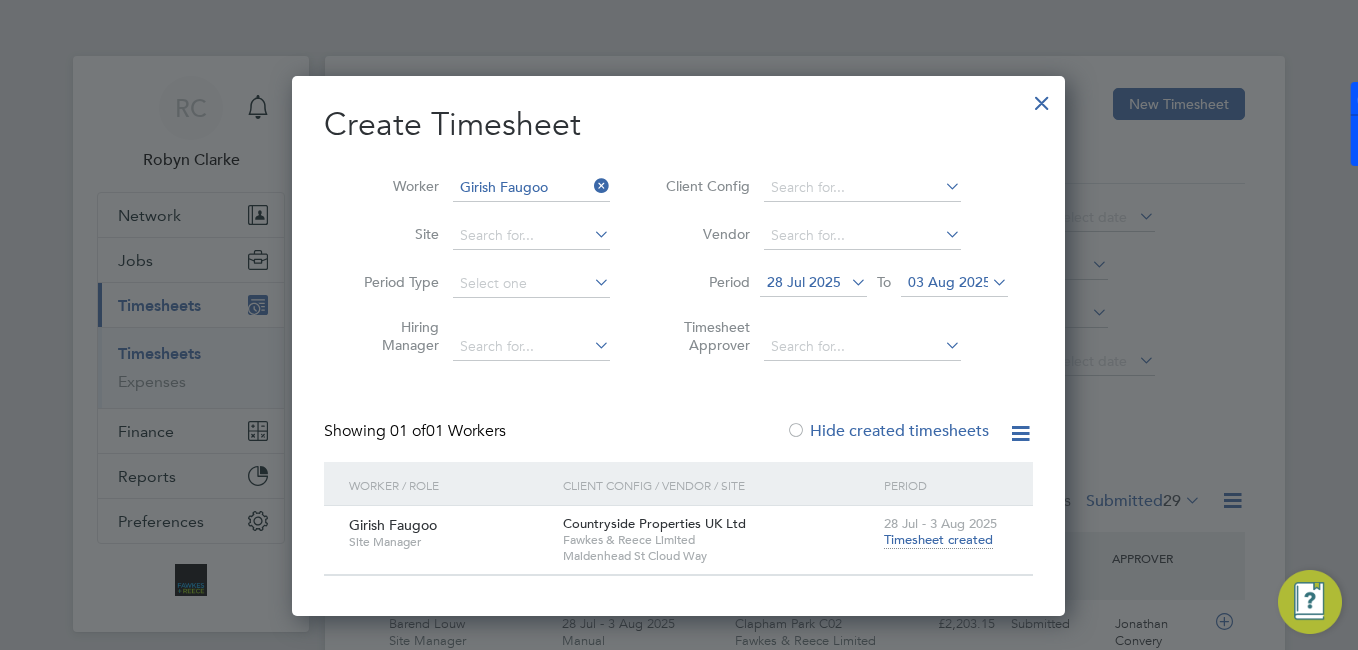 click at bounding box center [590, 186] 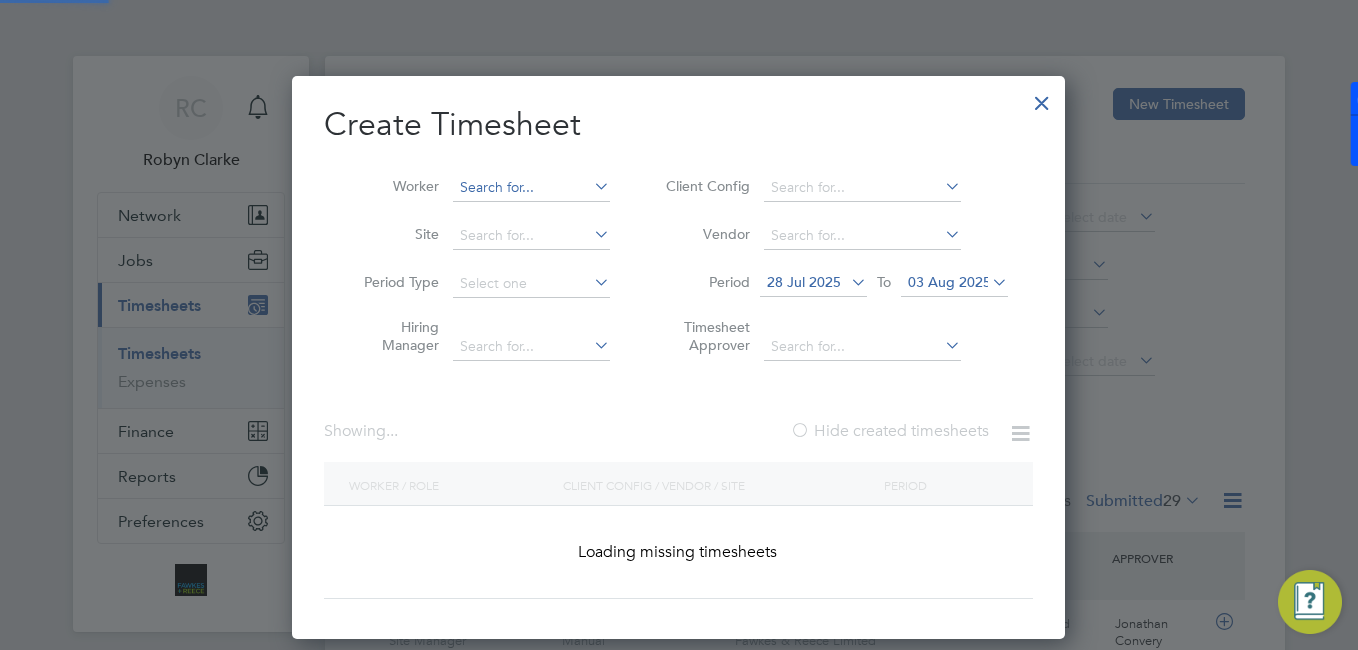 click at bounding box center [531, 188] 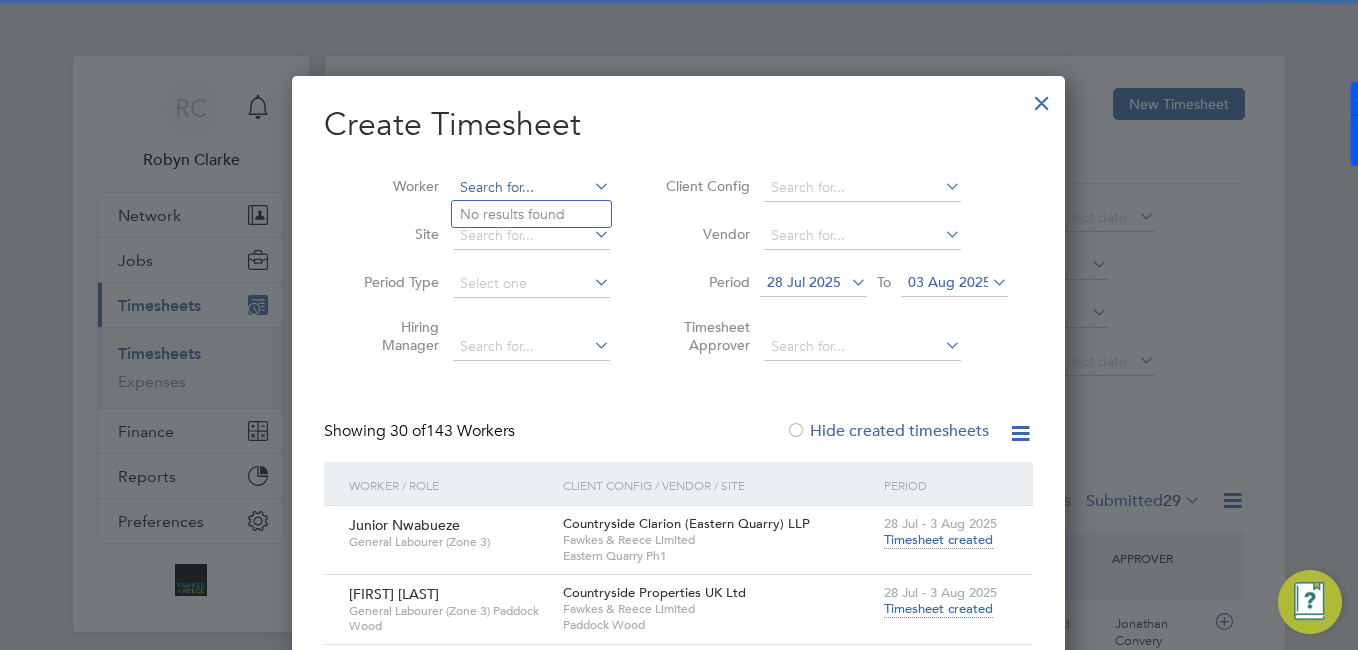 type on "," 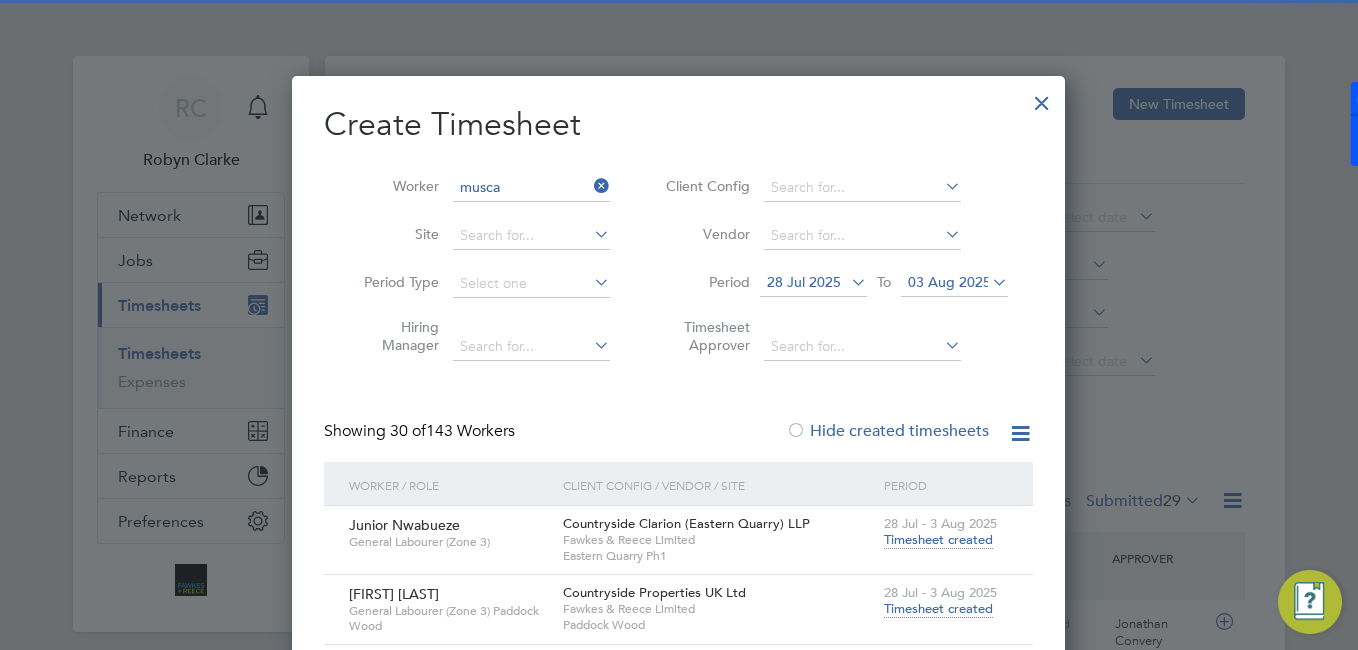 click on "Harry  Musca t" 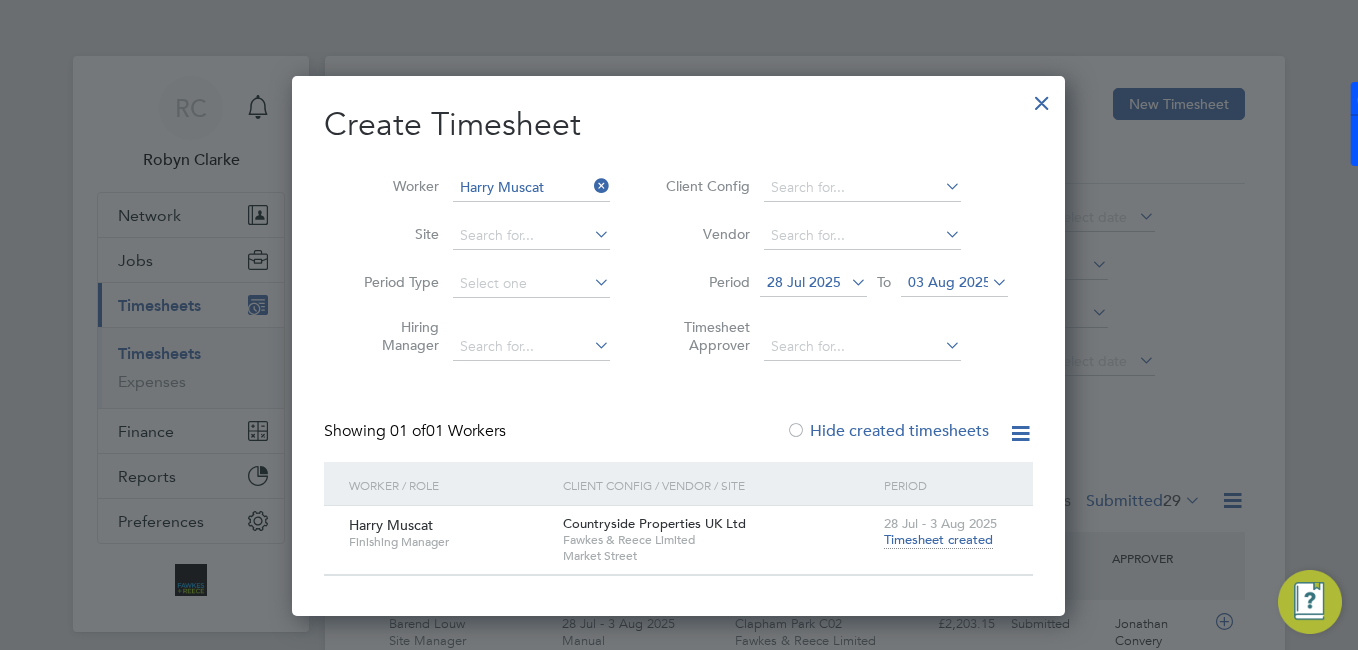 click on "Timesheet created" at bounding box center [938, 540] 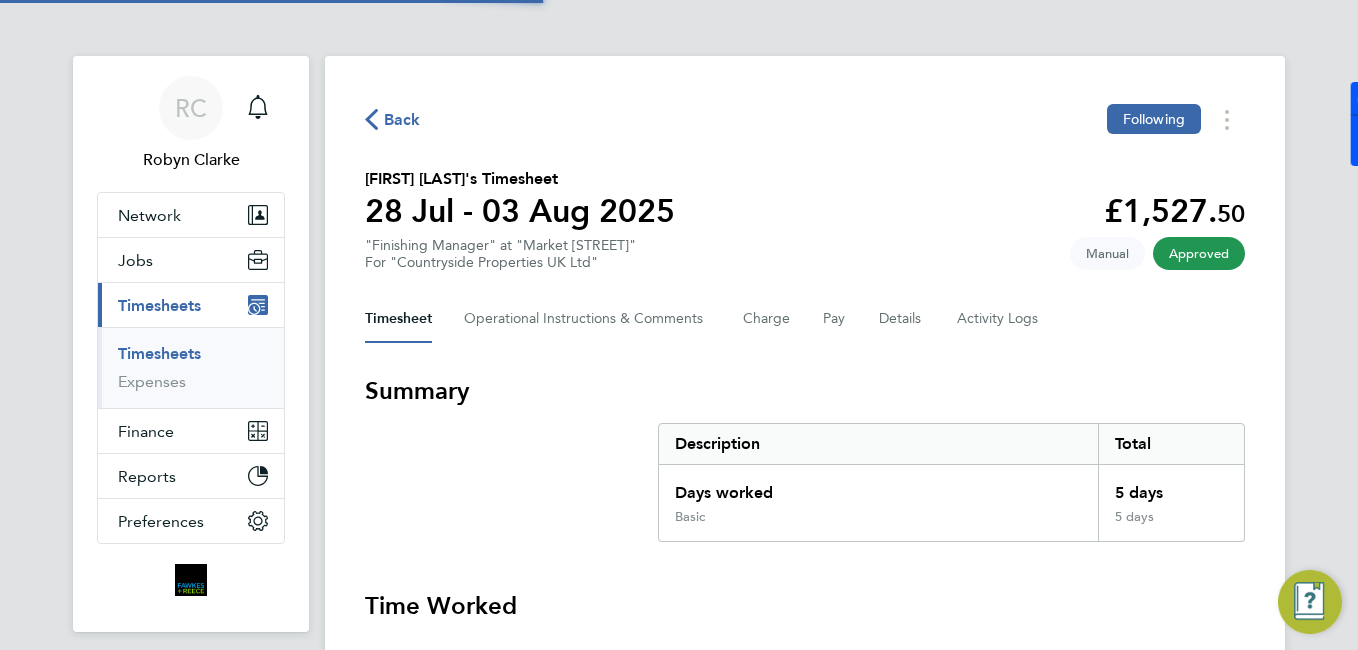 click on "Summary   Description   Total   Days worked   5 days   Basic   5 days" at bounding box center [805, 458] 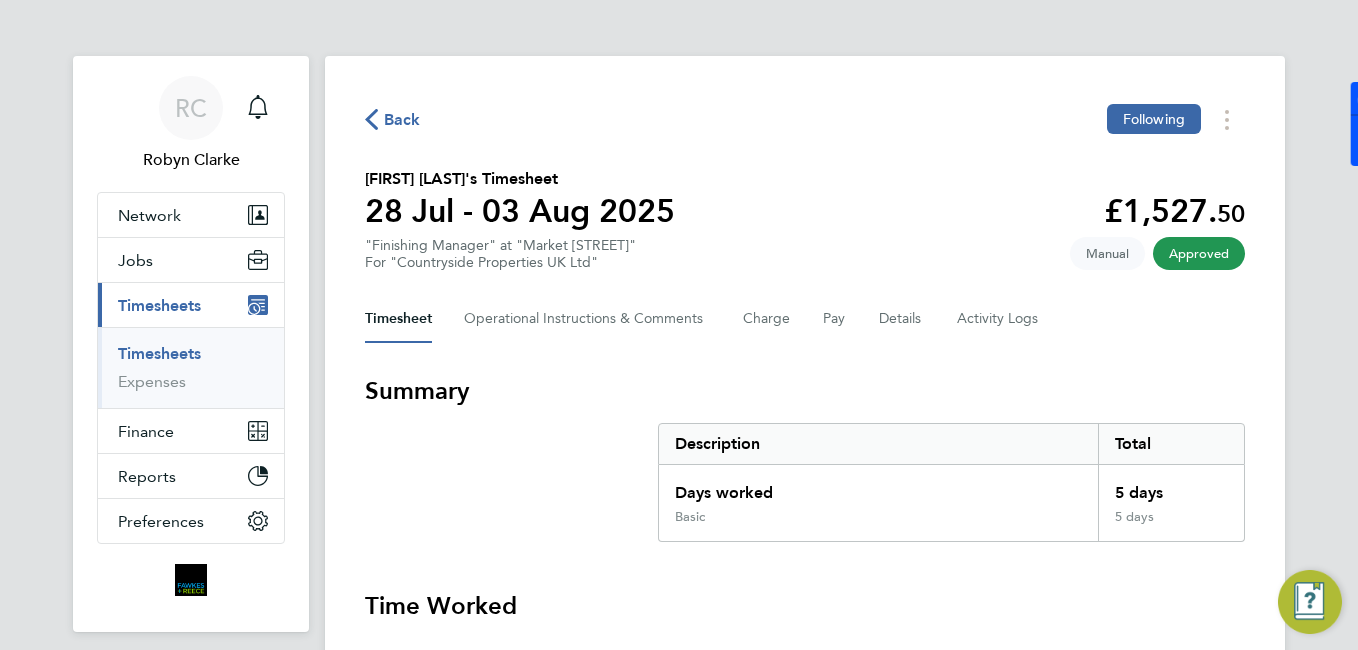 drag, startPoint x: 997, startPoint y: 419, endPoint x: 379, endPoint y: 116, distance: 688.28265 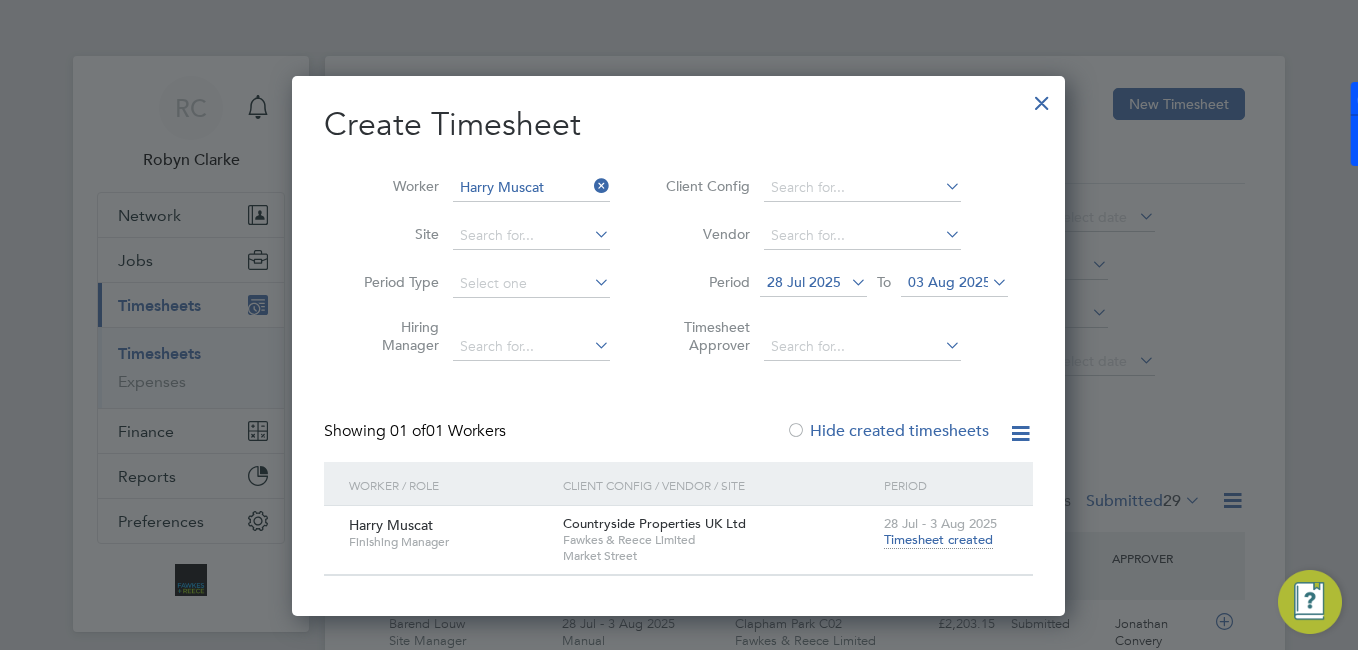 click on "Worker   Harry Muscat" at bounding box center [479, 188] 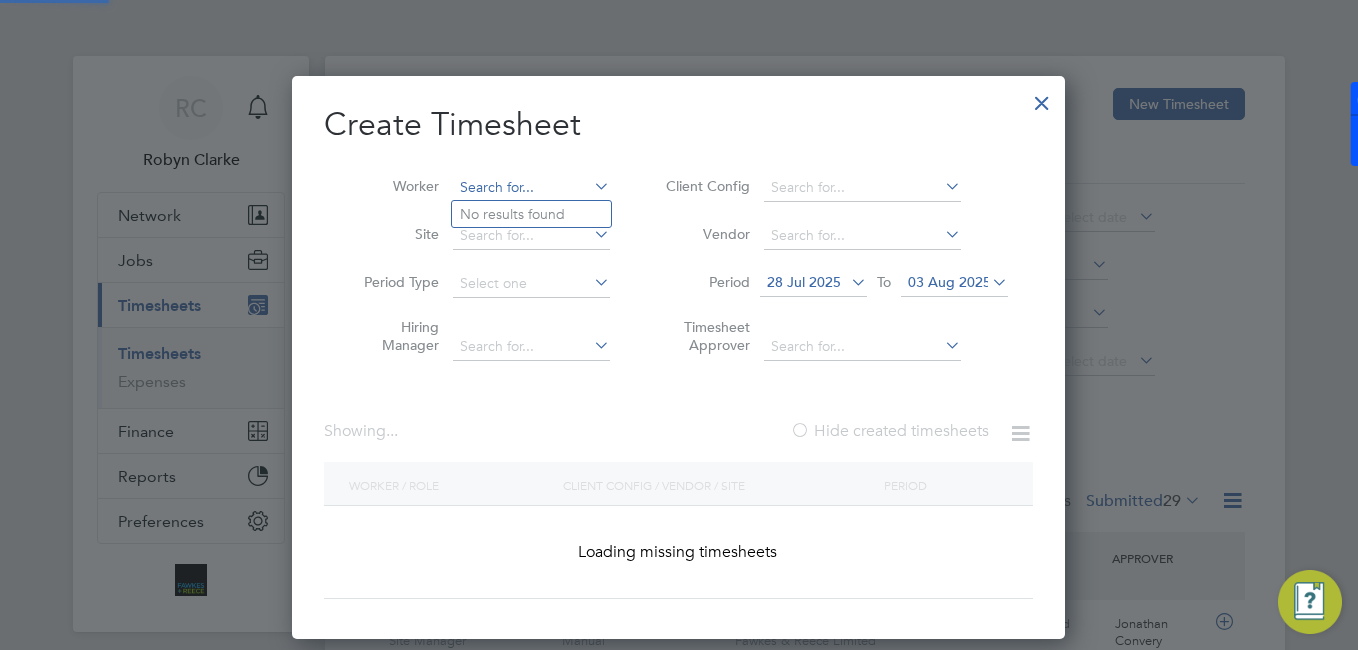 click at bounding box center (531, 188) 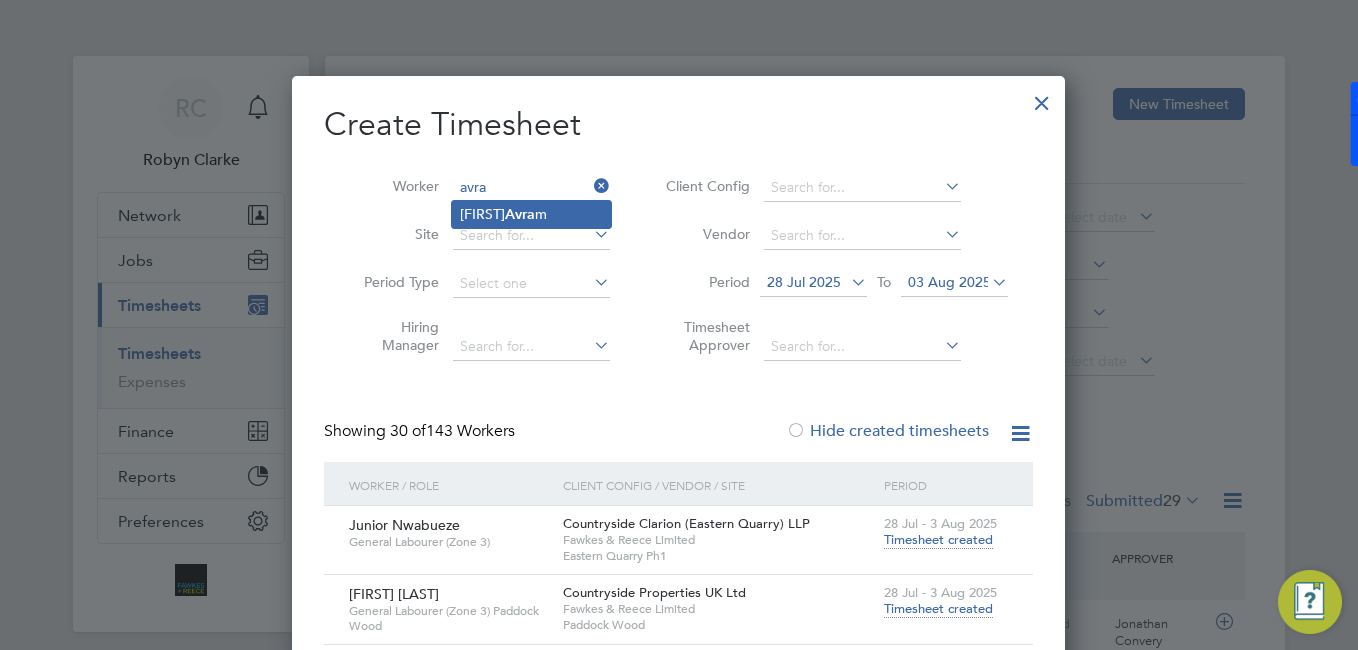 click on "Timesheets New Timesheet Timesheets I Follow All Timesheets Client Config   Vendor   Site   Position   Timesheet ID   Approved On
Select date
To
Select date
Approver     Period Type   Period
Select date
To
Select date
Filter Showing   29 of  29 Timesheets Status  Submitted  29  WORKER  / ROLE WORKER  / PERIOD PERIOD  / TYPE SITE  / VENDOR TOTAL   TOTAL  / STATUS STATUS APPROVER Barend Louw Site Manager   28 Jul - 3 Aug 2025 28 Jul - 3 Aug 2025 Manual Clapham Park C02 Fawkes & Reece Limited £2,203.15 Submitted Submitted Jonathan Convery Dumitru Avram Site Manager   28 Jul - 3 Aug 2025 28 Jul - 3 Aug 2025 Manual Eastern Quarry Ph2 Fawkes & Reece Limited £1,615.65 Submitted Submitted Lewis Jenner Julian Chukwu Cleaner   28 Jul - 3 Aug 2025 28 Jul - 3 Aug 2025 Manual Castle Gate (Ph 1), Knar… Fawkes & Reece Limited £112.26 Submitted Submitted John McDermott Stuart Blackburn Finishing Manager   28 Jul - 3 Aug 2025 28 Jul - 3 Aug 2025 Manual Dean Beck £1,001.70" 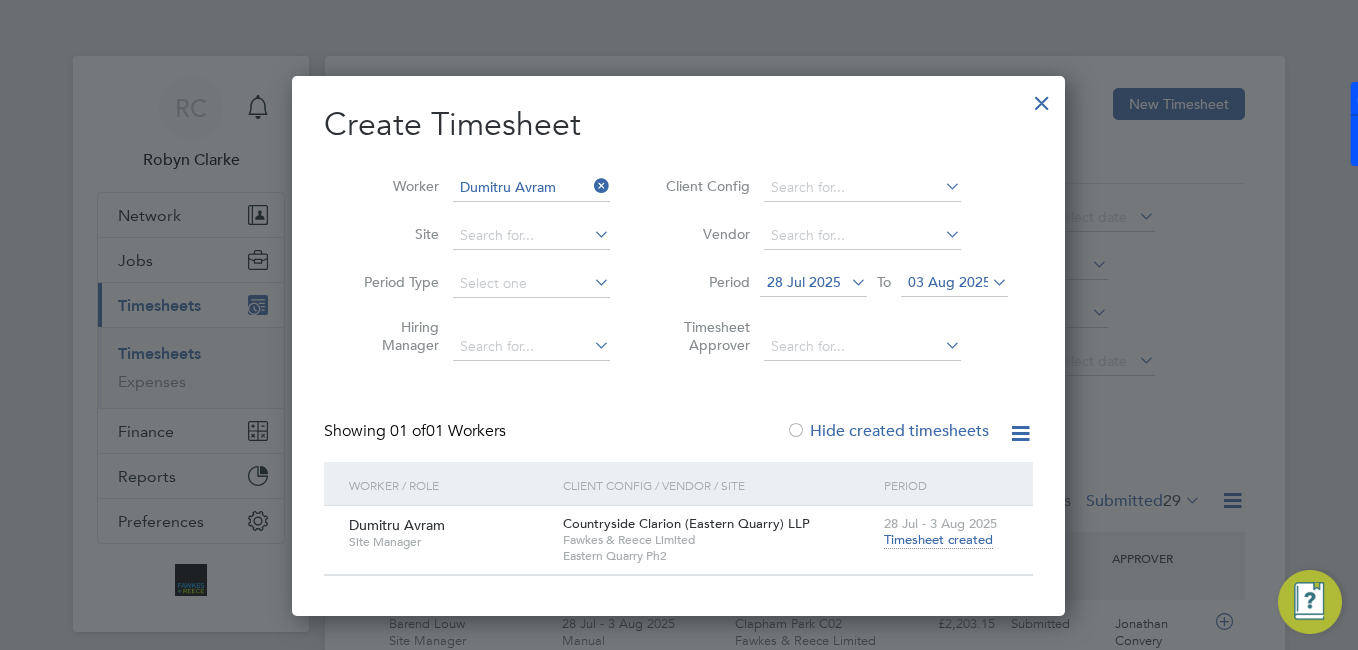click on "Timesheet created" at bounding box center [938, 540] 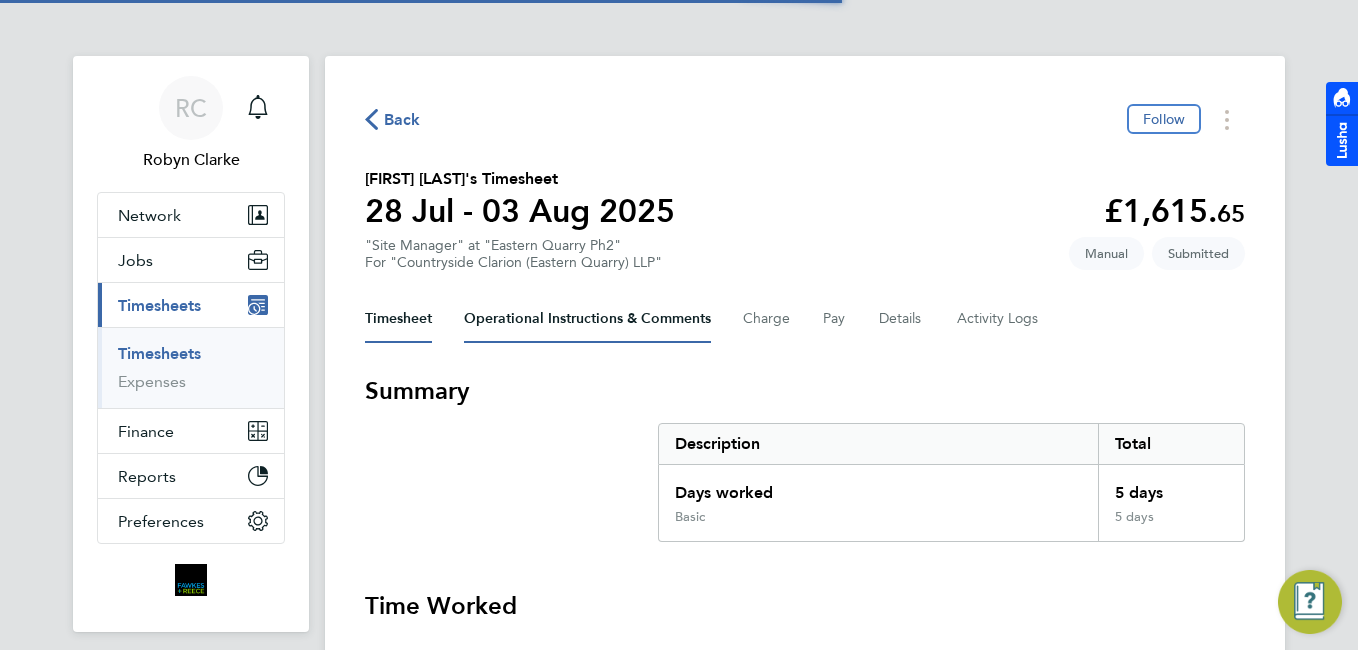 scroll, scrollTop: 0, scrollLeft: 0, axis: both 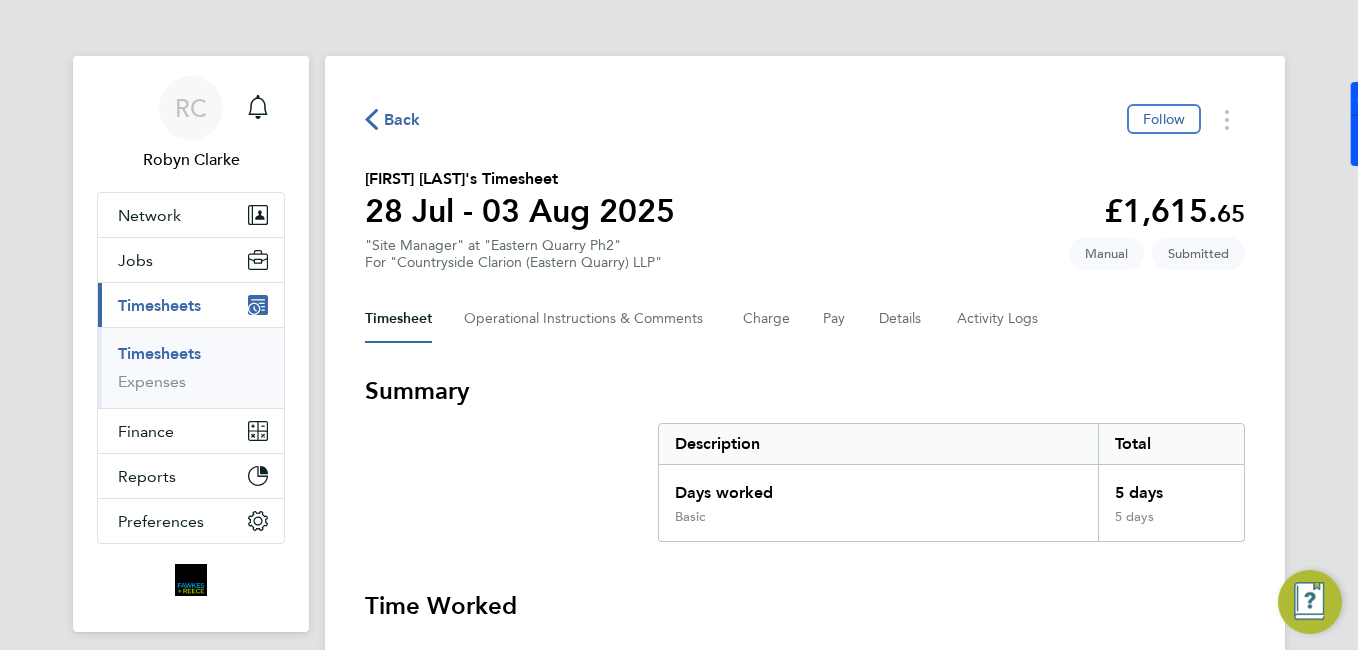 click on "Timesheets" at bounding box center (193, 358) 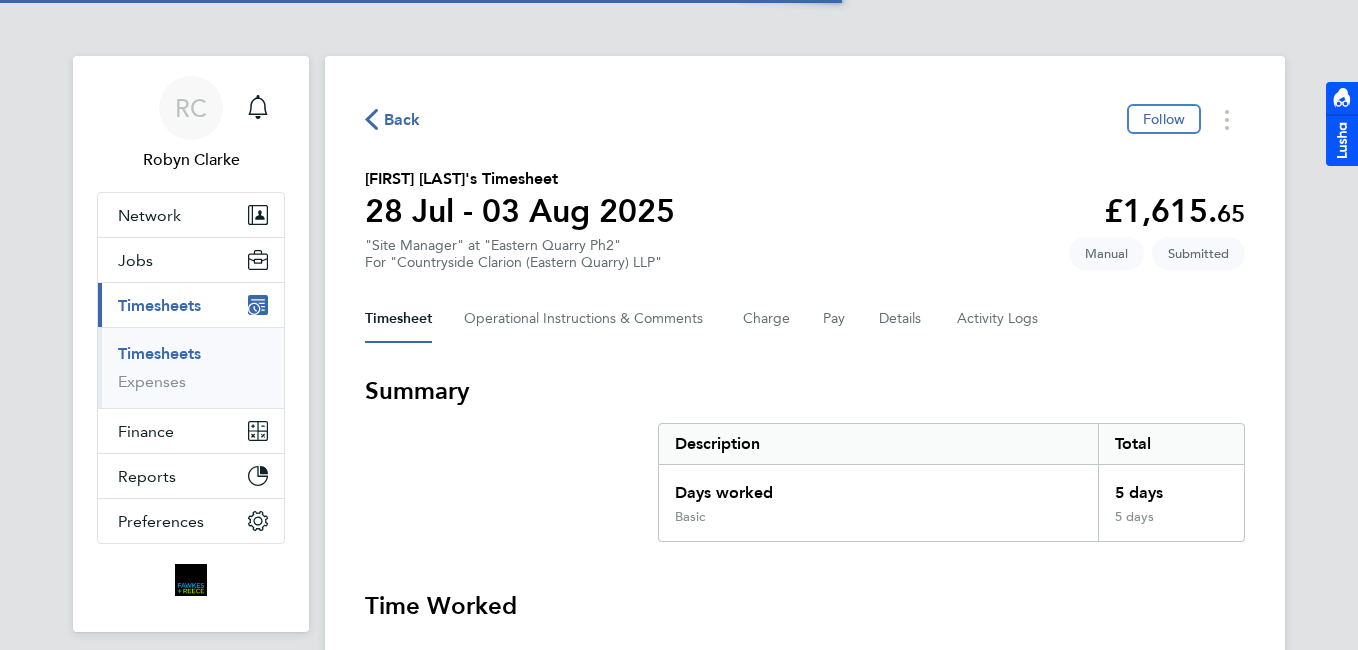 scroll, scrollTop: 0, scrollLeft: 0, axis: both 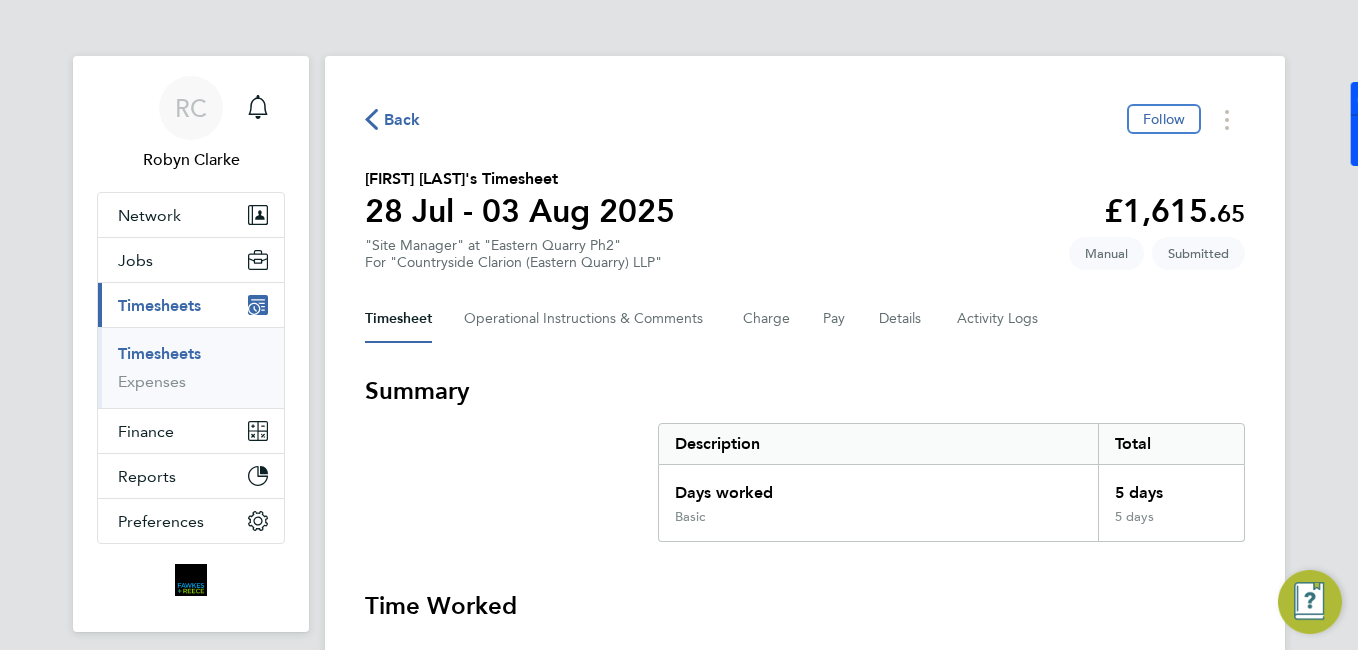 click on "Back" 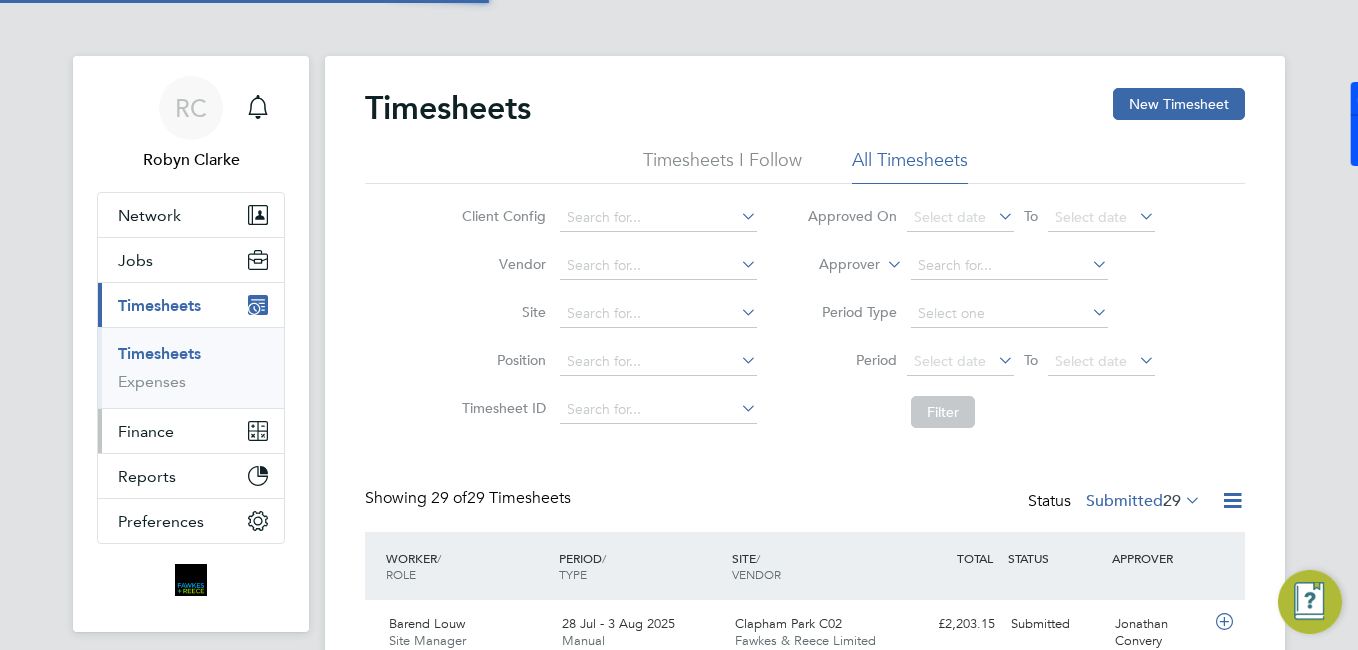 scroll, scrollTop: 10, scrollLeft: 10, axis: both 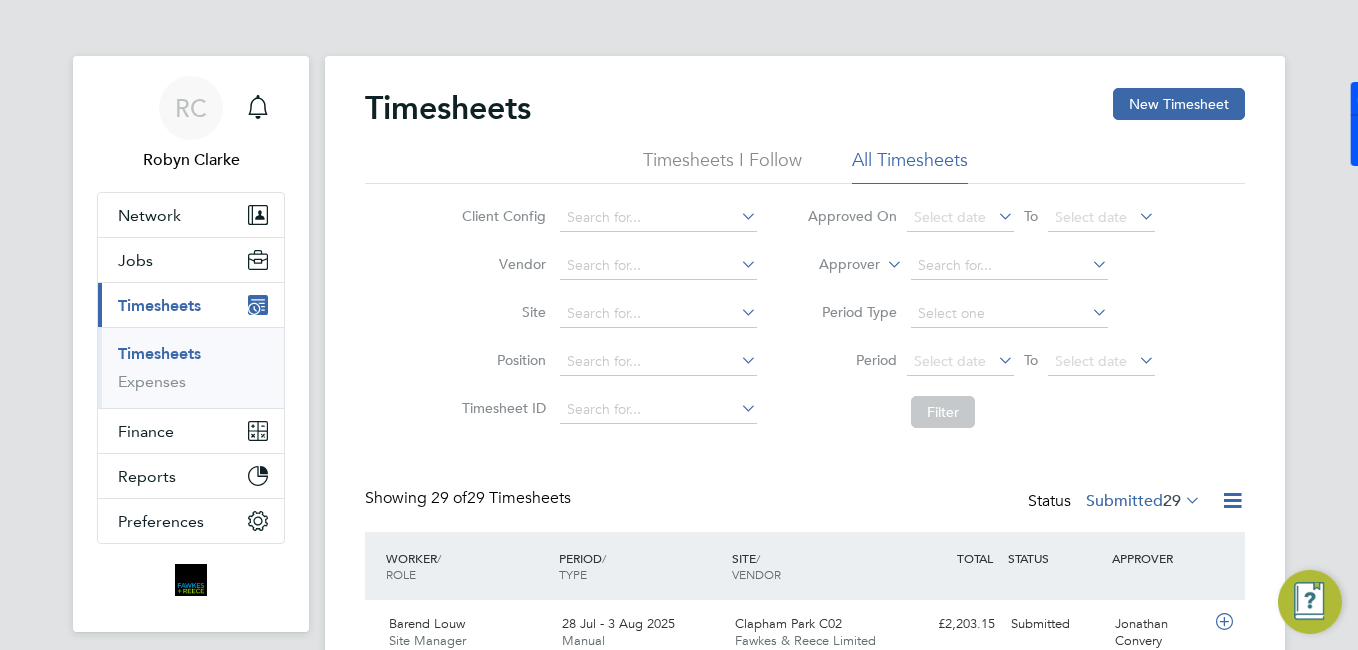 click on "Timesheets   Expenses" at bounding box center [191, 367] 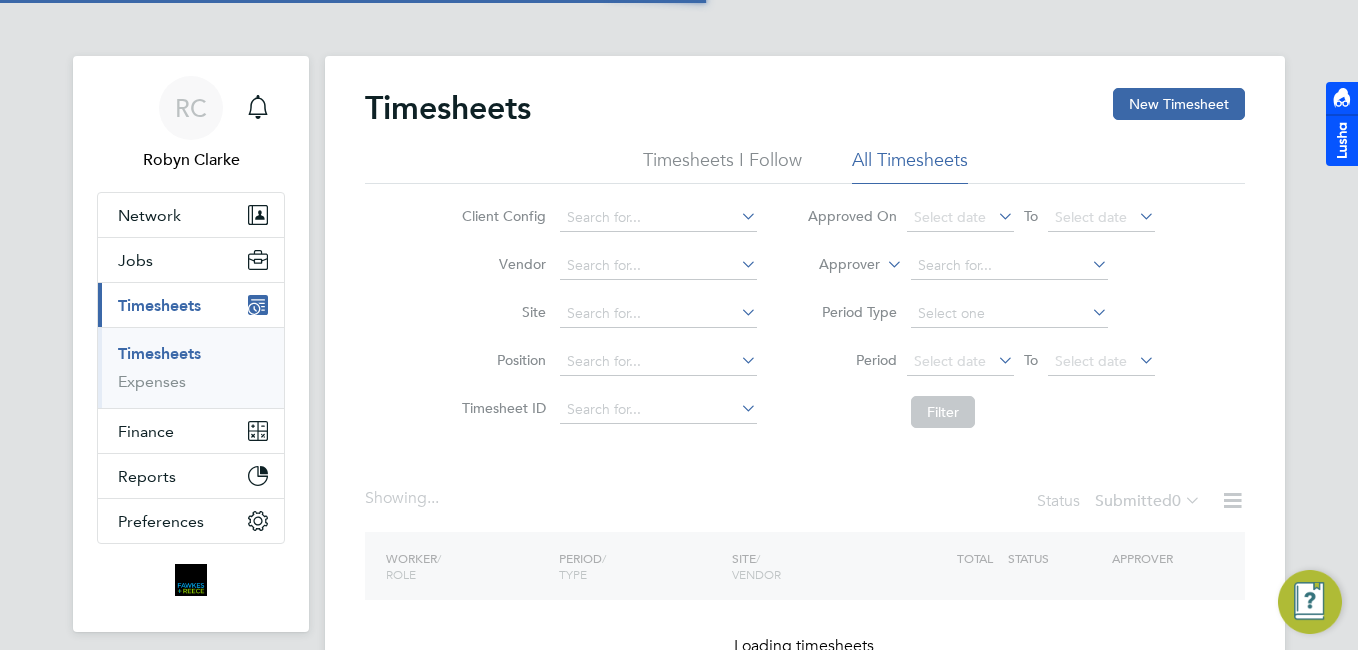 scroll, scrollTop: 0, scrollLeft: 0, axis: both 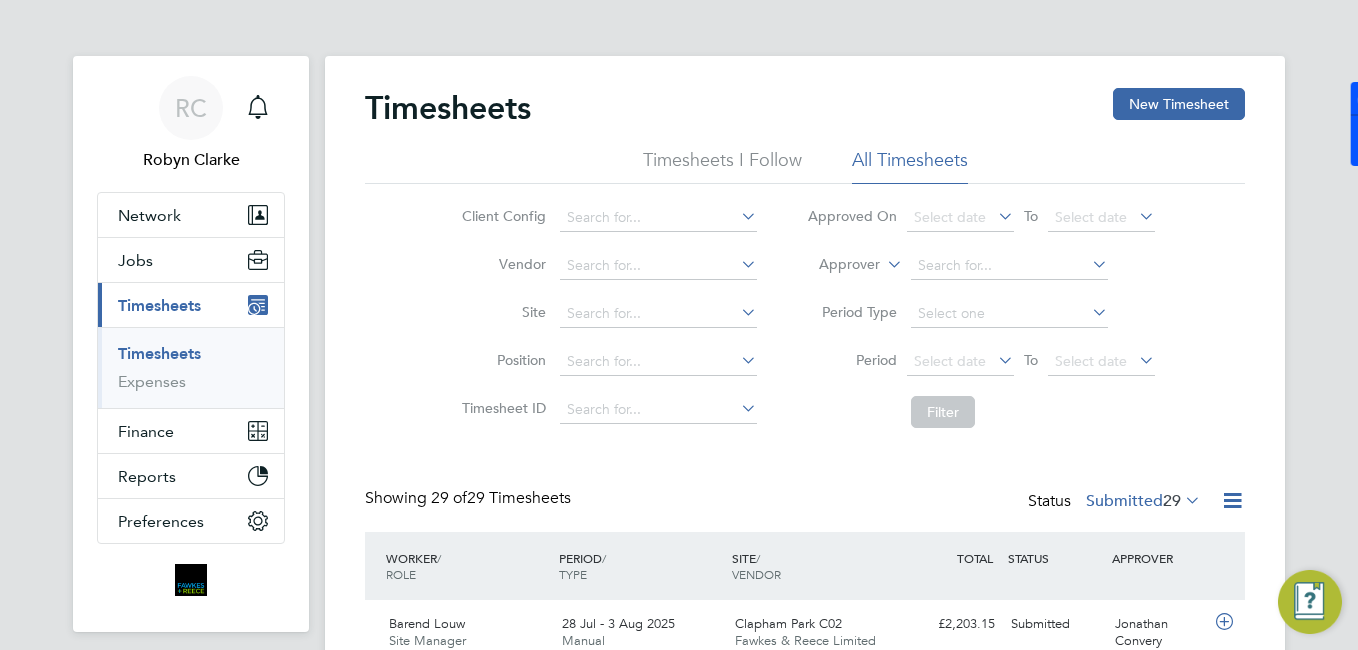 click on "Showing   29 of  29 Timesheets Status  Submitted  29" 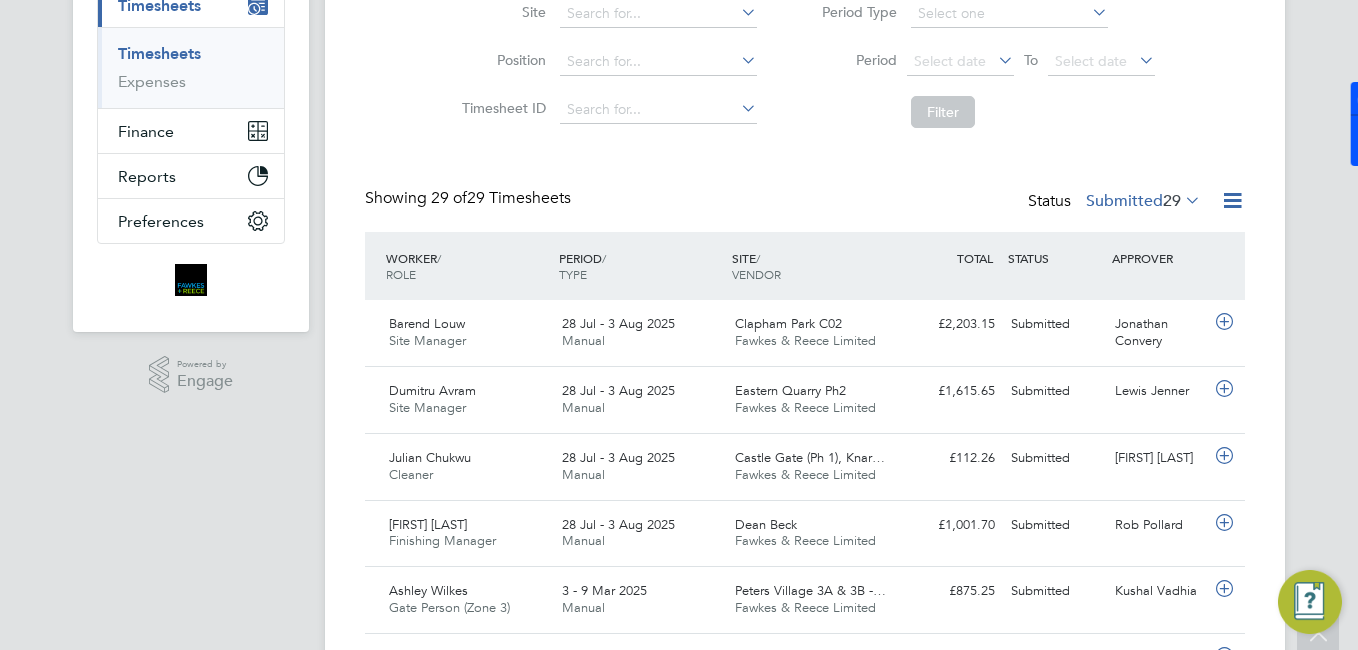 scroll, scrollTop: 0, scrollLeft: 0, axis: both 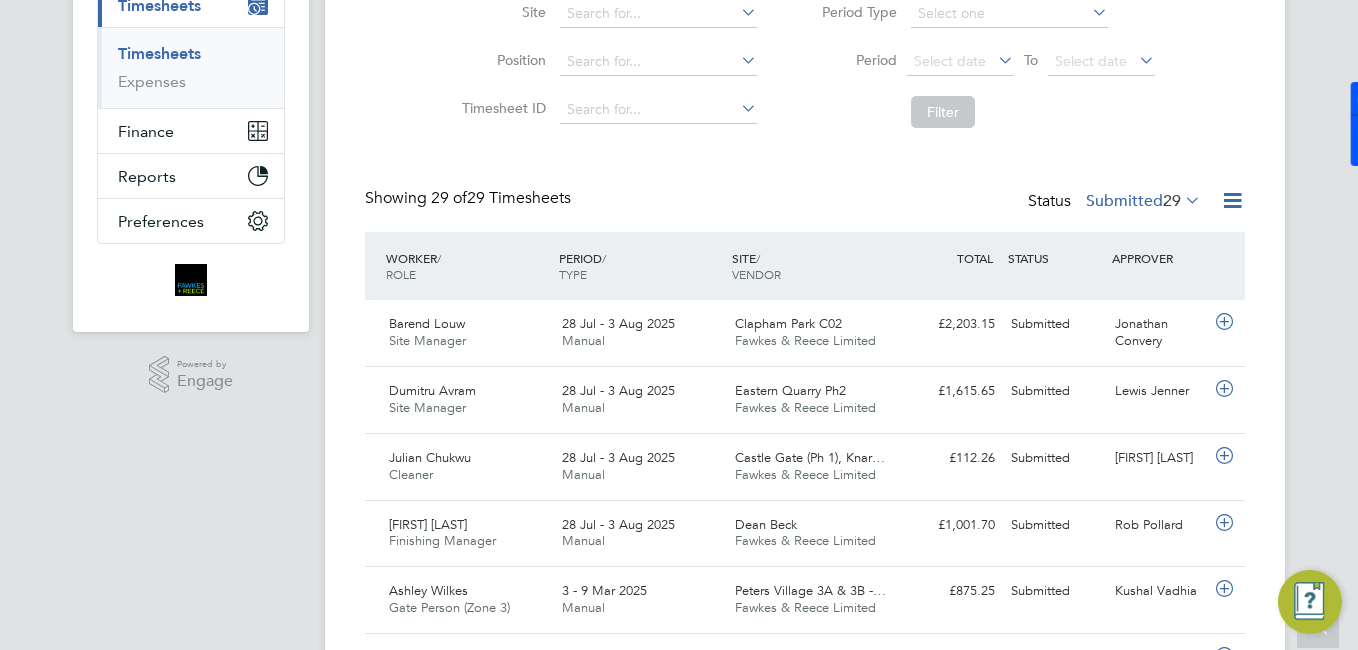 click on "Timesheets" at bounding box center (193, 58) 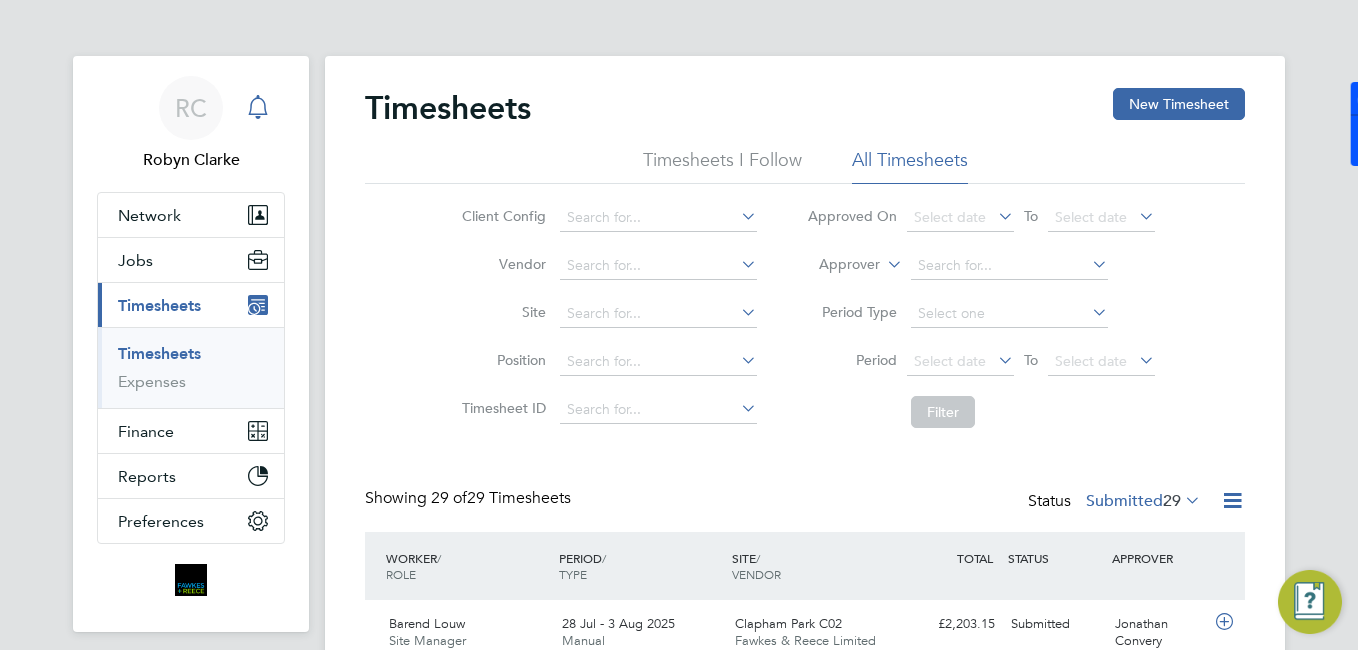 click 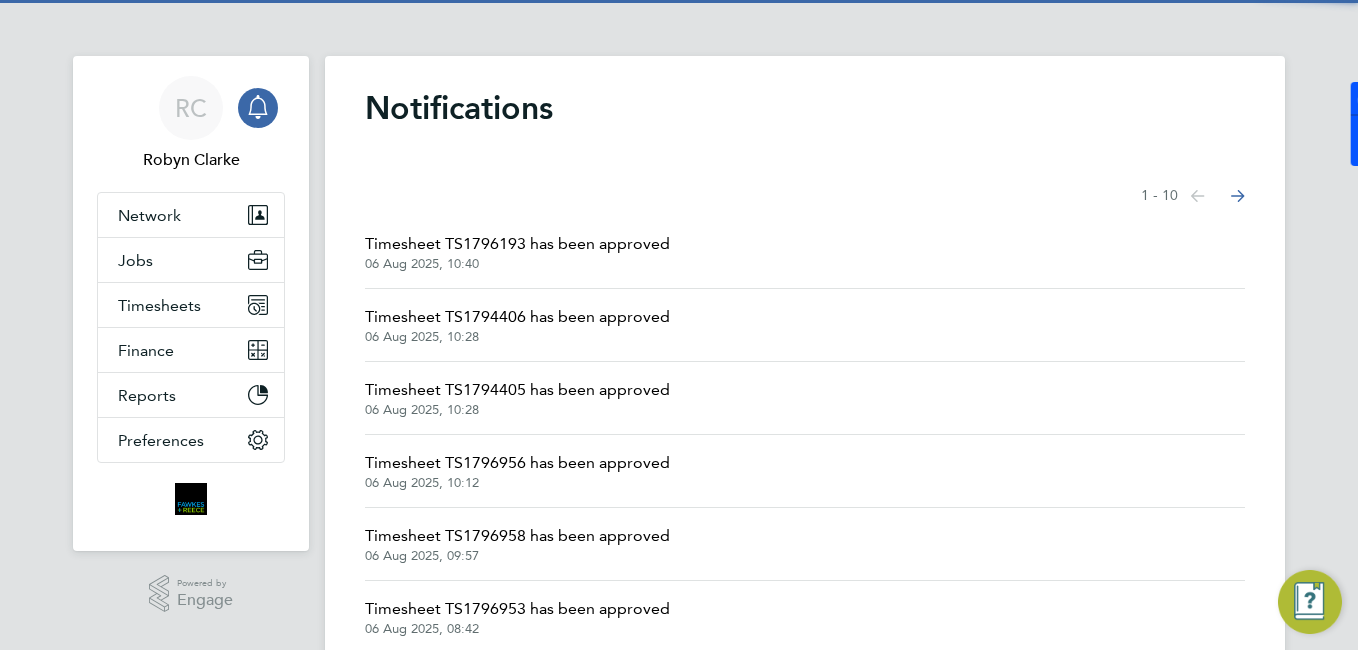 click on "Timesheet TS1796193 has been approved" 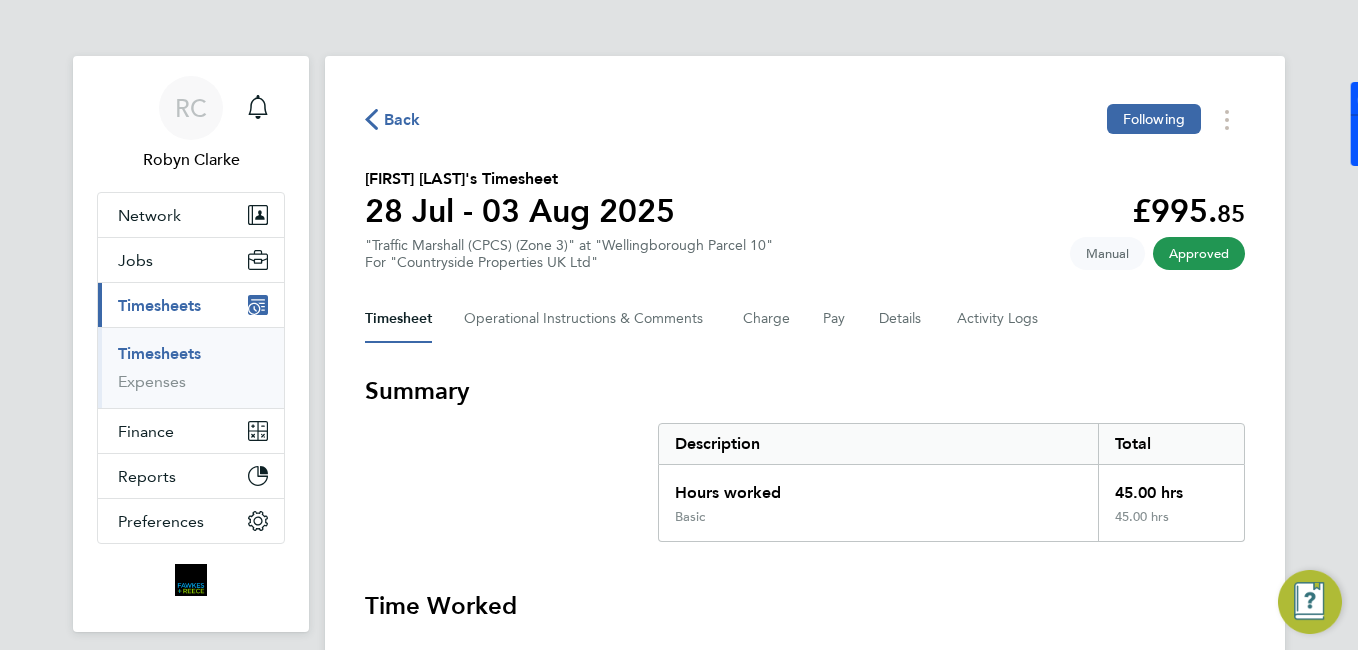 click on "Back" 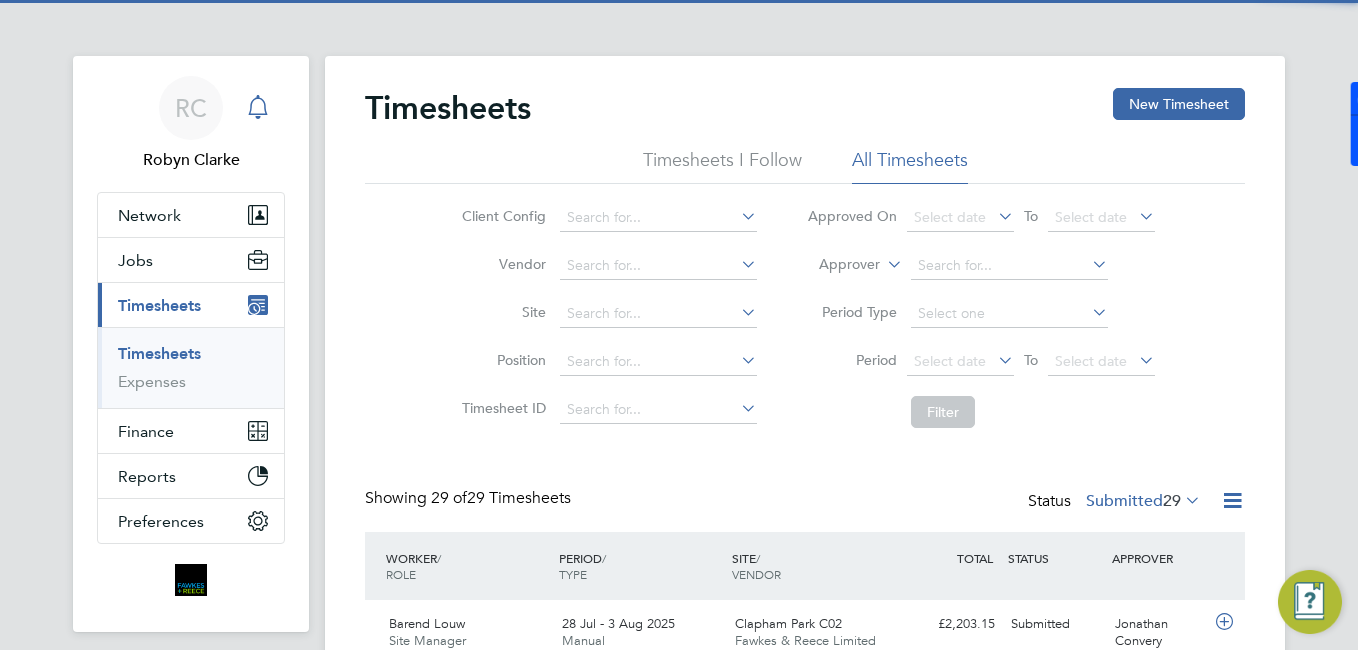 scroll, scrollTop: 10, scrollLeft: 10, axis: both 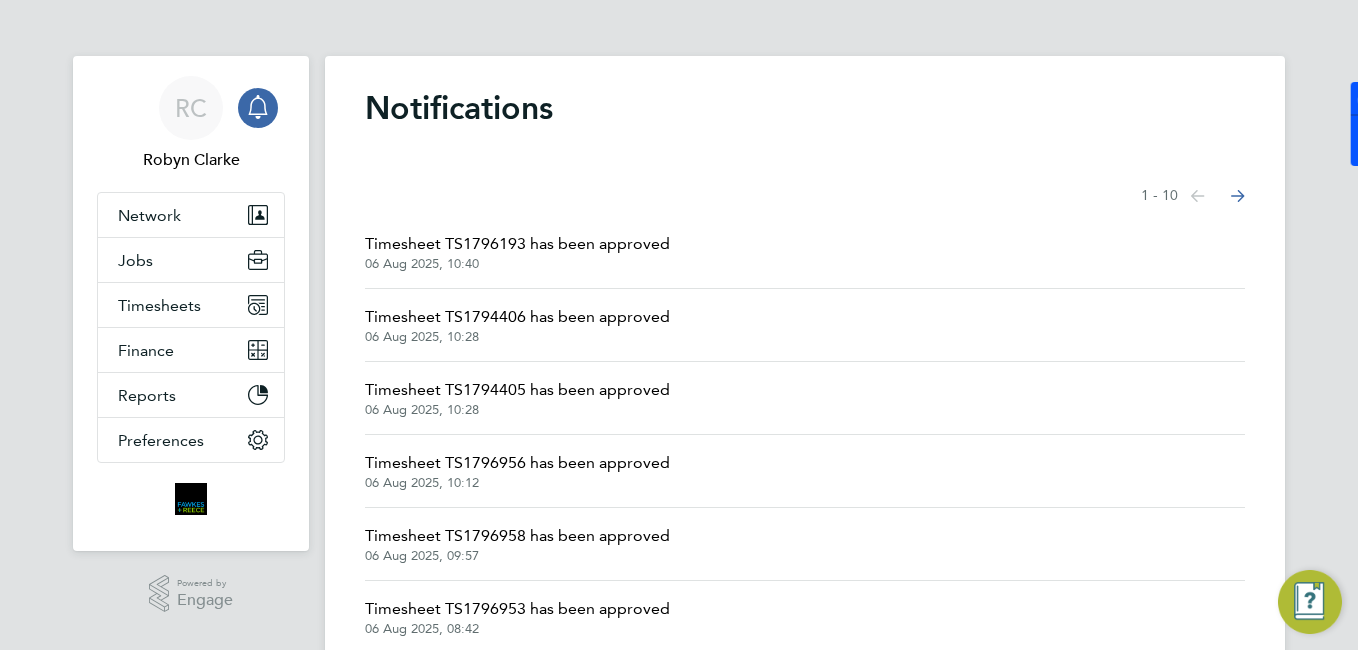 click on "Timesheet TS1794406 has been approved" 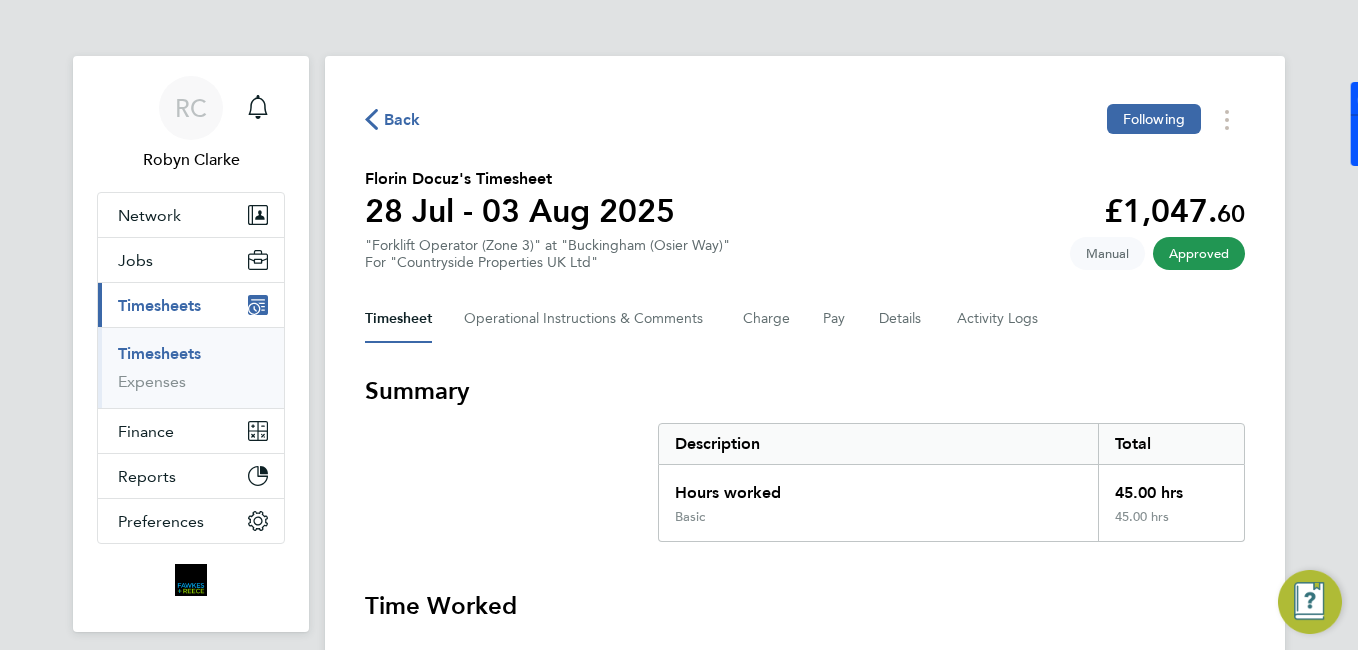 click on "Back  Following" 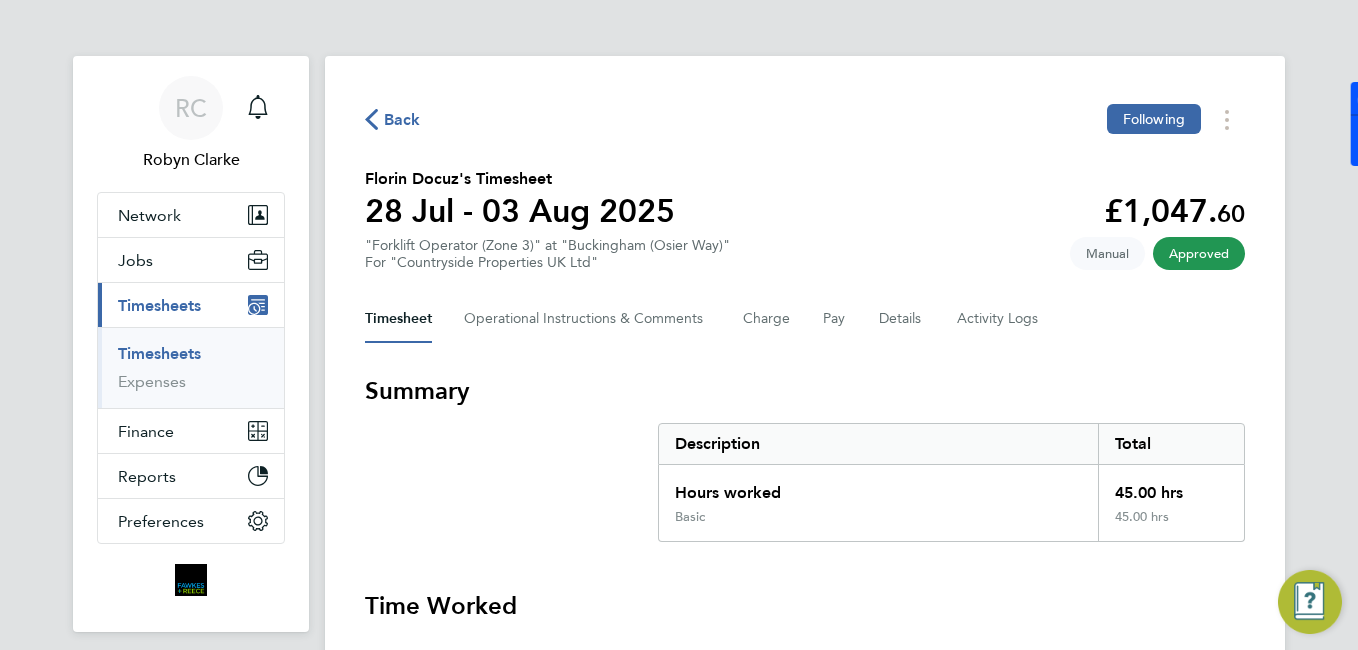 drag, startPoint x: 393, startPoint y: 137, endPoint x: 389, endPoint y: 152, distance: 15.524175 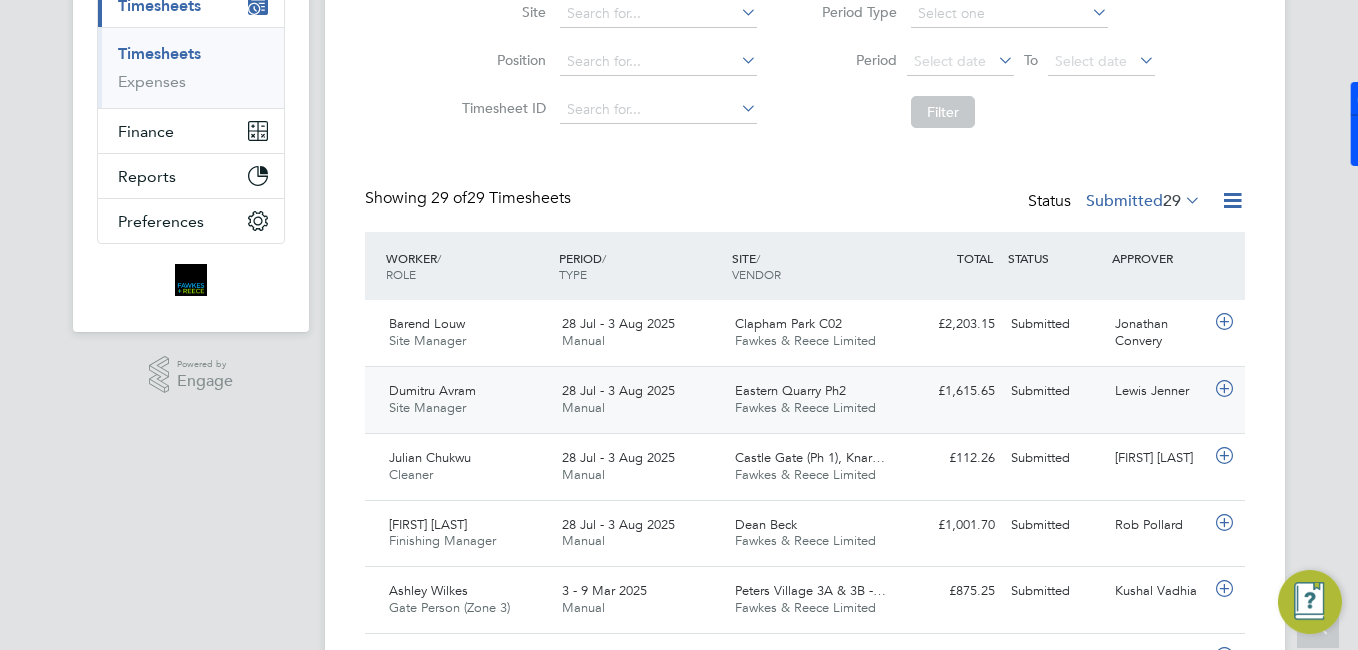 drag, startPoint x: 1131, startPoint y: 381, endPoint x: 1095, endPoint y: 380, distance: 36.013885 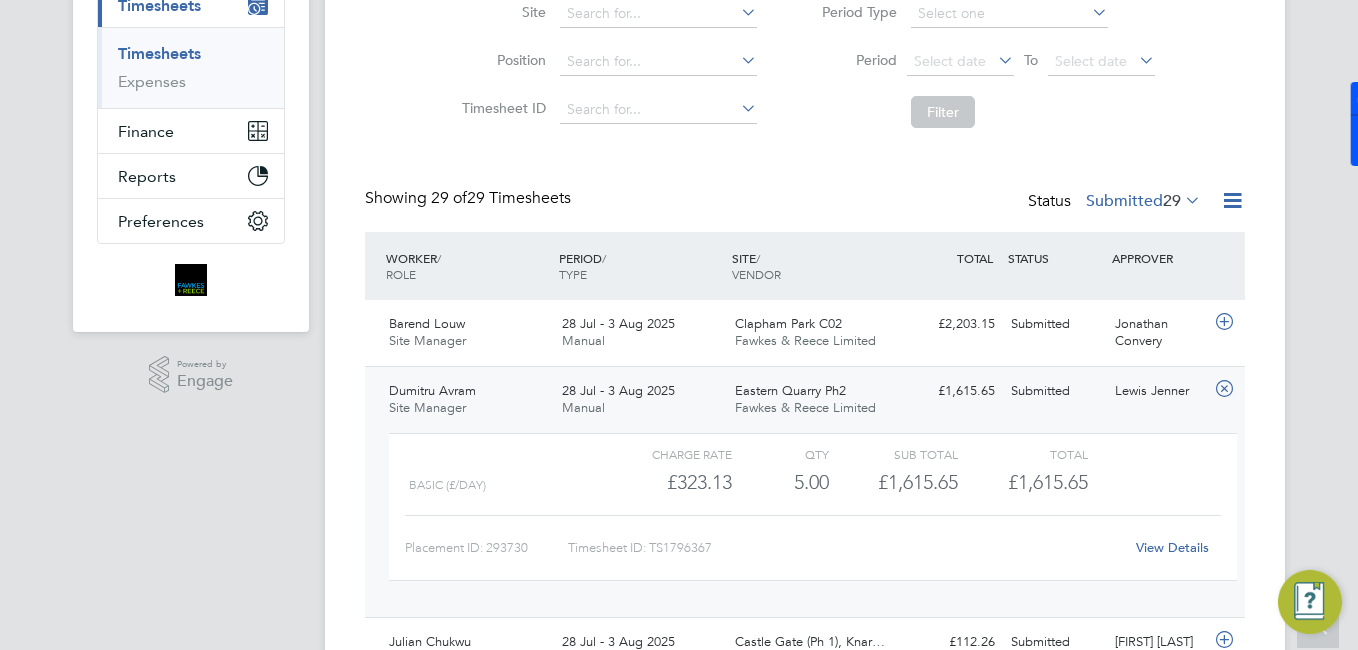 click on "View Details" 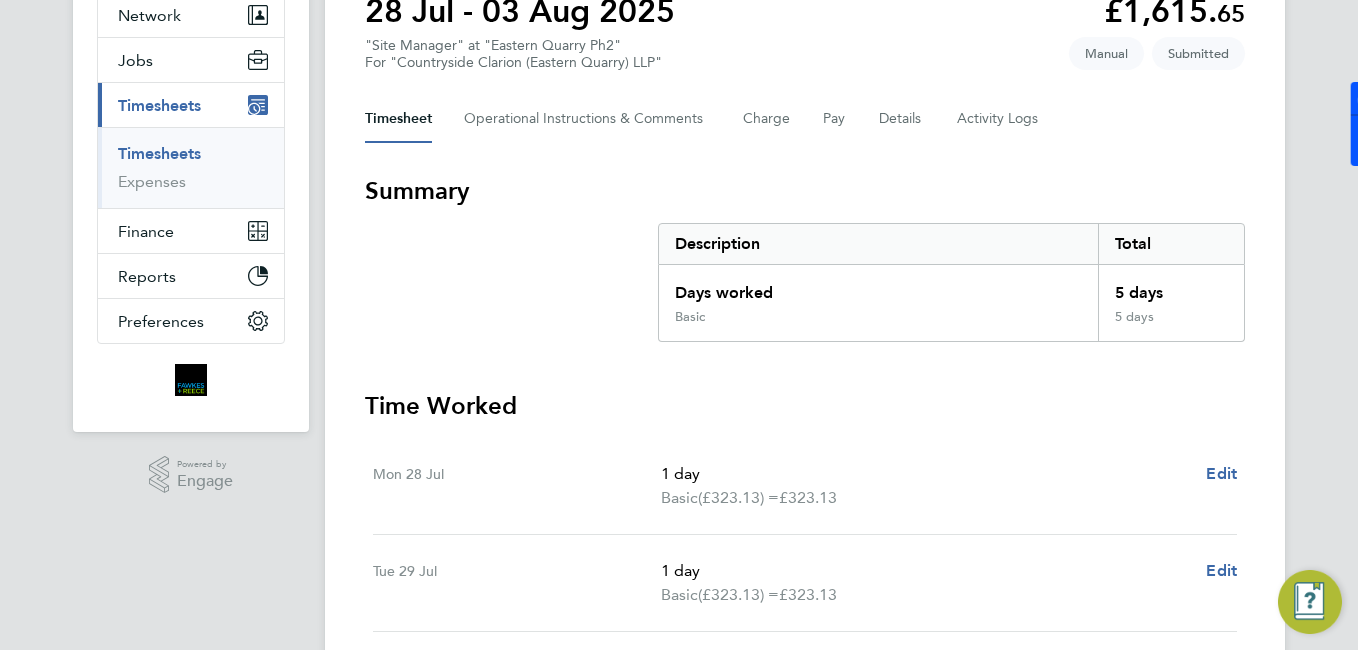 scroll, scrollTop: 0, scrollLeft: 0, axis: both 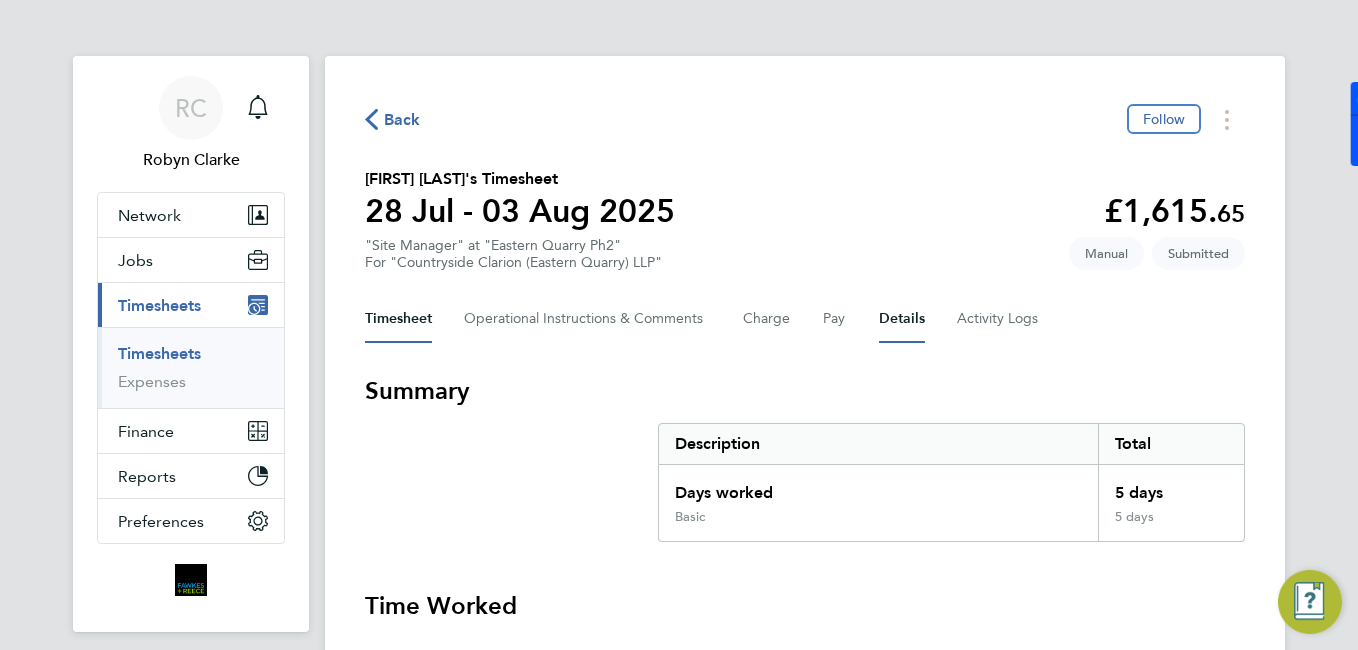 click on "Details" at bounding box center (902, 319) 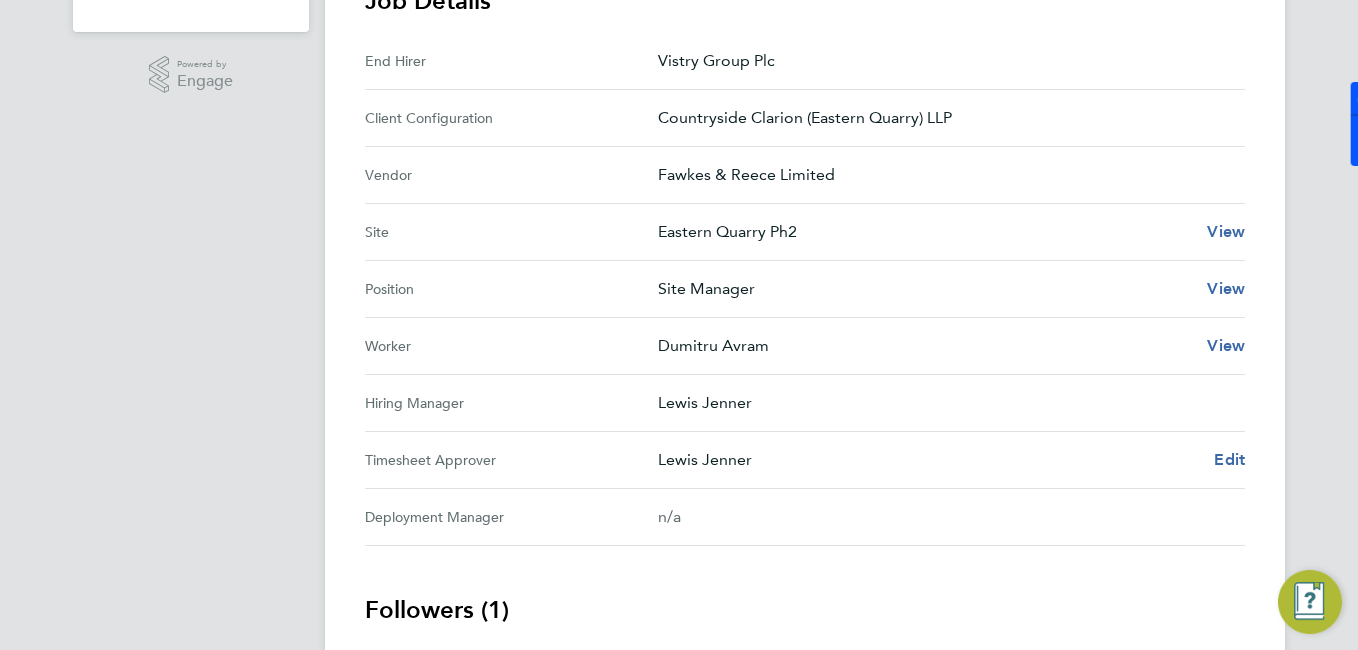 scroll, scrollTop: 804, scrollLeft: 0, axis: vertical 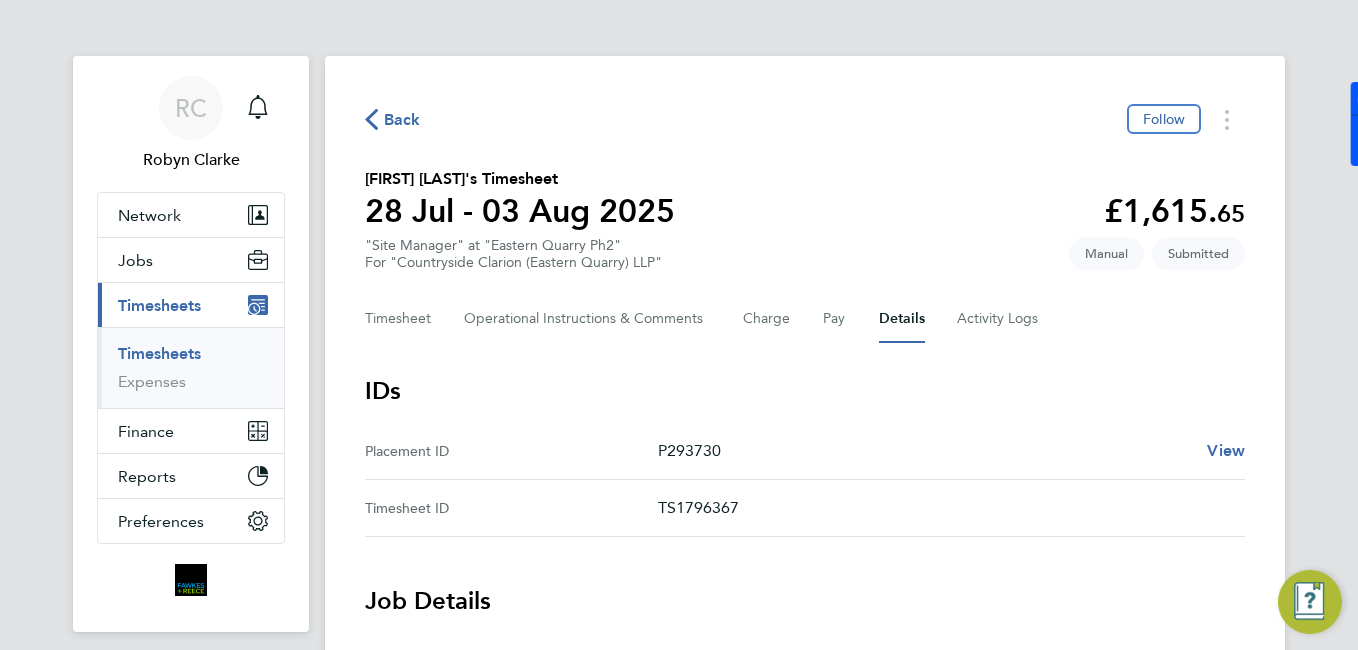 click on "Timesheets" at bounding box center (193, 358) 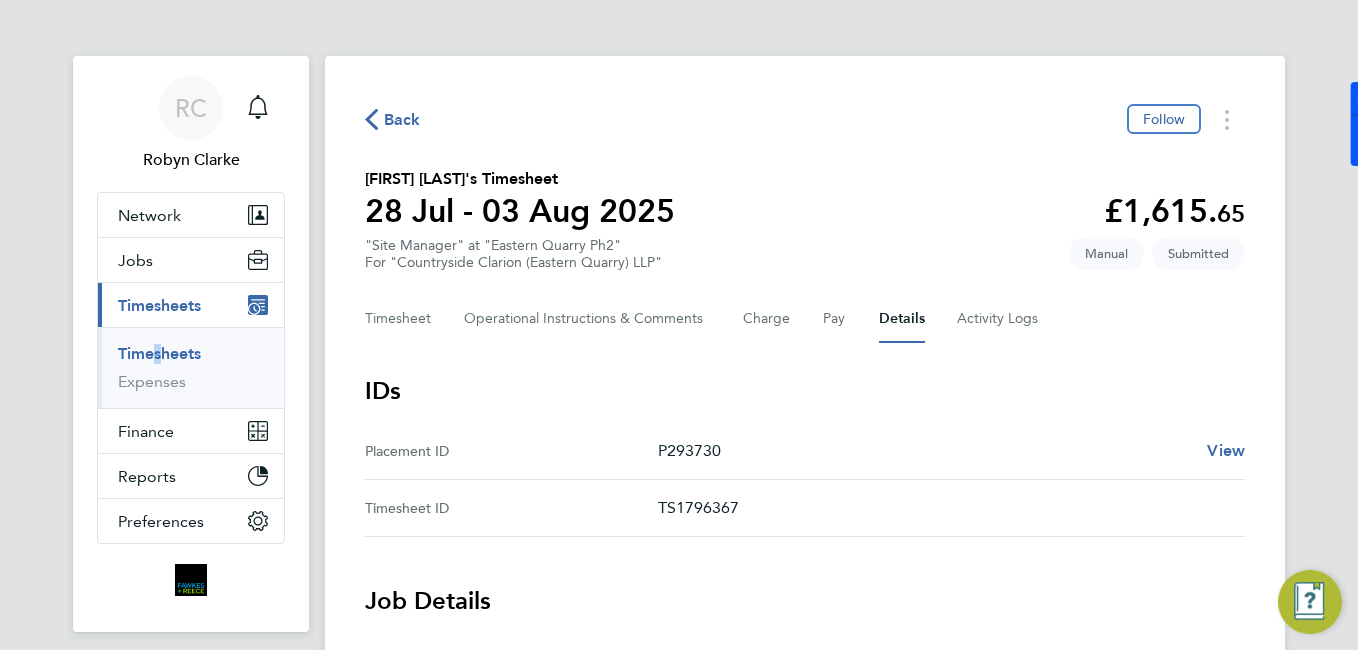 click 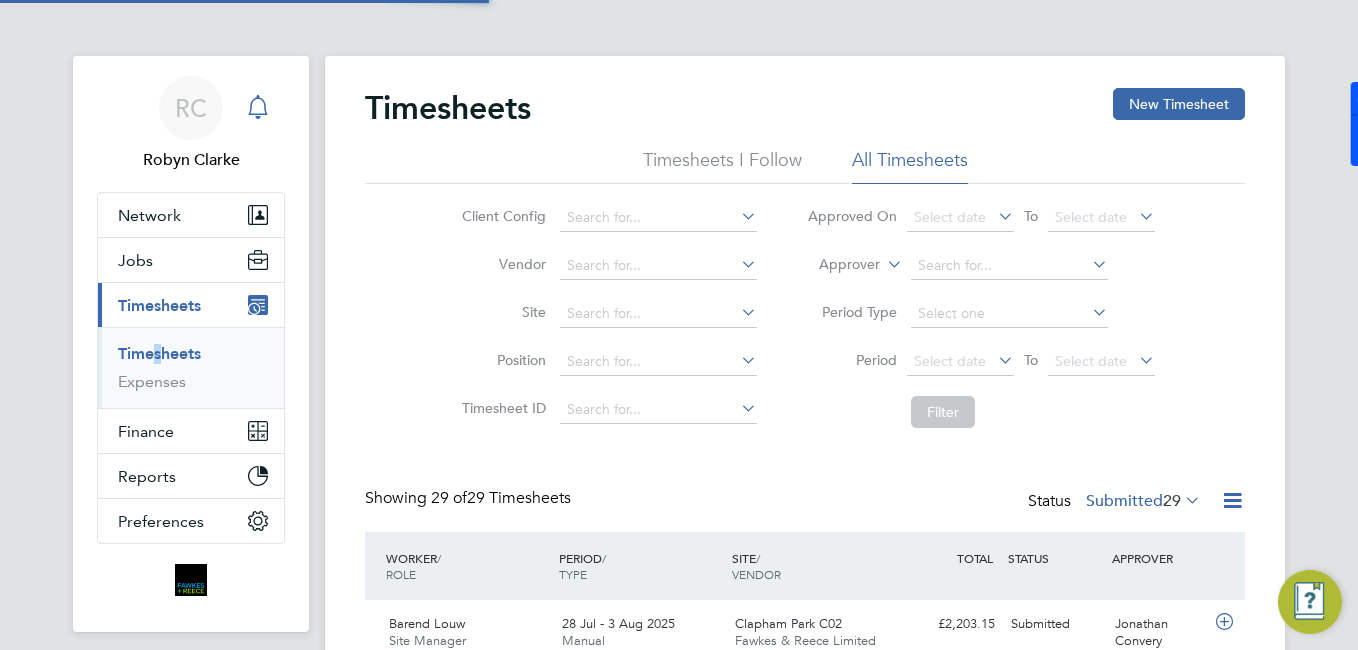 scroll, scrollTop: 10, scrollLeft: 10, axis: both 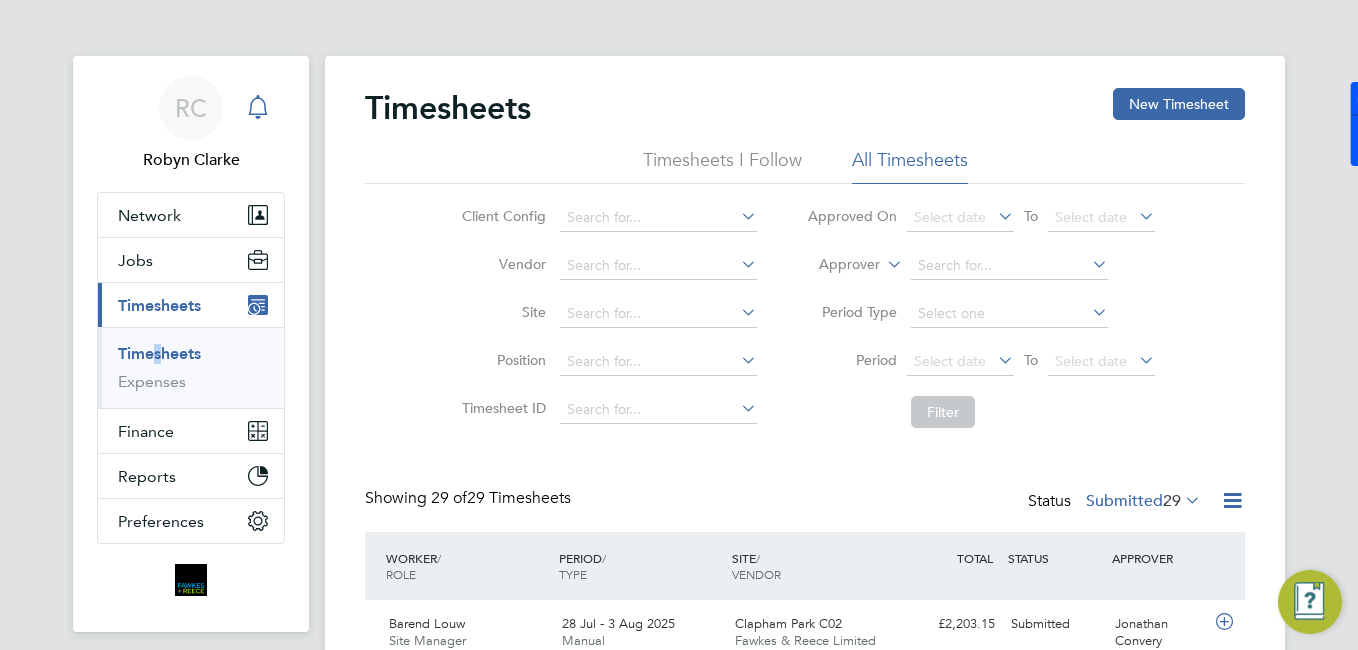click at bounding box center (258, 108) 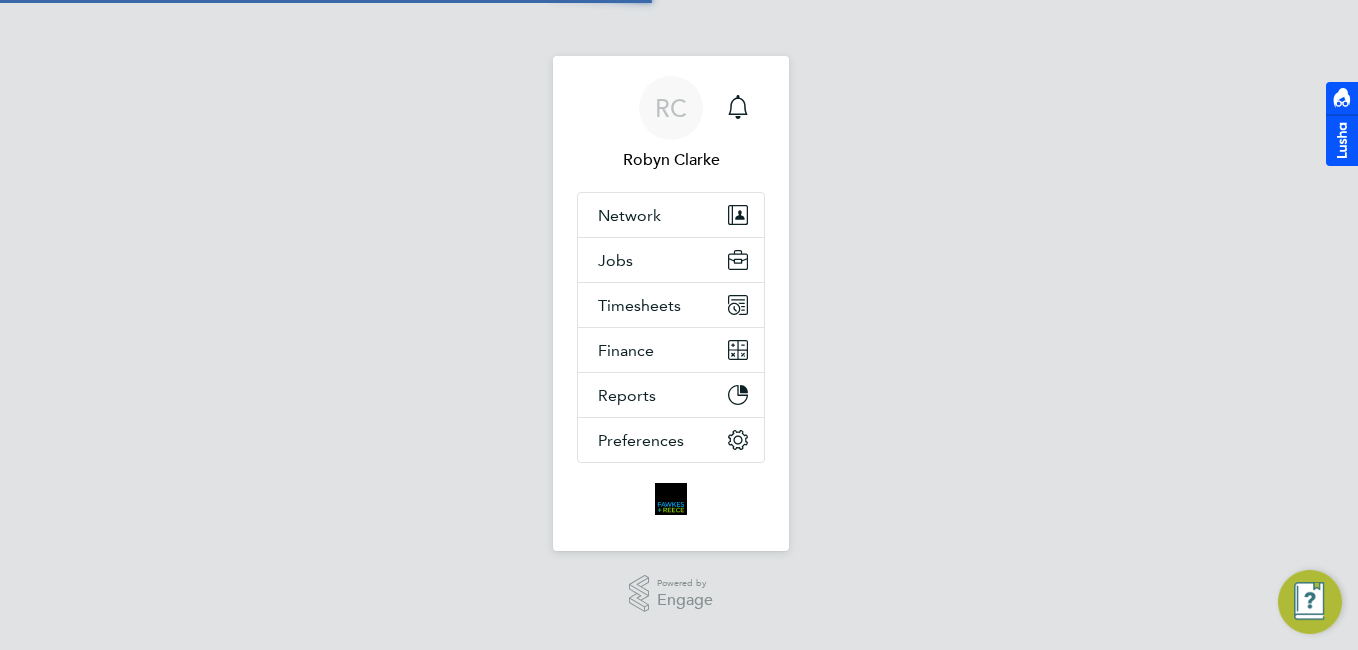 scroll, scrollTop: 0, scrollLeft: 0, axis: both 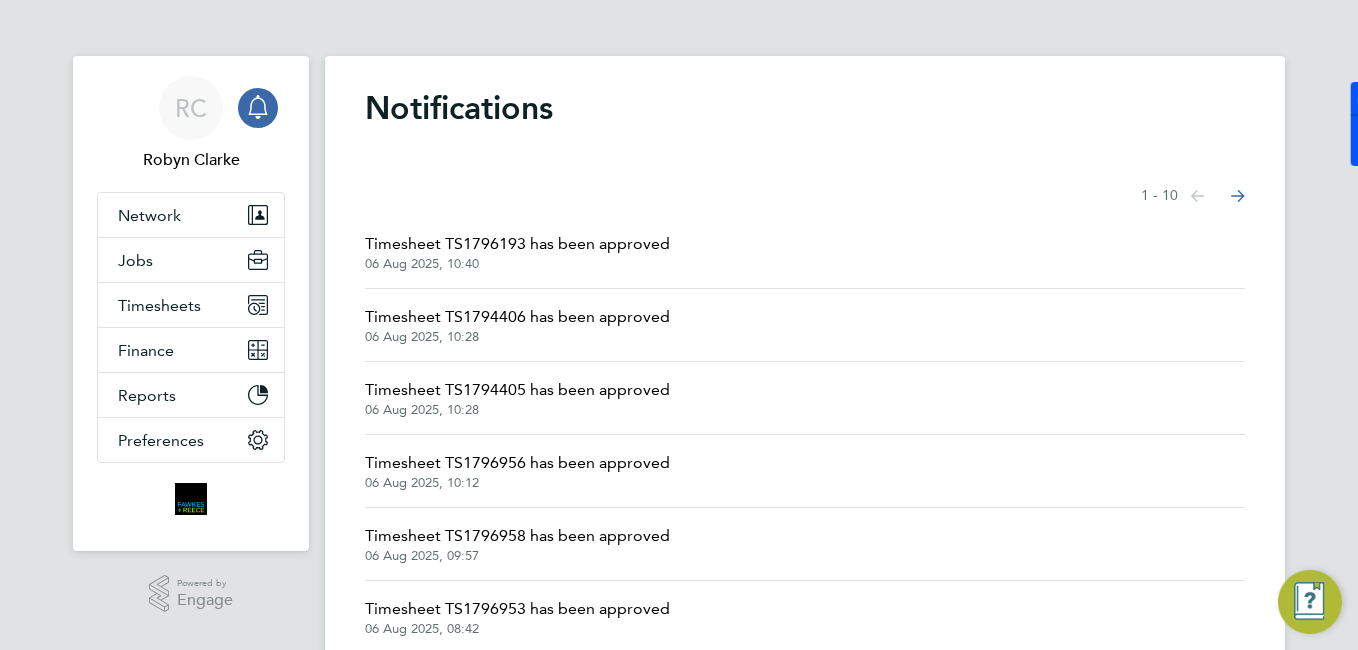 click on "Timesheet TS1796193 has been approved" 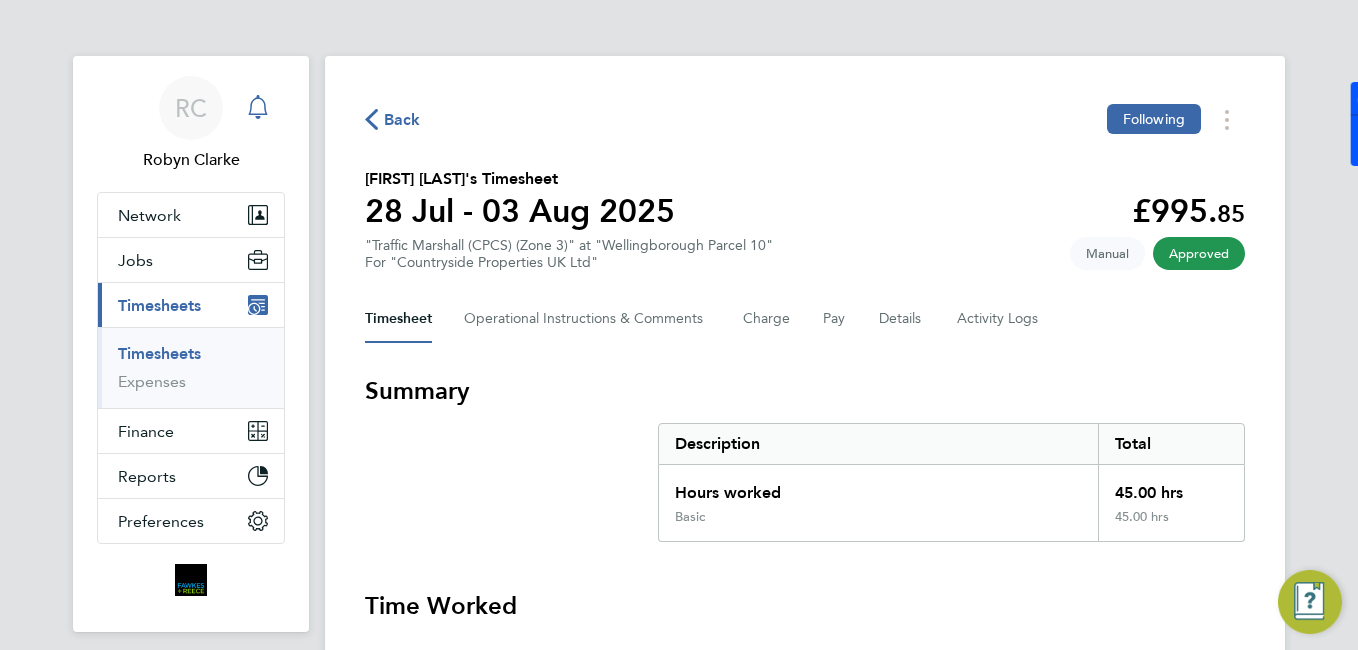 click 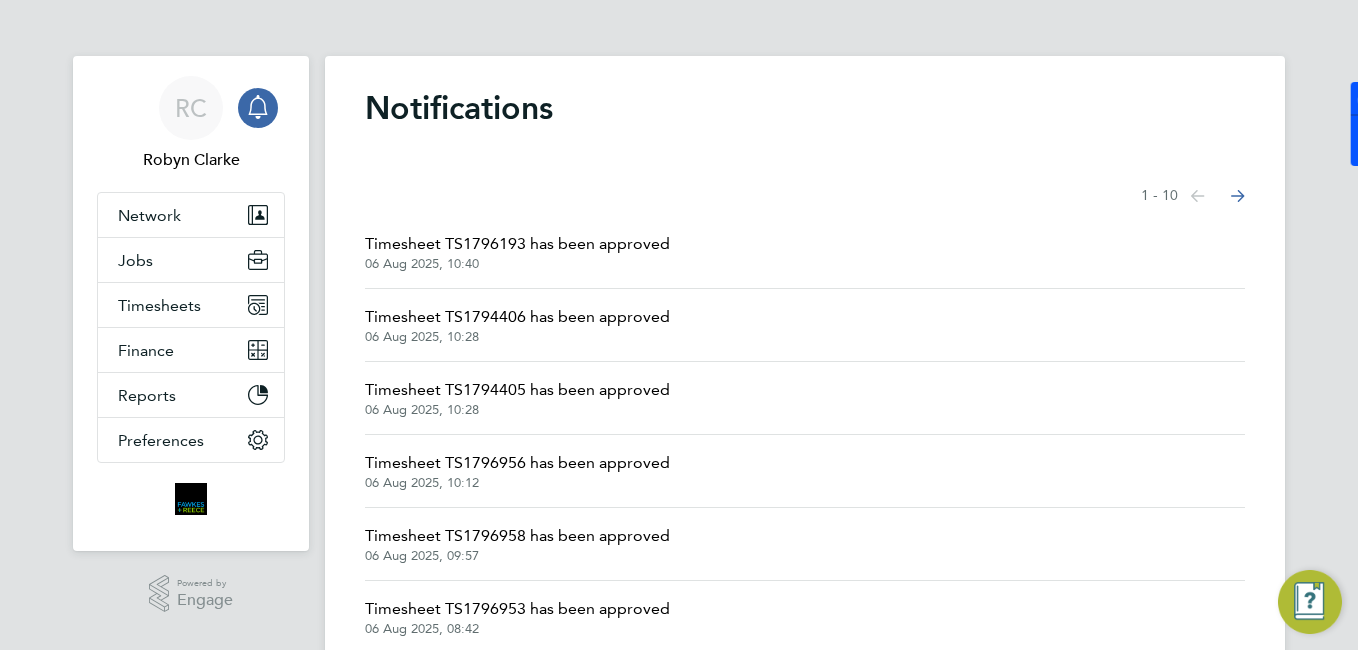 click on "Timesheet TS1794406 has been approved   06 Aug 2025, 10:28" 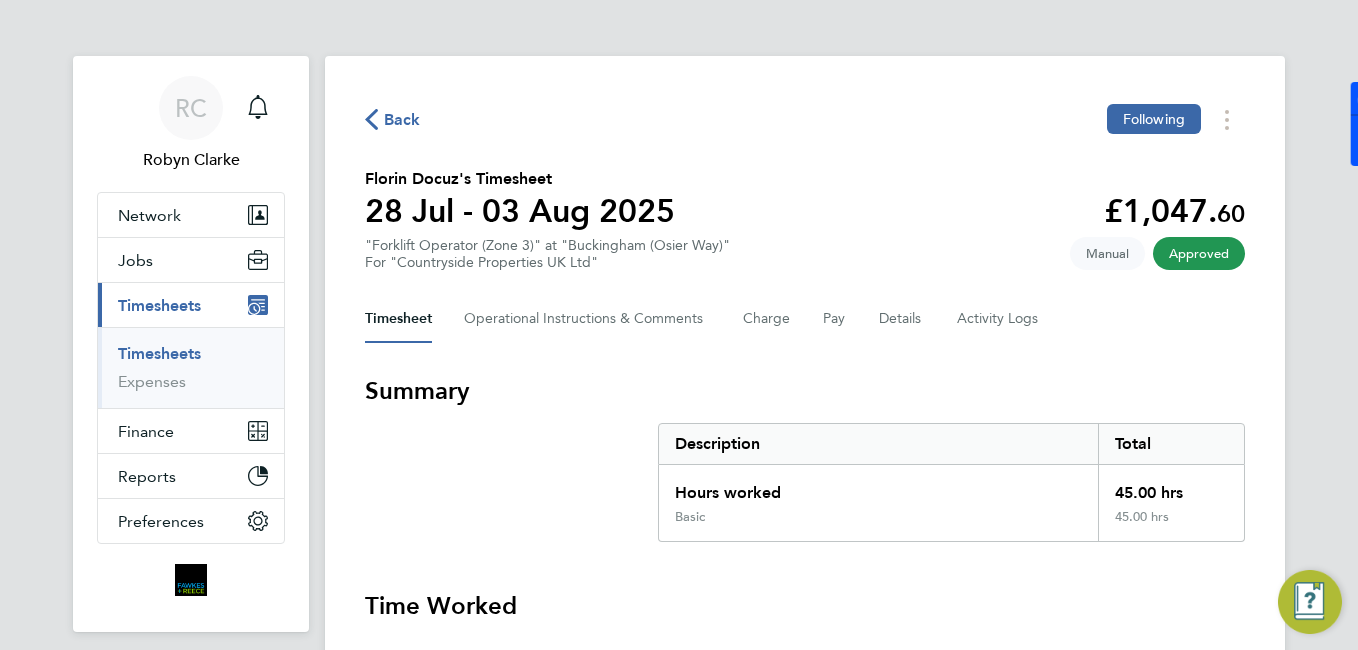 click on "Back  Following
[FIRST] [LAST]'s Timesheet   28 Jul - 03 Aug 2025   £1,047. 60  "Forklift Operator (Zone 3)" at "Buckingham (Osier Way)"  For "Countryside Properties UK Ltd"  Approved   Manual   Timesheet   Operational Instructions & Comments   Charge   Pay   Details   Activity Logs   Summary   Description   Total   Hours worked   45.00 hrs   Basic   45.00 hrs   Time Worked   Mon 28 Jul   07:30 to 17:00   |   30 min   9.00 hrs   |   Basic   (£23.28) =   £209.52   View   Tue 29 Jul   07:30 to 17:00   |   30 min   9.00 hrs   |   Basic   (£23.28) =   £209.52   View   Wed 30 Jul   07:30 to 17:00   |   30 min   9.00 hrs   |   Basic   (£23.28) =   £209.52   View   Thu 31 Jul   07:30 to 17:00   |   30 min   9.00 hrs   |   Basic   (£23.28) =   £209.52   View   Fri 01 Aug   07:30 to 17:00   |   30 min   9.00 hrs   |   Basic   (£23.28) =   £209.52   View   Sat 02 Aug   –   Sun 03 Aug   –   Cancel Timesheet" 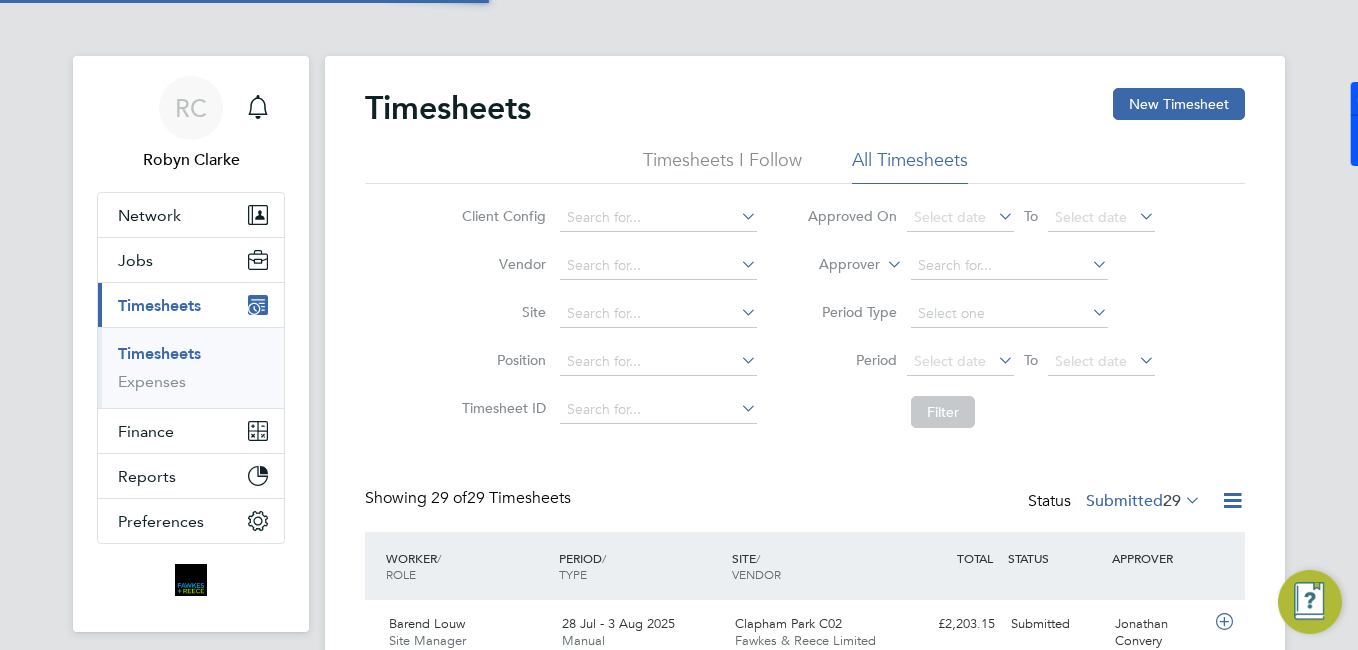 scroll, scrollTop: 10, scrollLeft: 10, axis: both 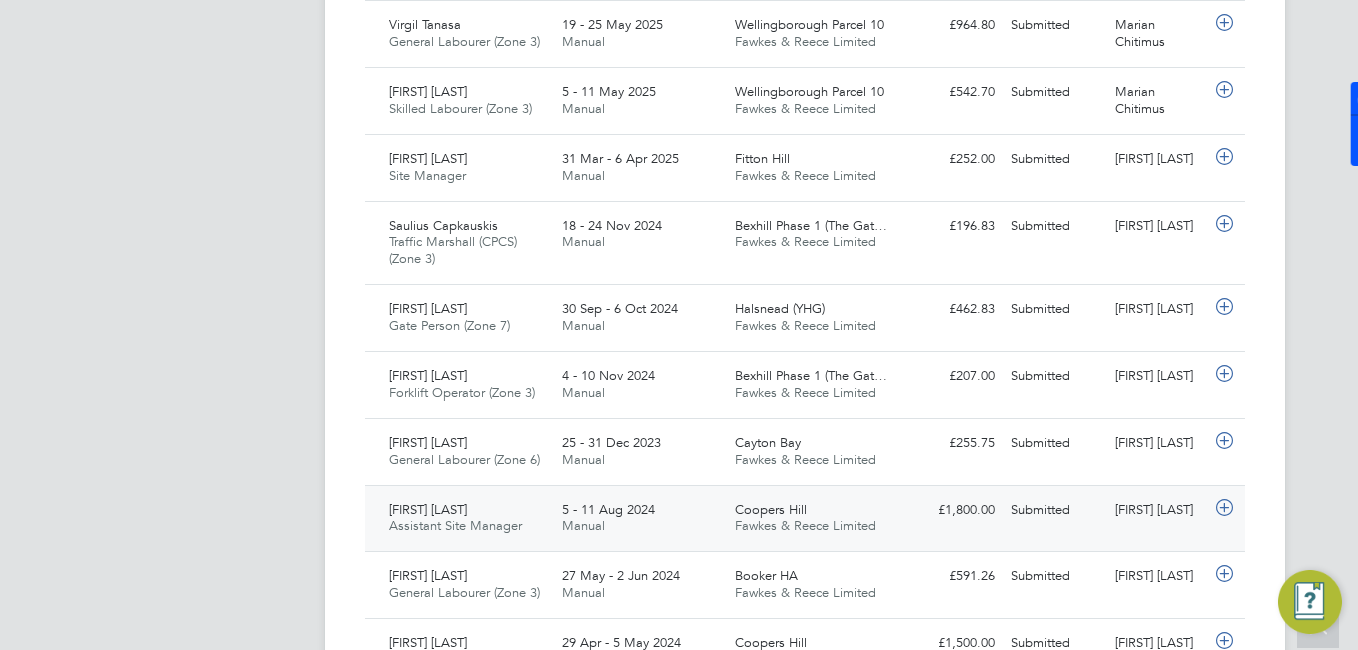 click on "Tim Dore" 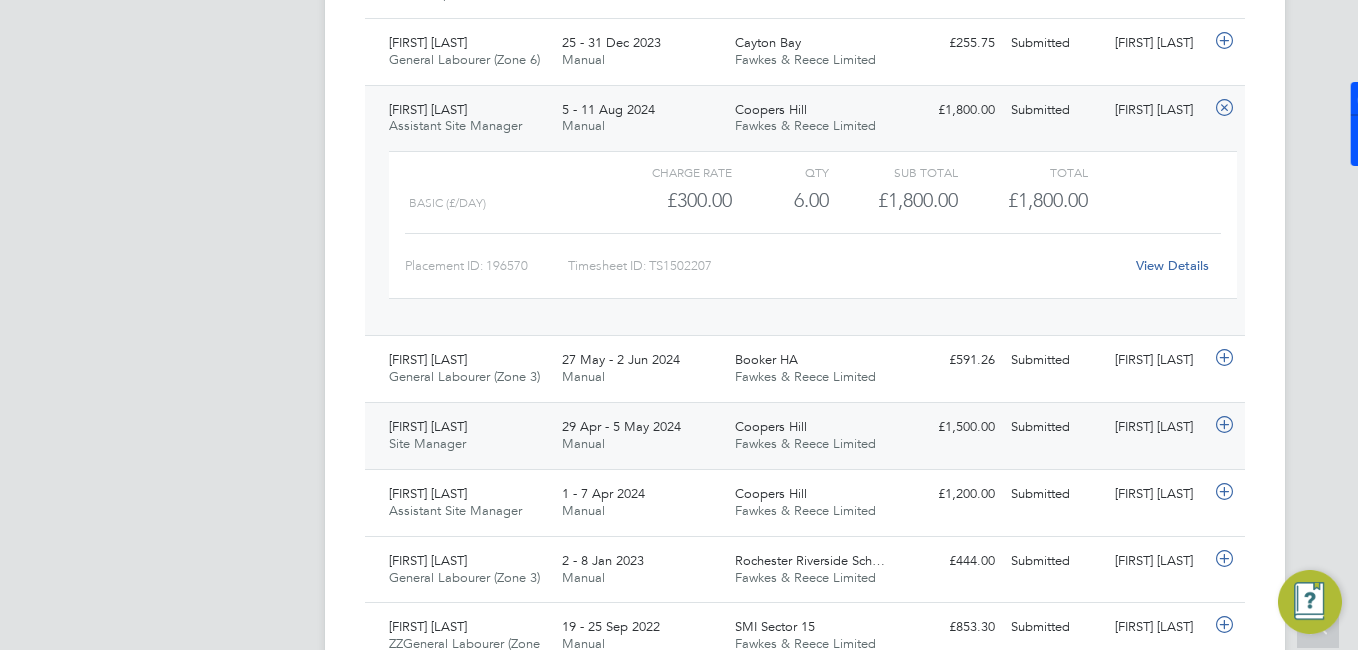 click on "Fawkes & Reece Limited" 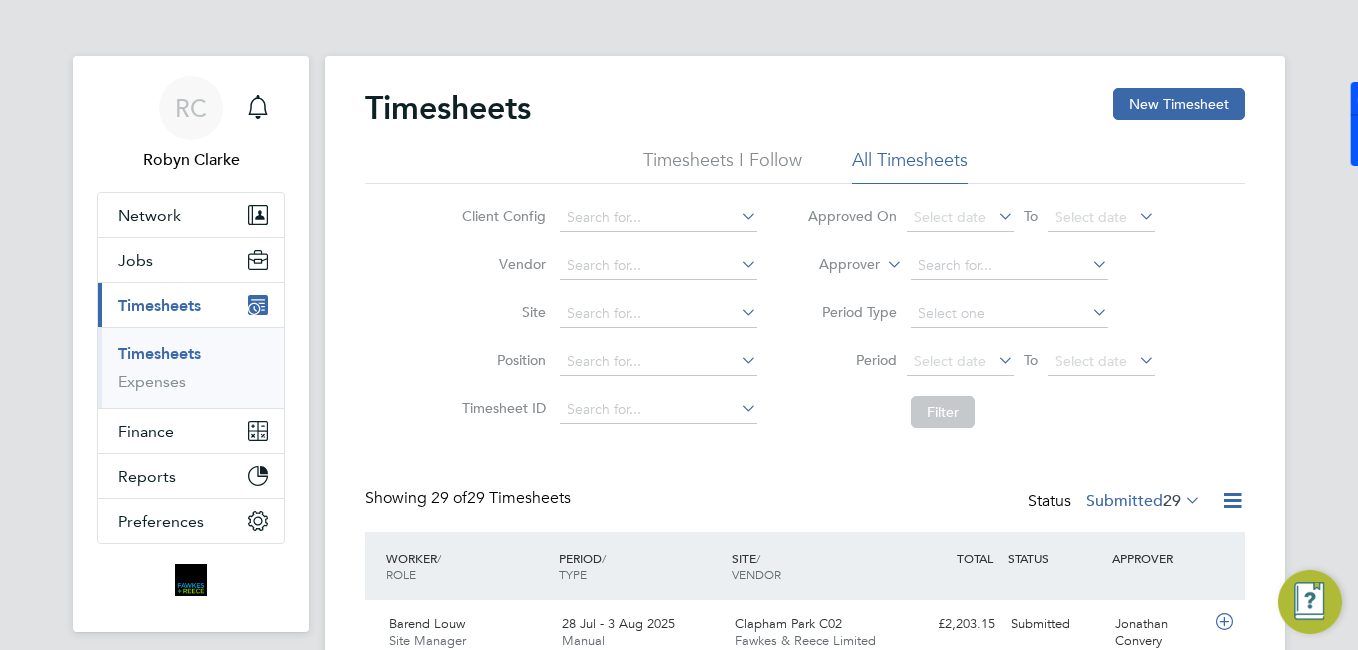 click on "Timesheets" at bounding box center [159, 353] 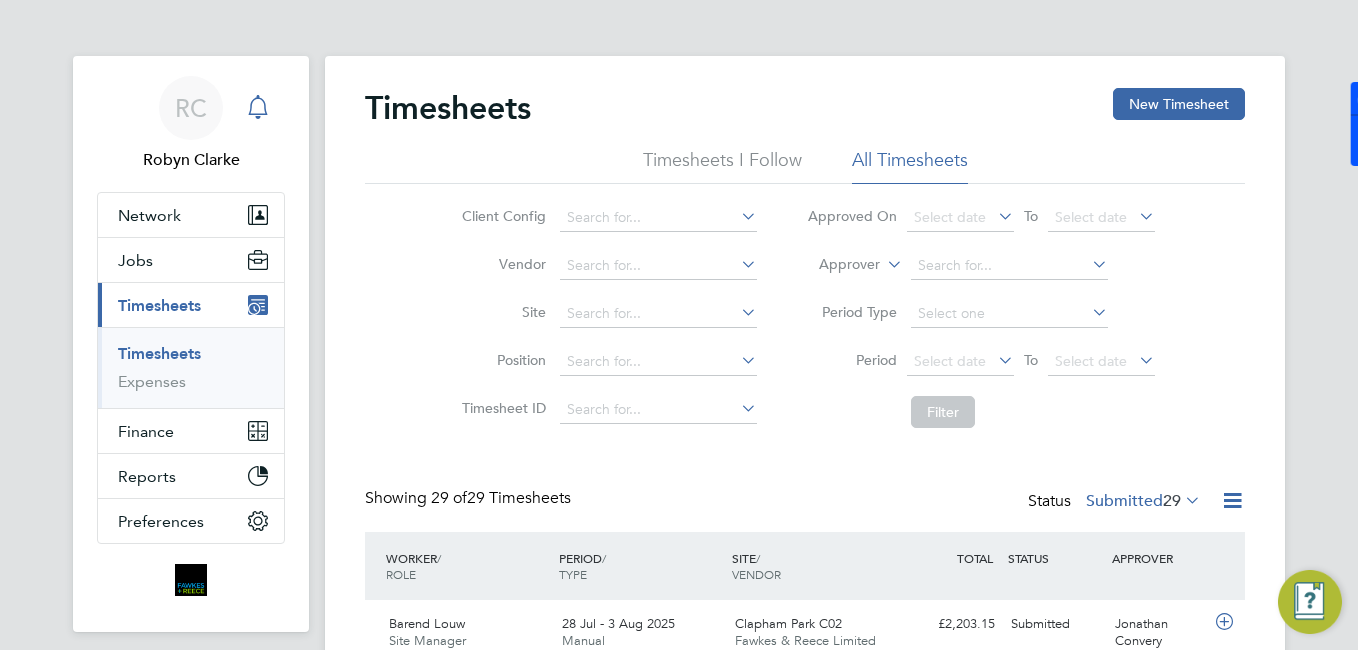 click at bounding box center [258, 108] 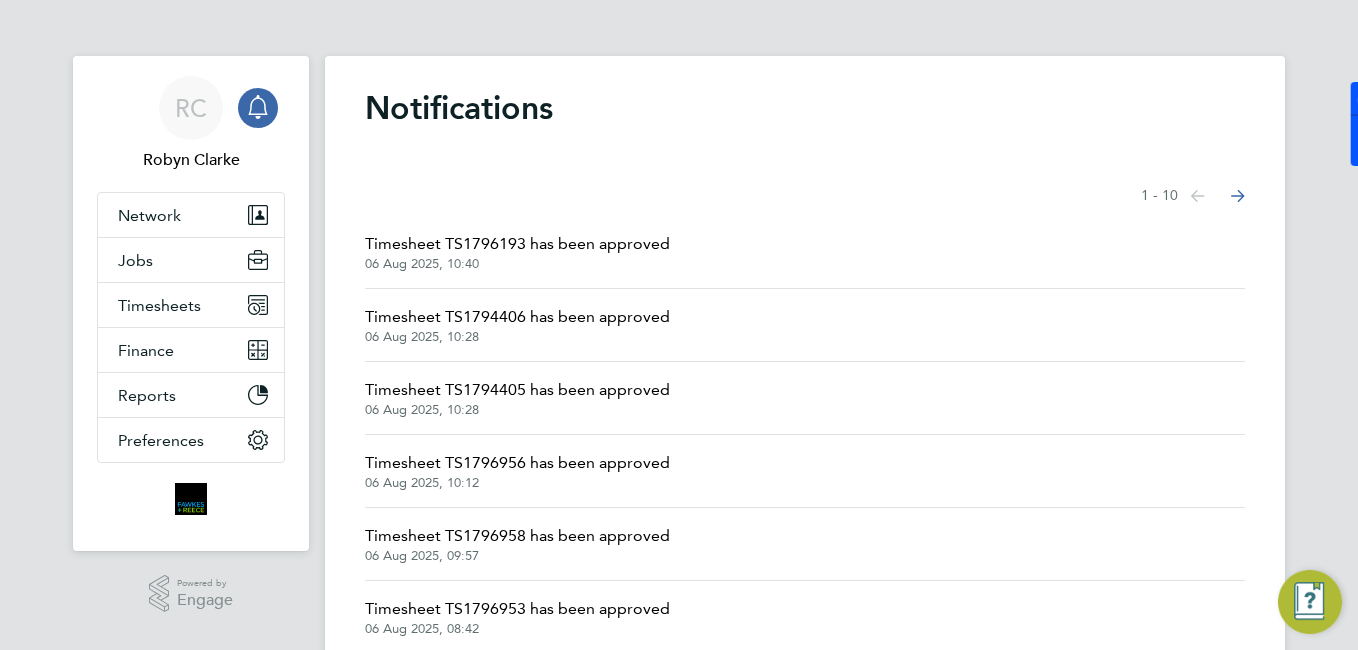 click 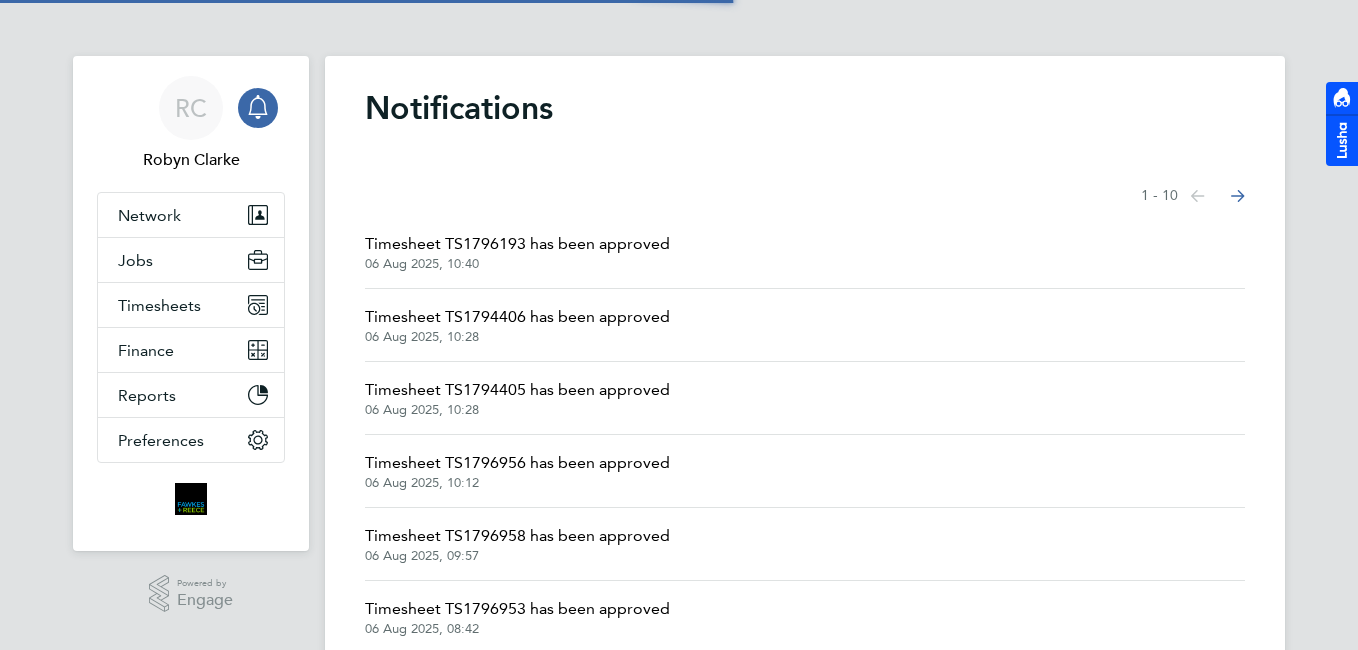 scroll, scrollTop: 0, scrollLeft: 0, axis: both 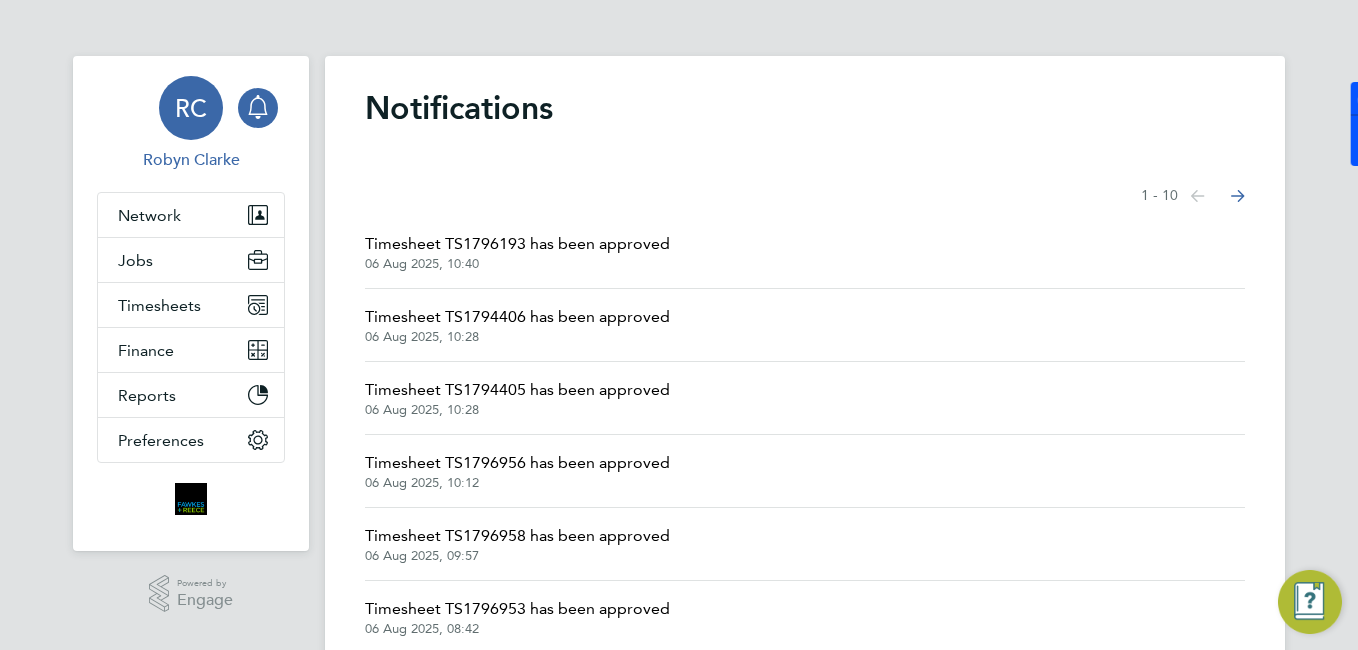 drag, startPoint x: 258, startPoint y: 104, endPoint x: 227, endPoint y: 92, distance: 33.24154 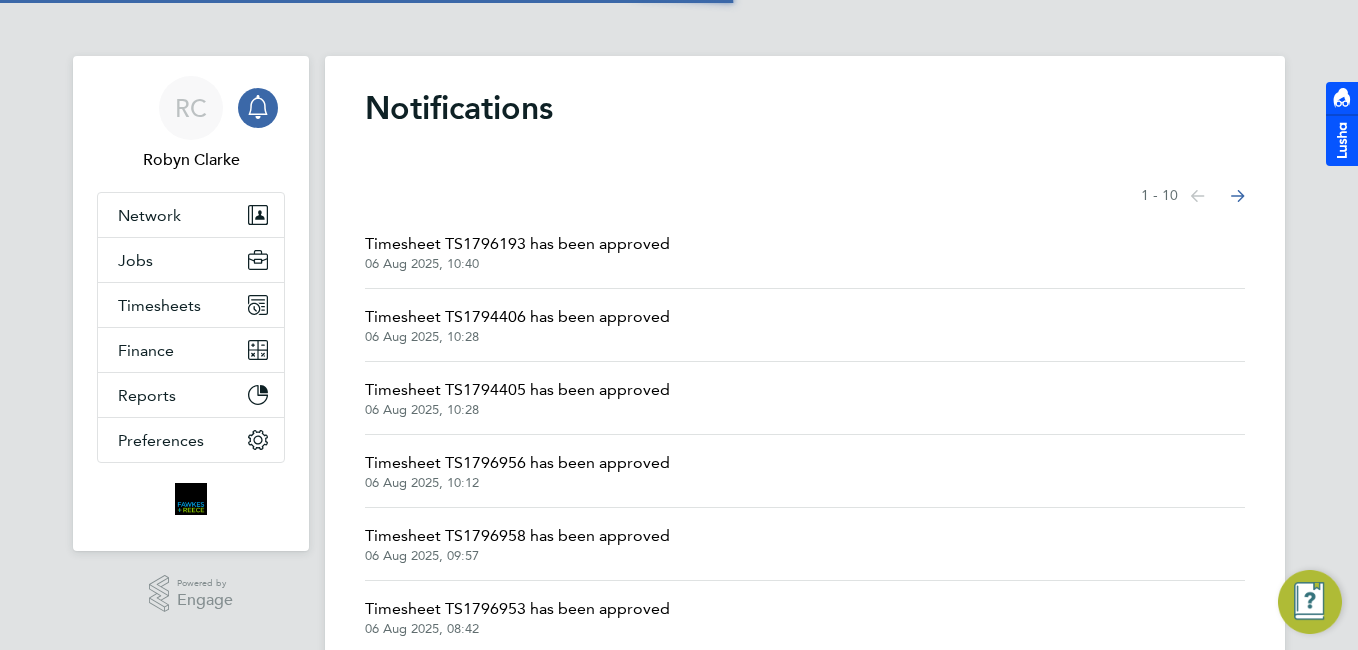 scroll, scrollTop: 0, scrollLeft: 0, axis: both 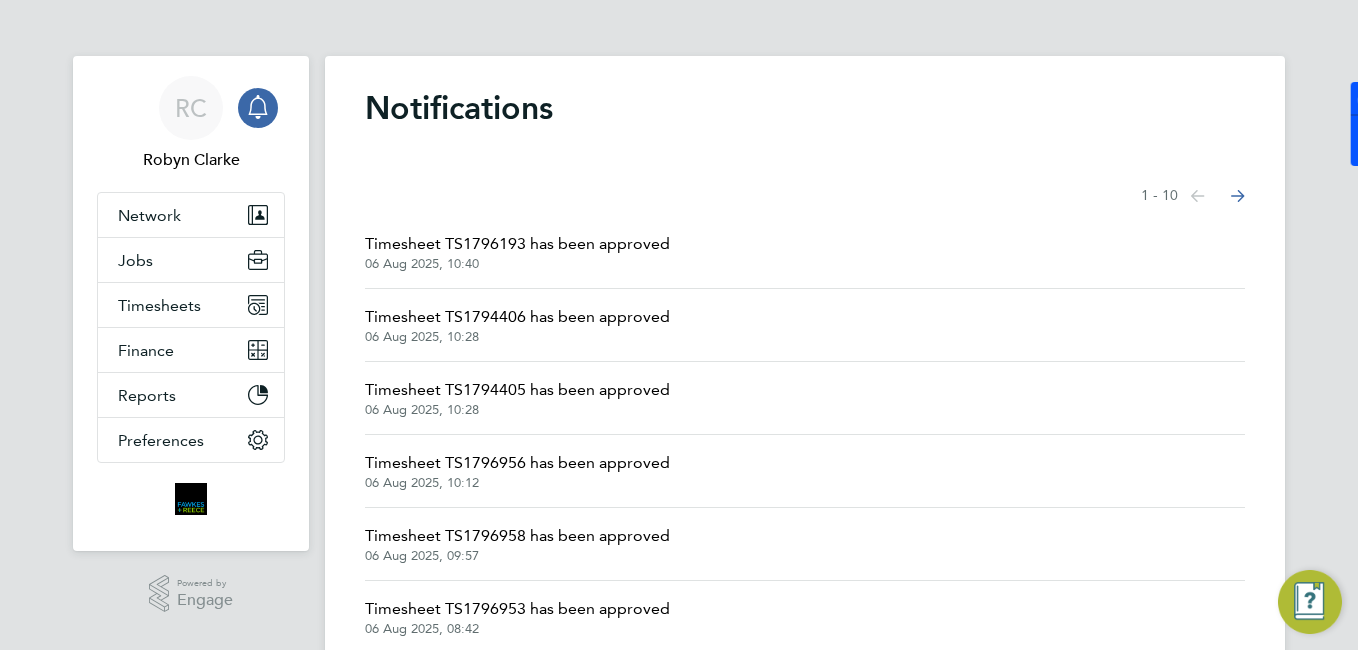 click 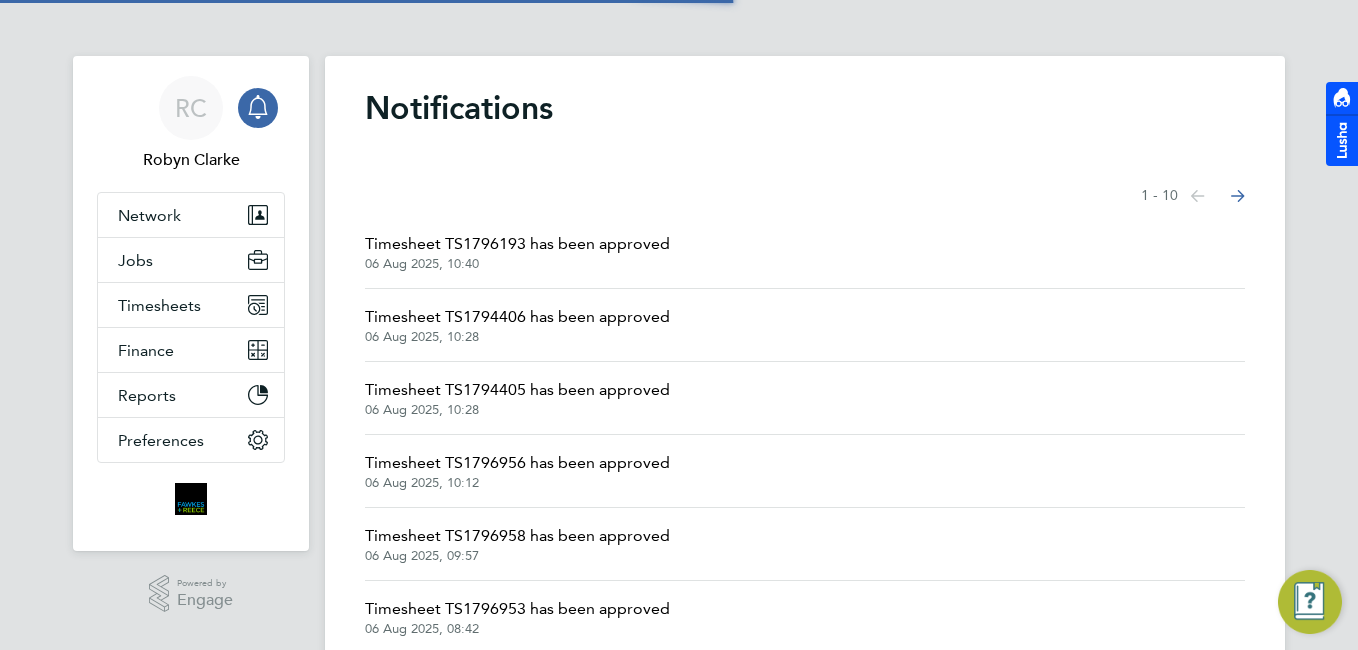 scroll, scrollTop: 0, scrollLeft: 0, axis: both 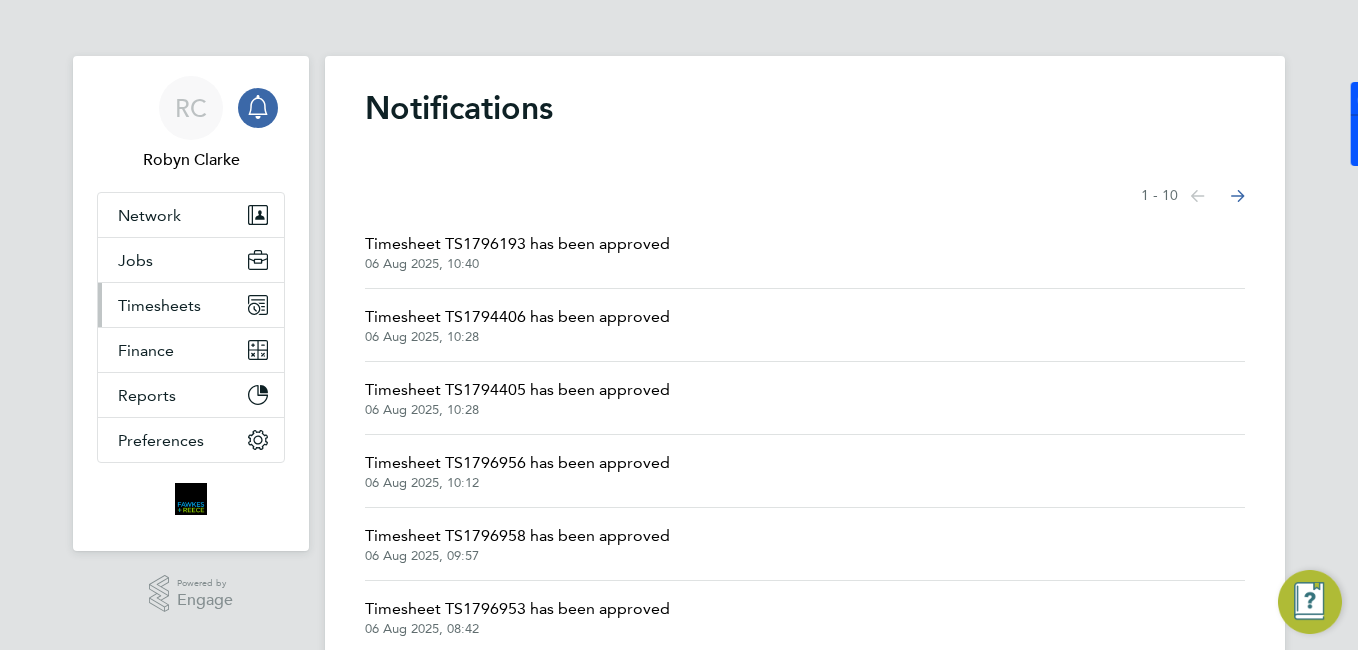 click on "Timesheets" at bounding box center (159, 305) 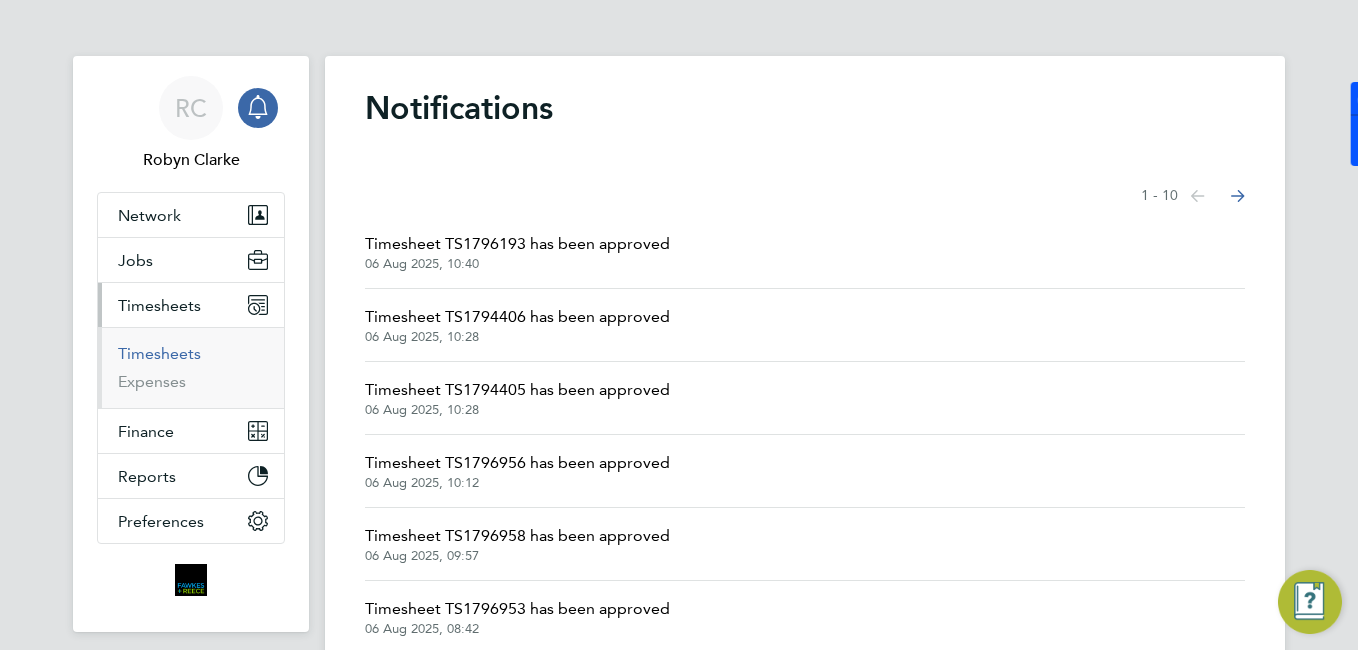 click on "Timesheets" at bounding box center (159, 353) 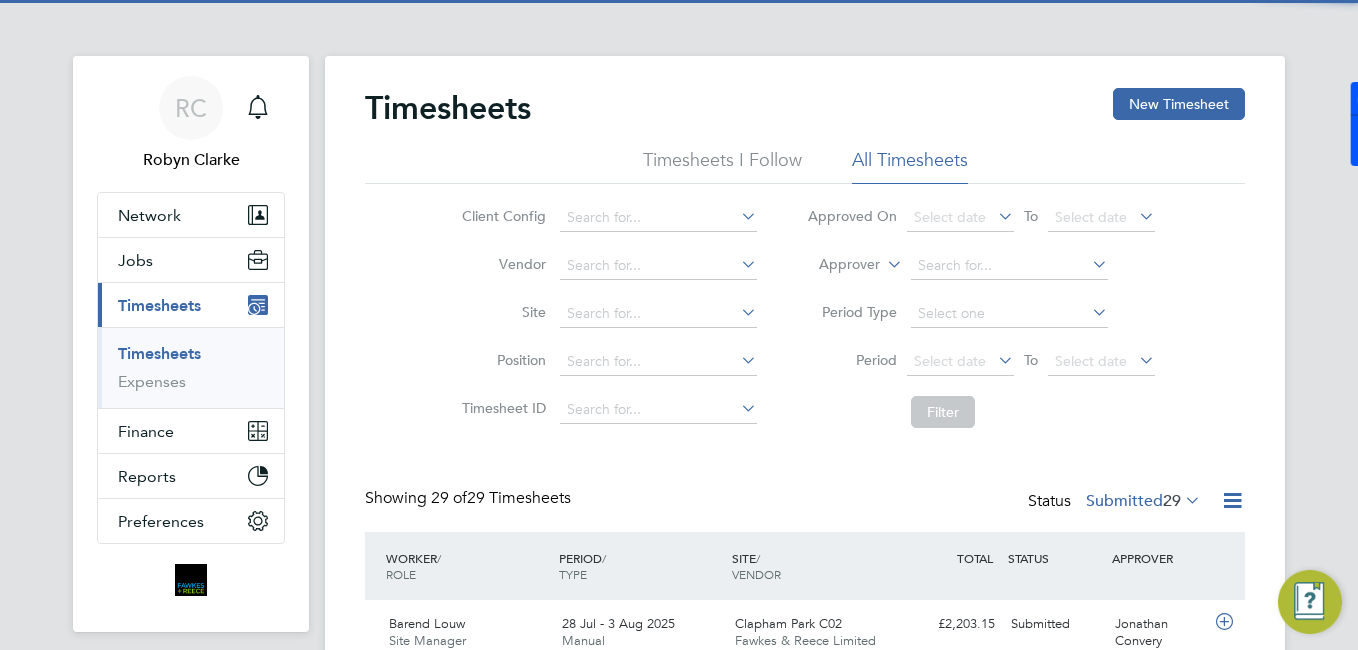 scroll, scrollTop: 10, scrollLeft: 10, axis: both 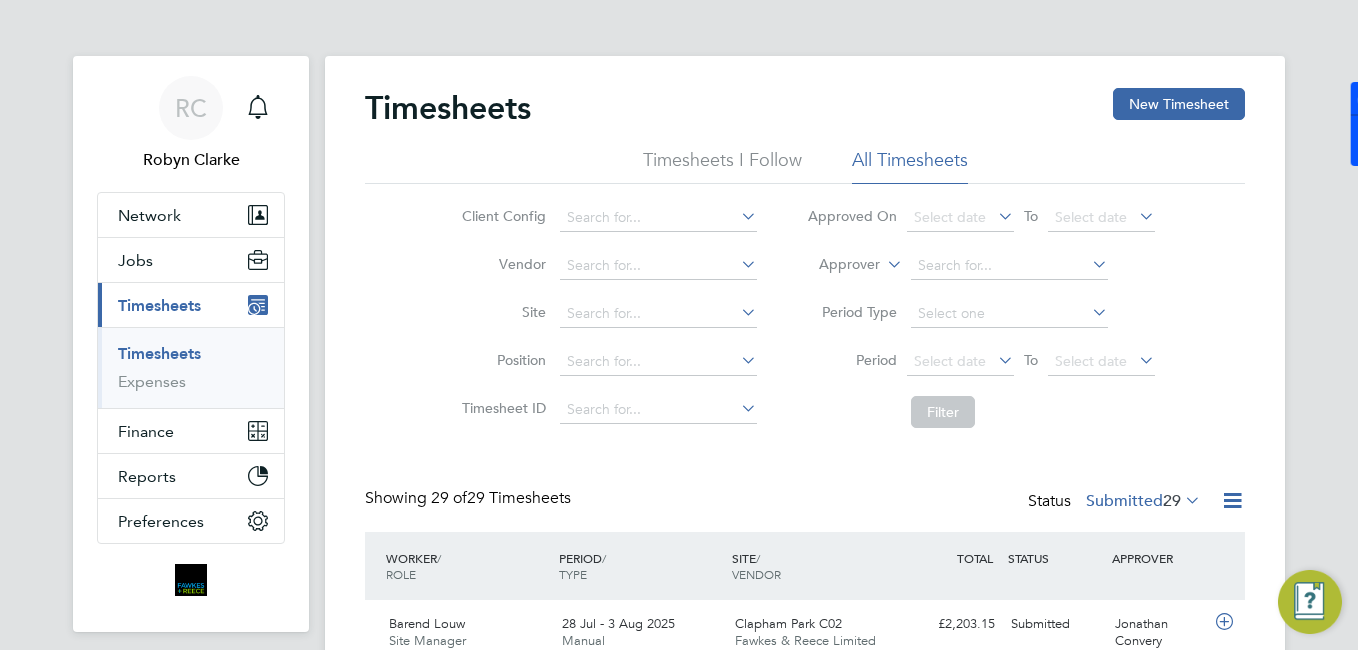click on "Timesheets" at bounding box center [159, 305] 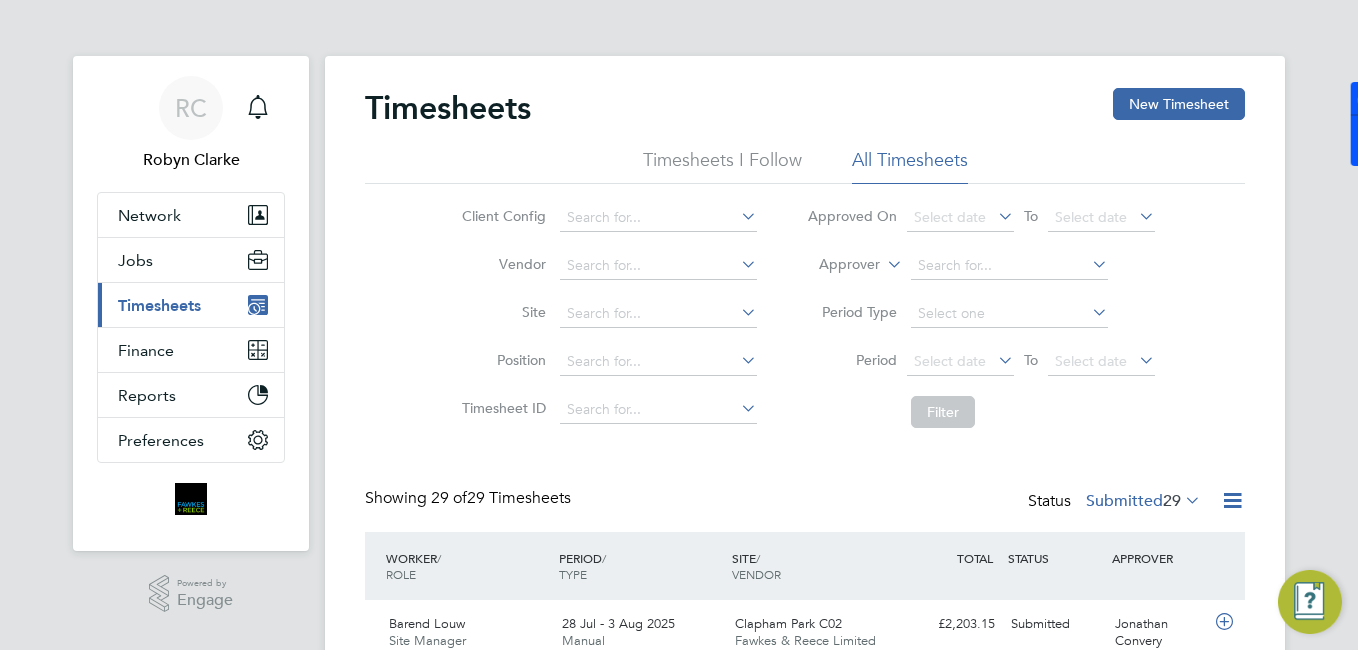 click on "Current page:   Timesheets" at bounding box center (191, 305) 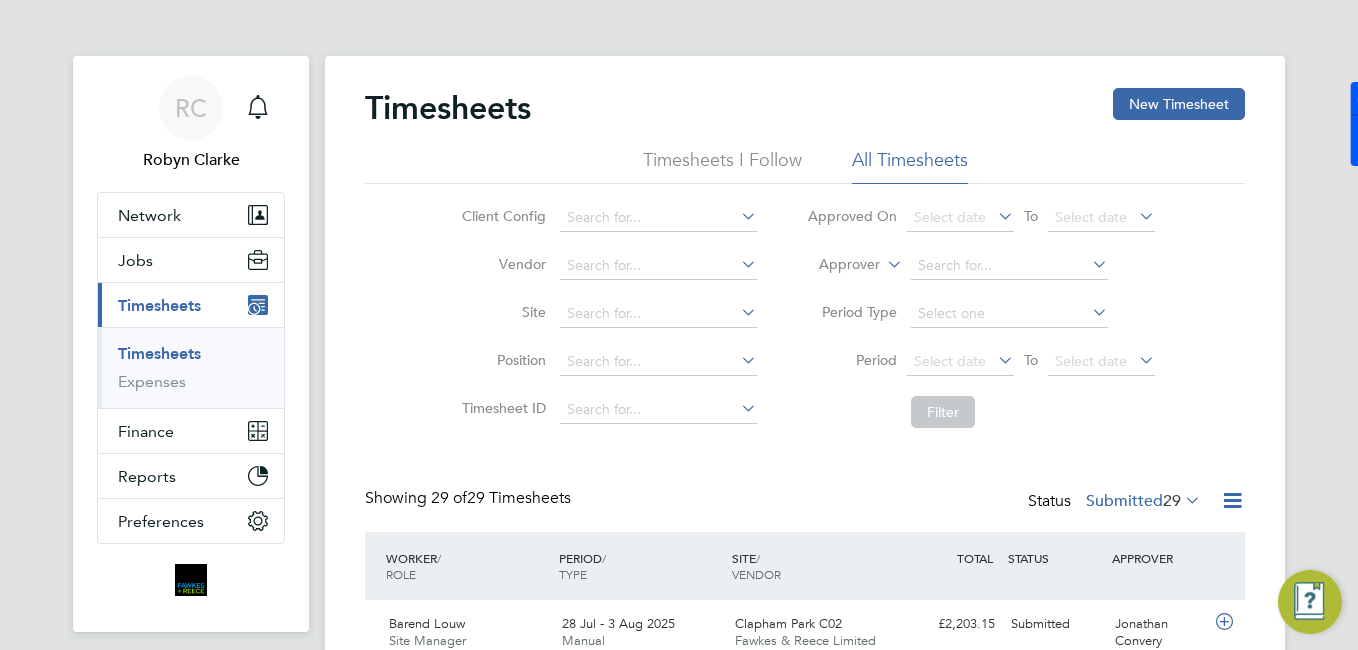 click on "Timesheets" at bounding box center [159, 353] 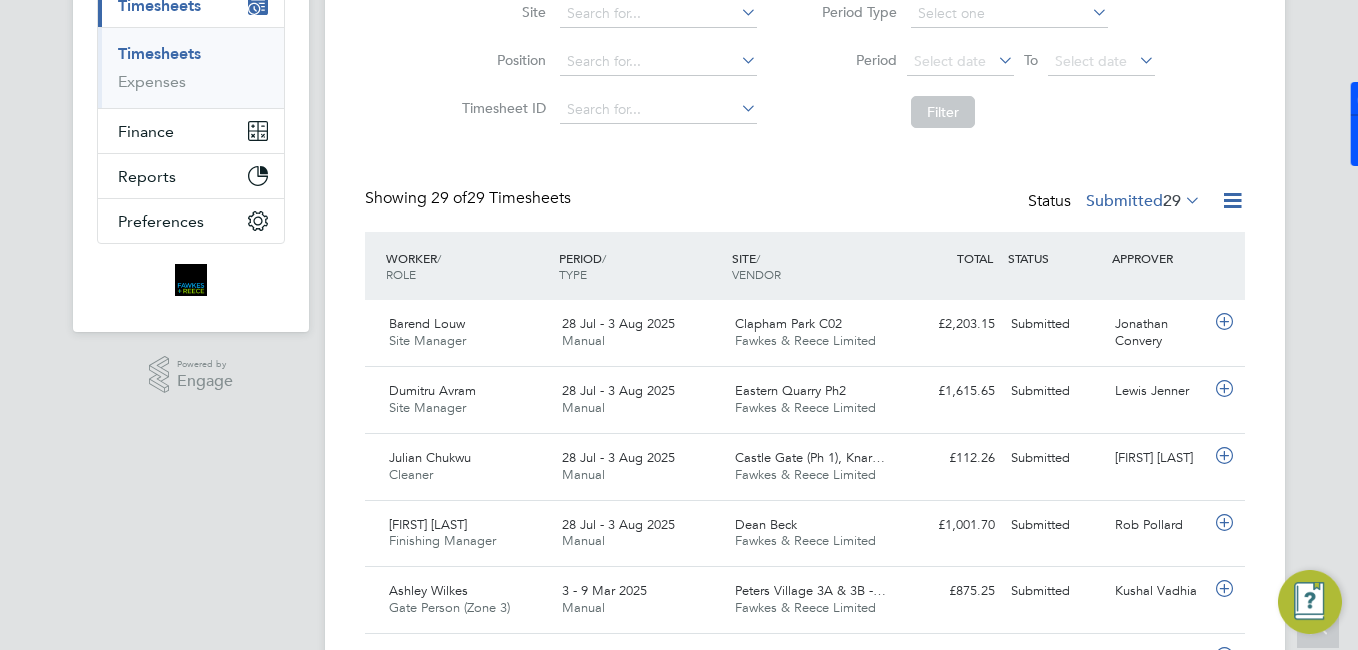 scroll, scrollTop: 283, scrollLeft: 0, axis: vertical 